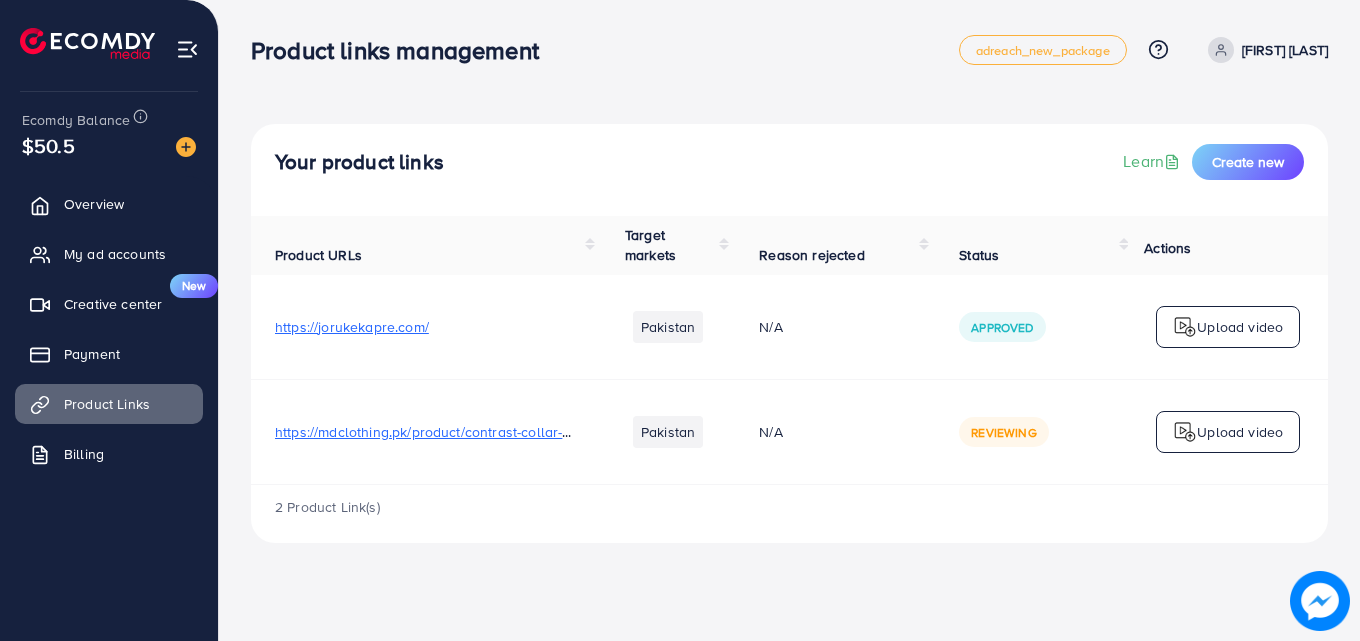 scroll, scrollTop: 0, scrollLeft: 0, axis: both 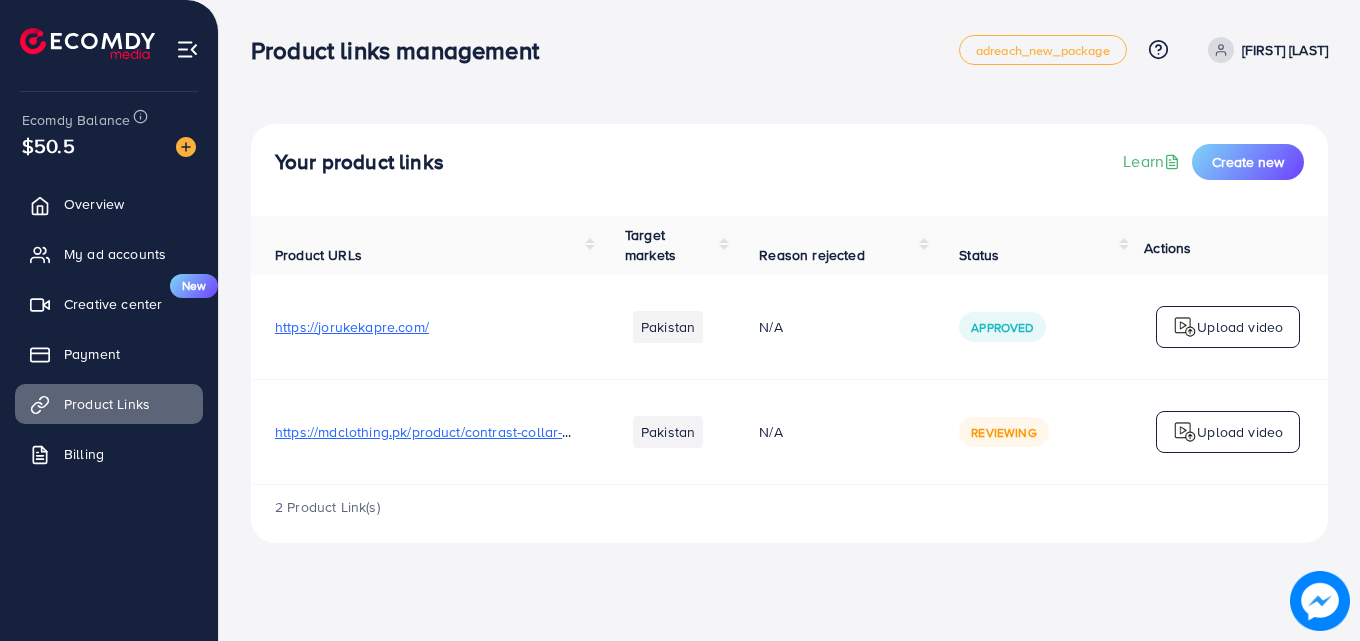 click on "[FIRST] [LAST]" at bounding box center [1285, 50] 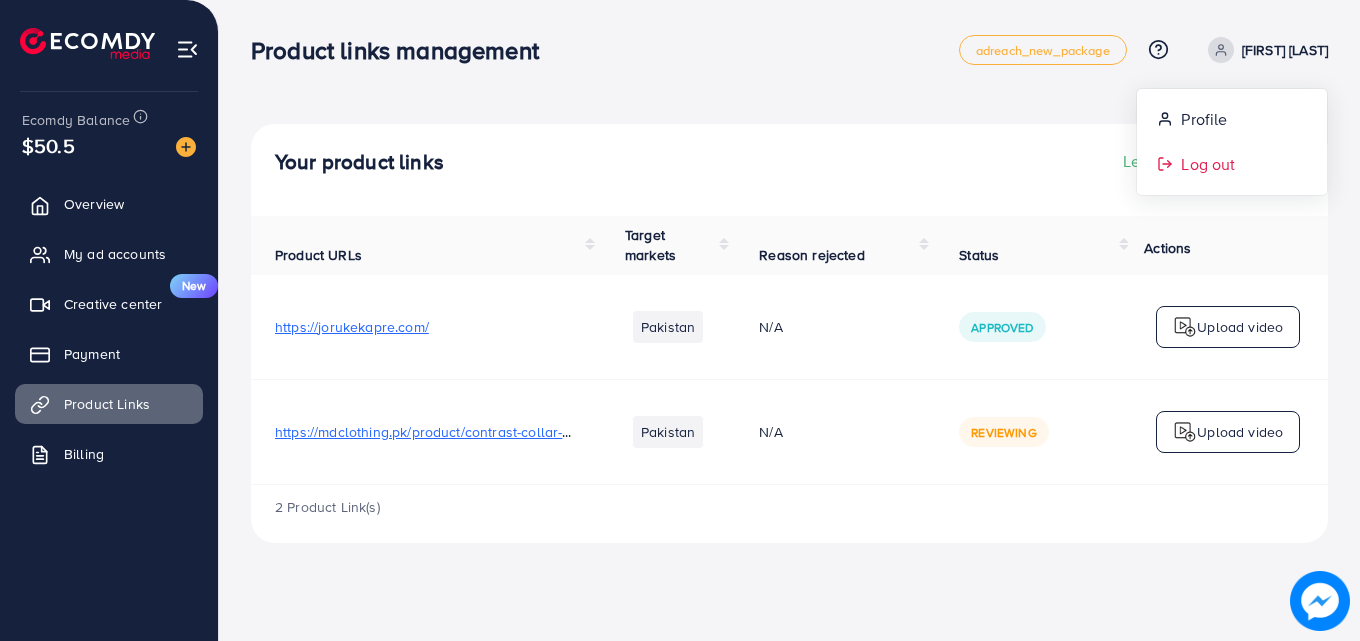 click on "Log out" at bounding box center [1232, 164] 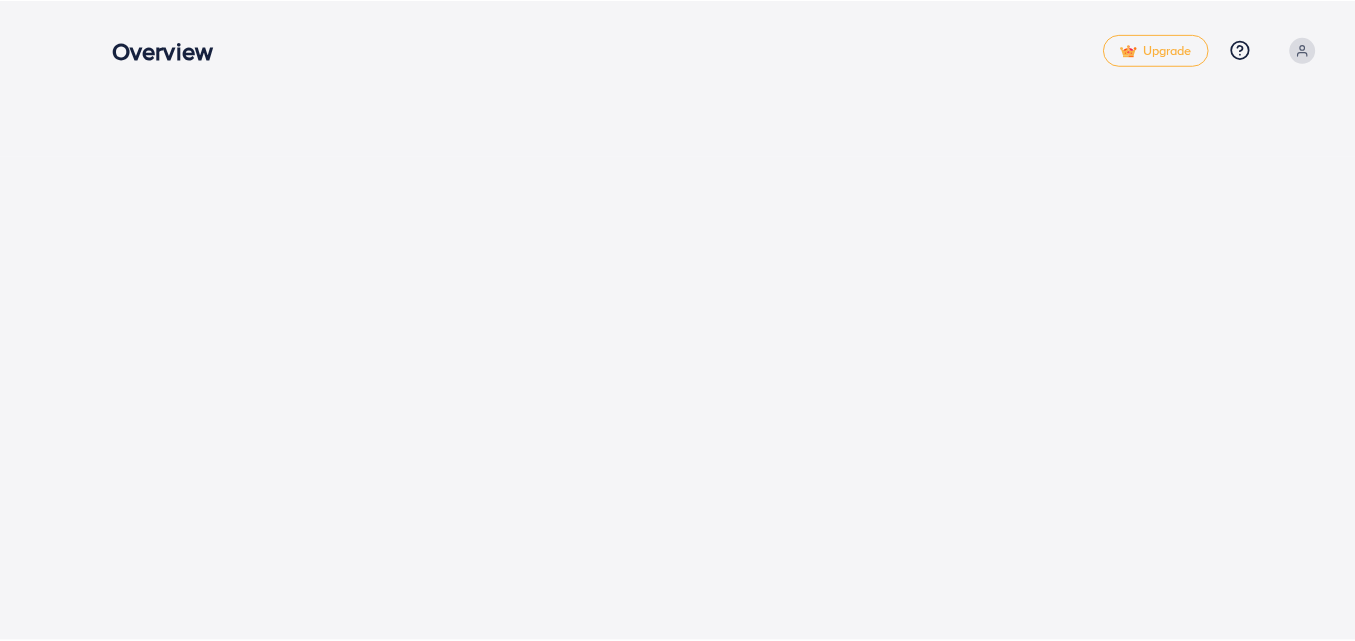 scroll, scrollTop: 0, scrollLeft: 0, axis: both 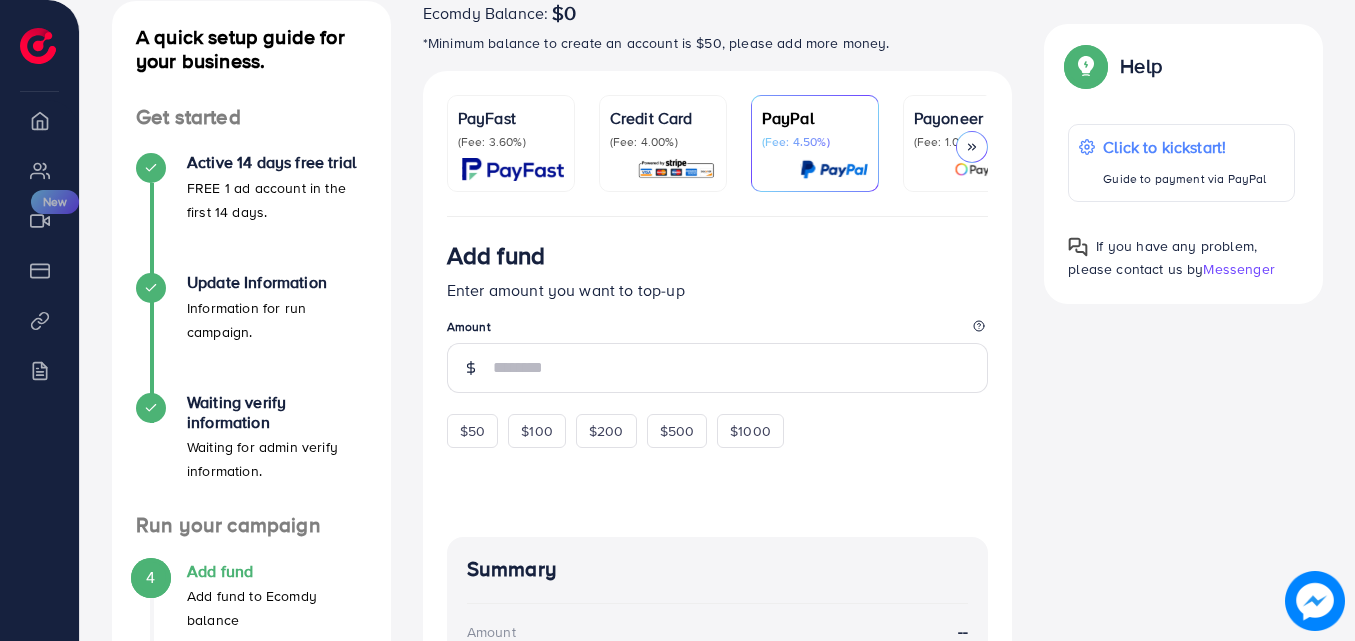 click on "Credit Card" at bounding box center (663, 118) 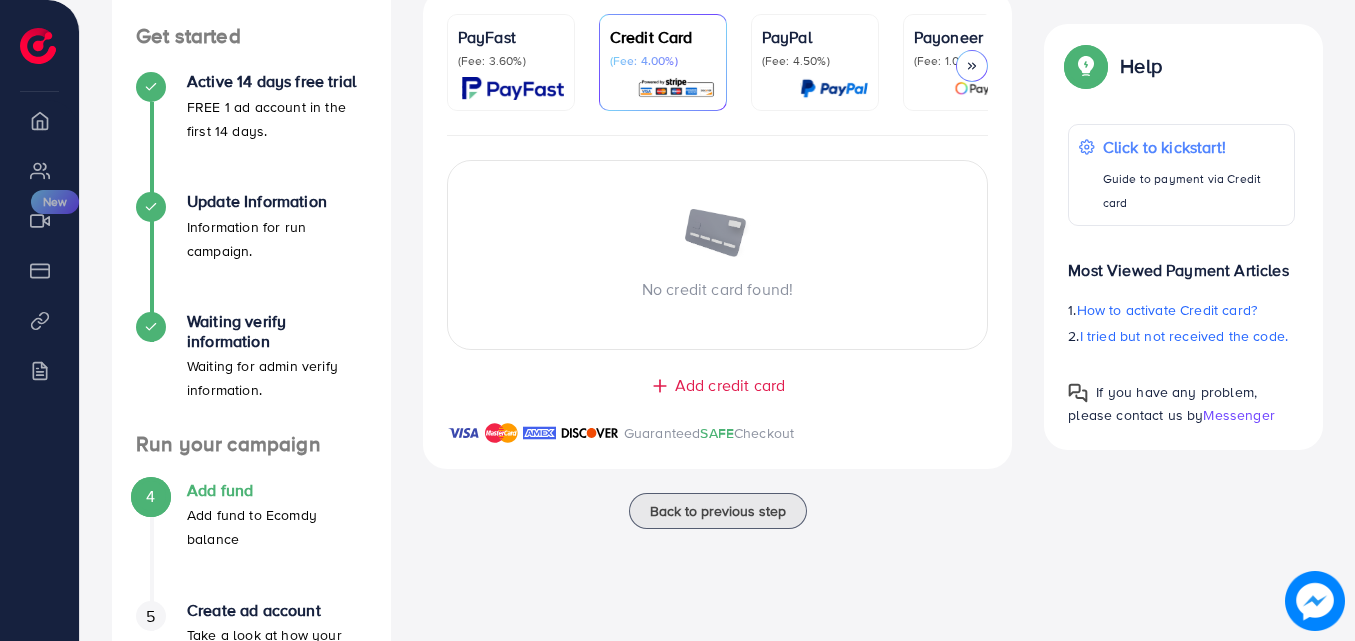 scroll, scrollTop: 298, scrollLeft: 0, axis: vertical 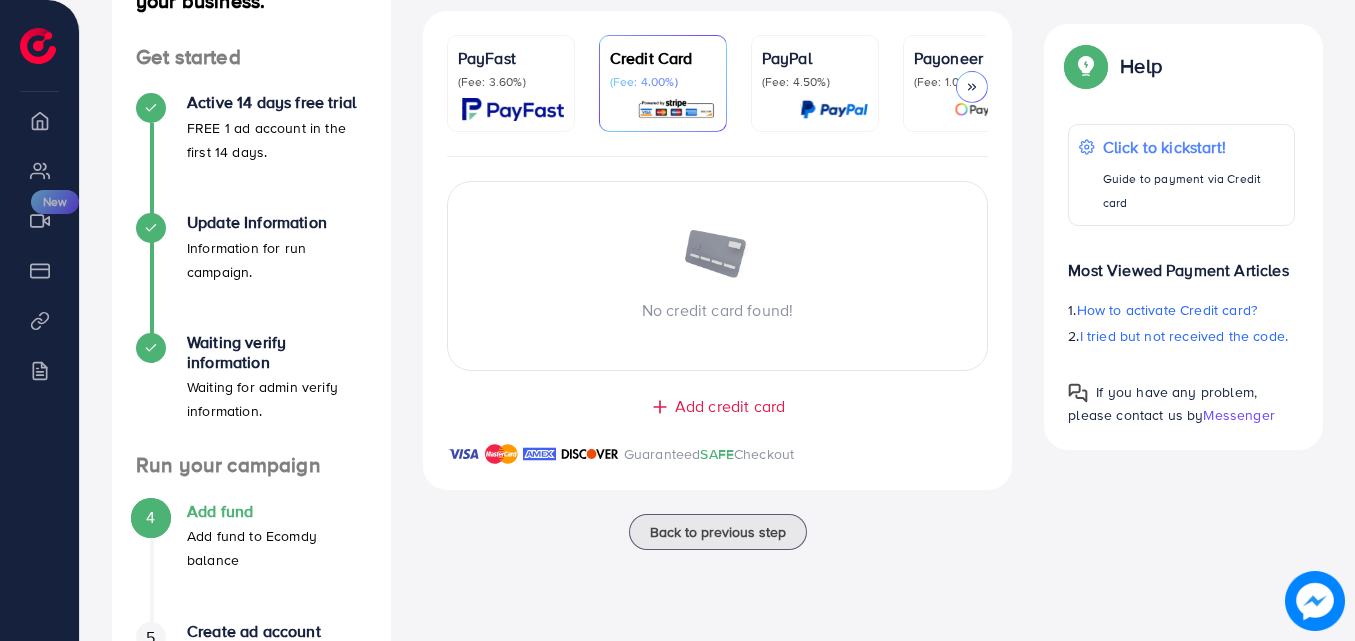 click on "Add credit card" at bounding box center [730, 406] 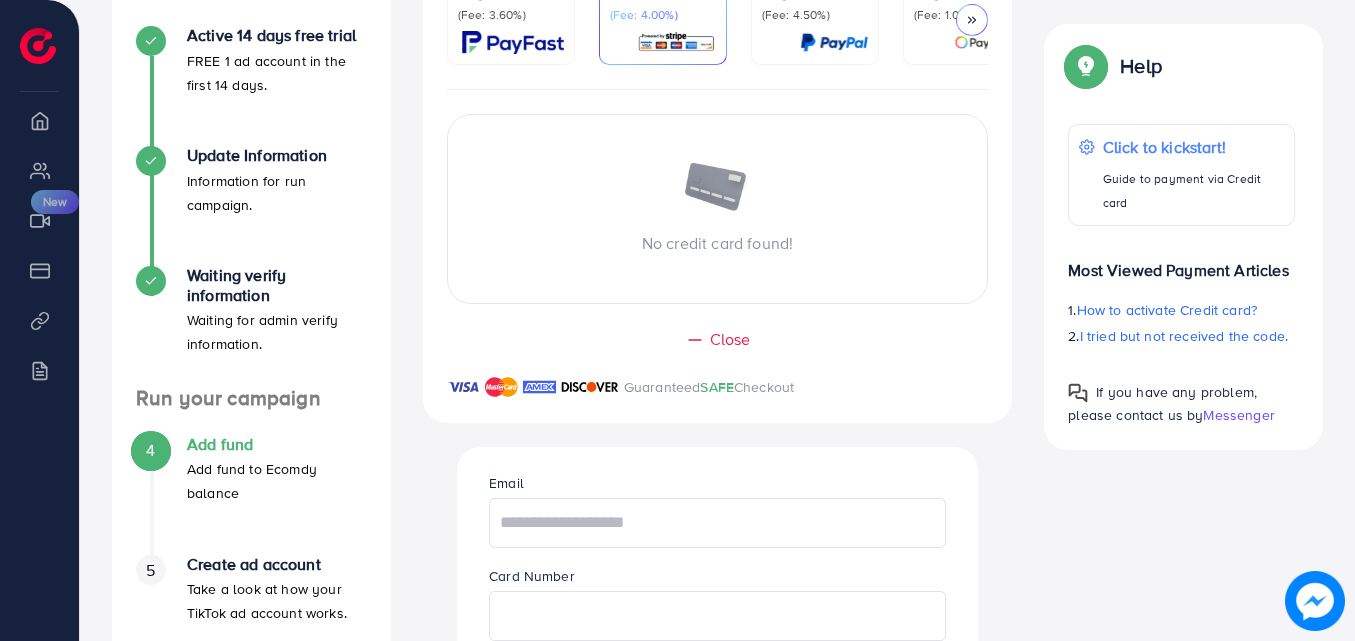 scroll, scrollTop: 345, scrollLeft: 0, axis: vertical 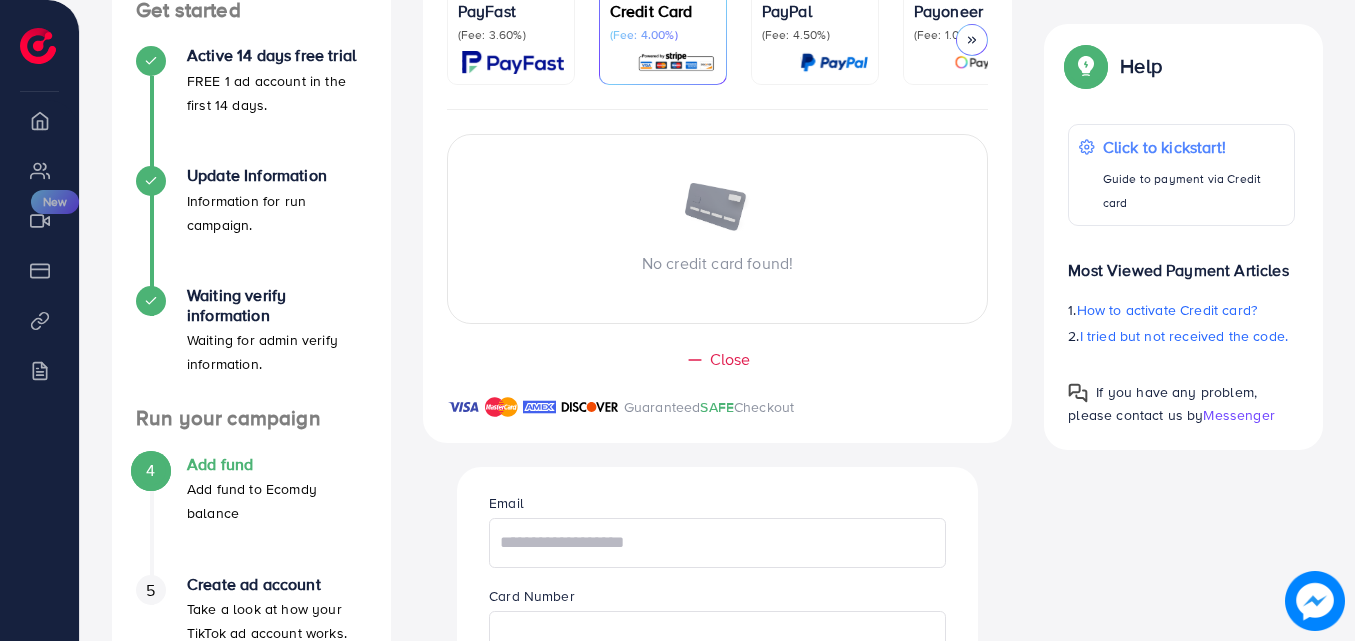 click on "No credit card found!" at bounding box center (718, 229) 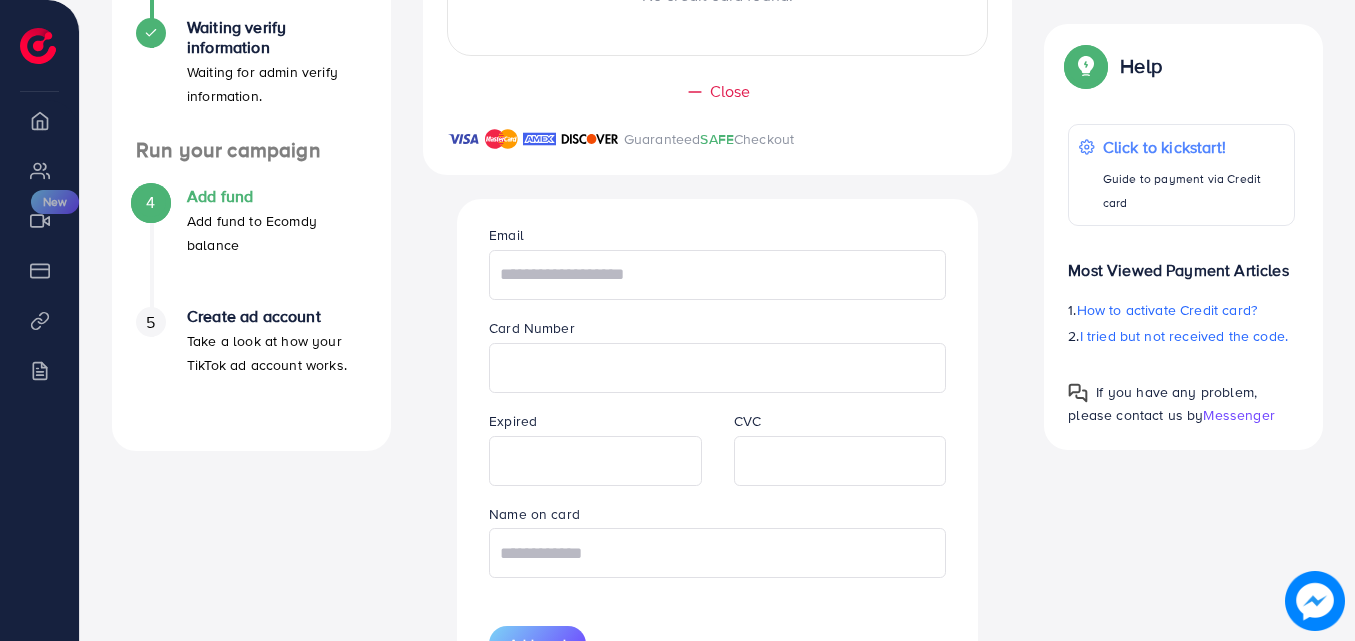 scroll, scrollTop: 618, scrollLeft: 0, axis: vertical 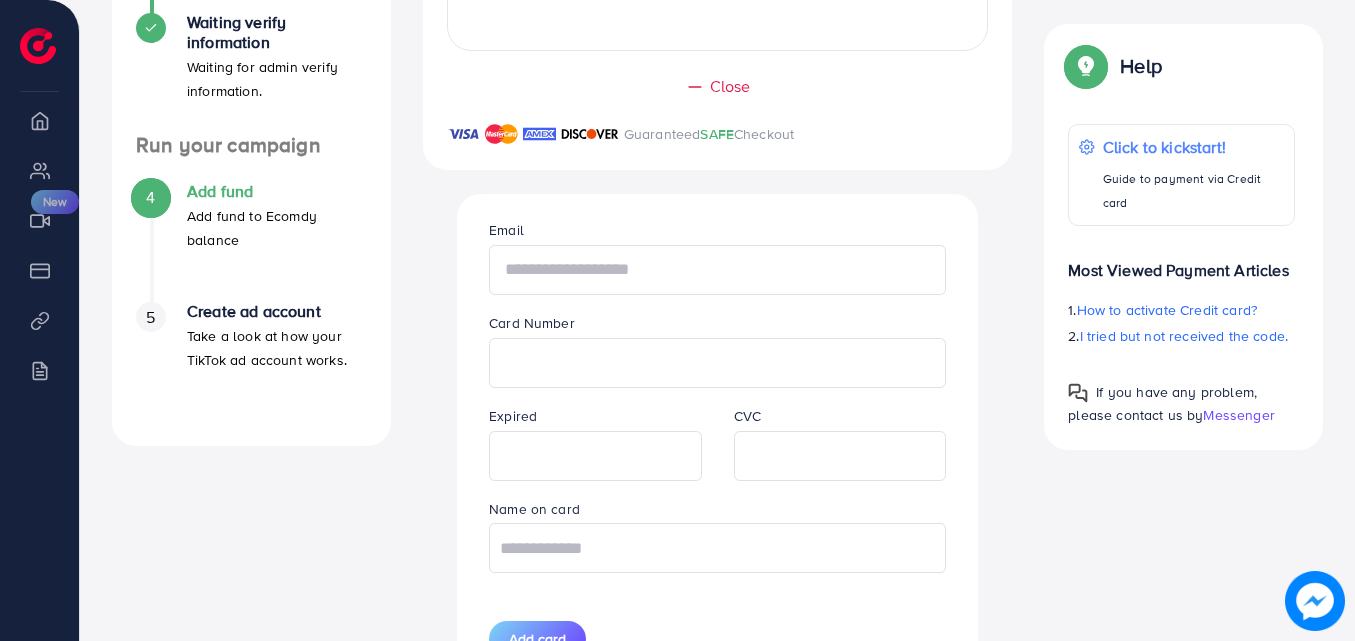 click at bounding box center [717, 270] 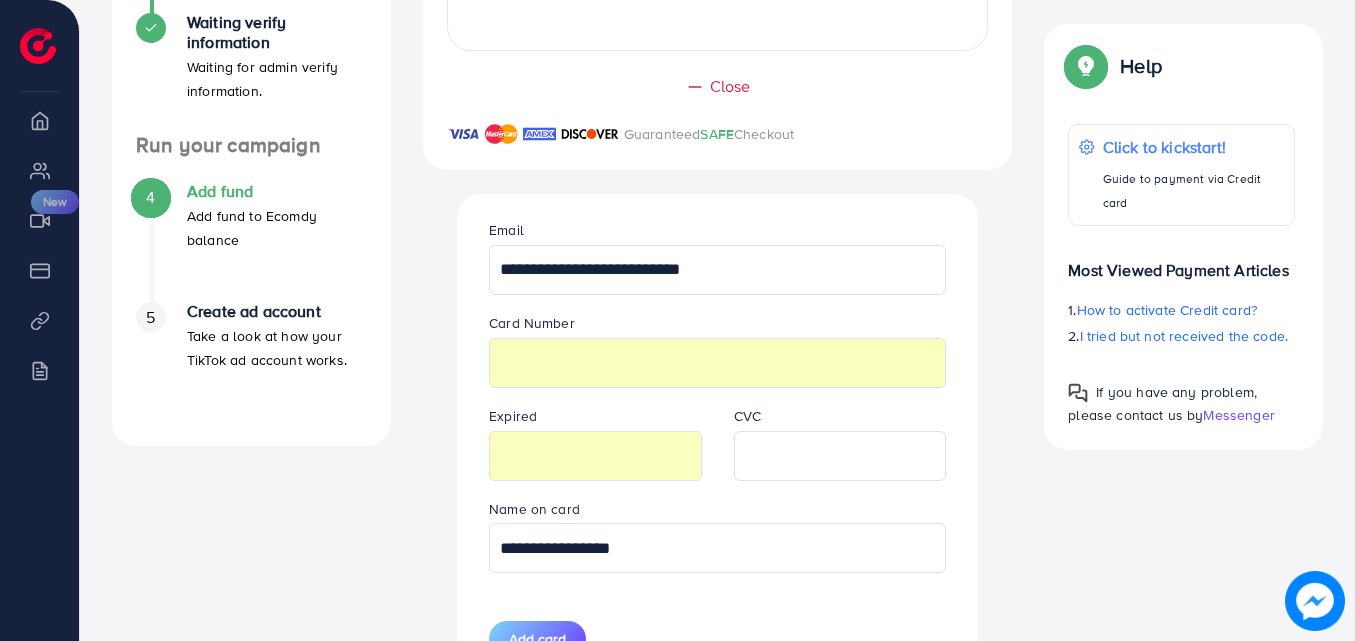 click on "**********" at bounding box center (717, 548) 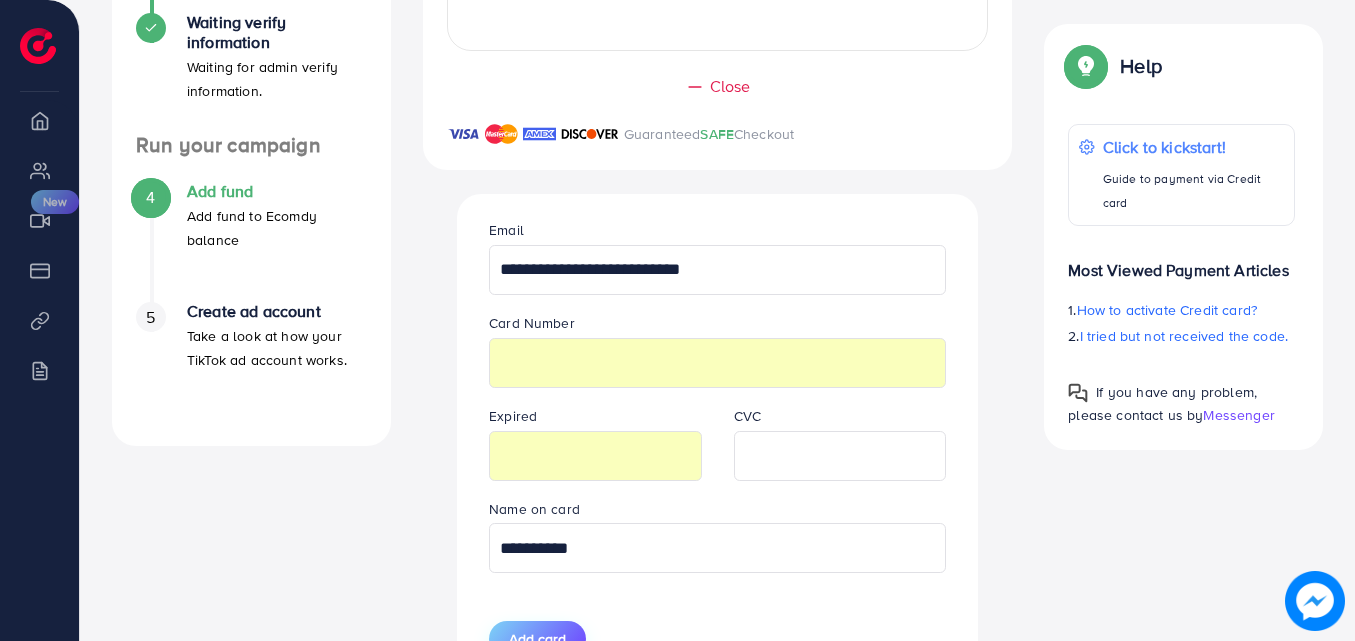 type on "**********" 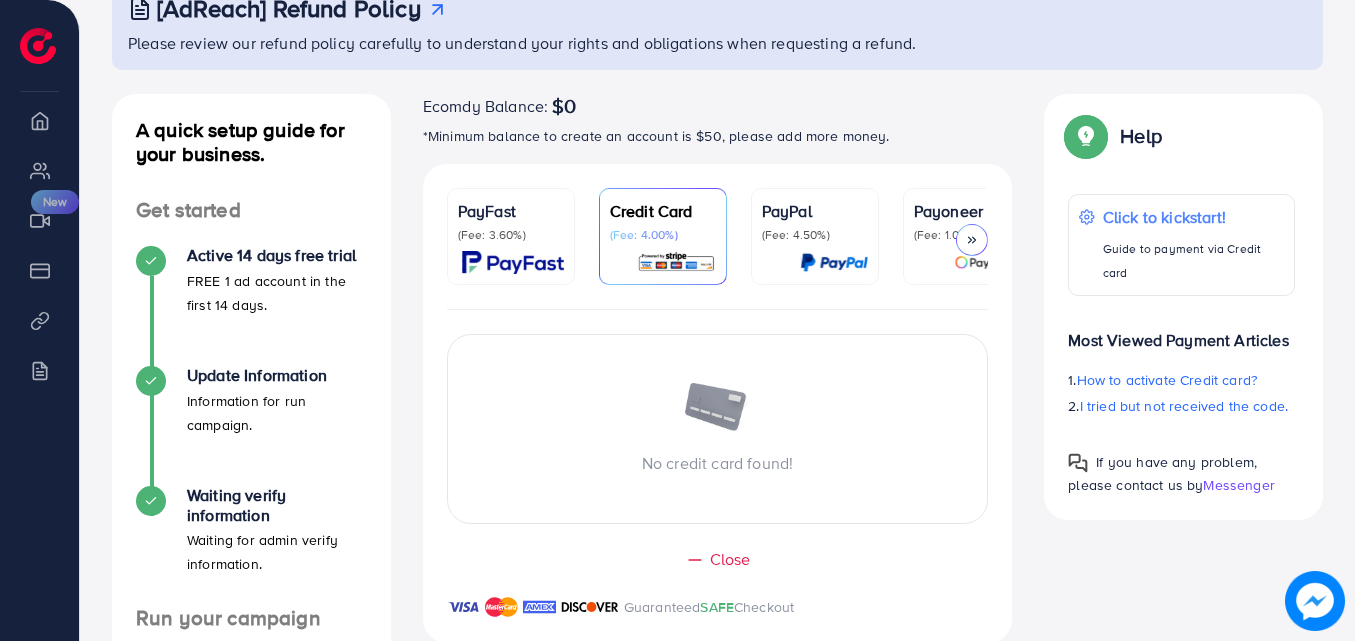 scroll, scrollTop: 135, scrollLeft: 0, axis: vertical 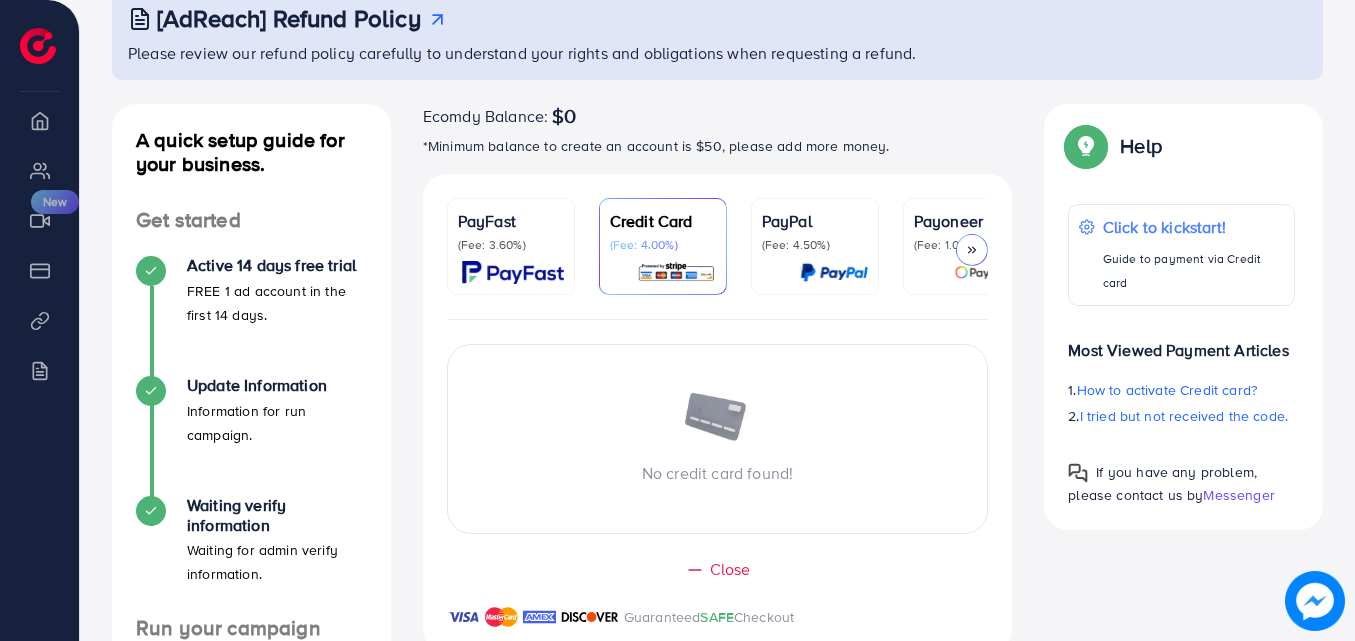 type 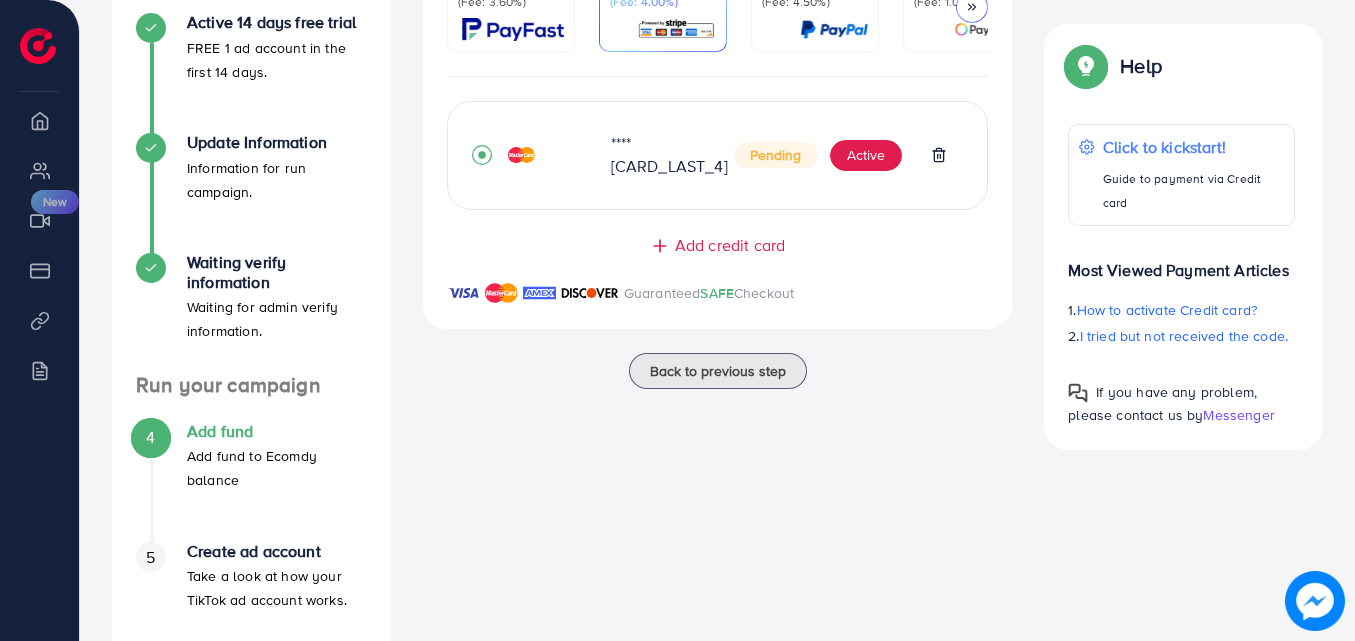 scroll, scrollTop: 382, scrollLeft: 0, axis: vertical 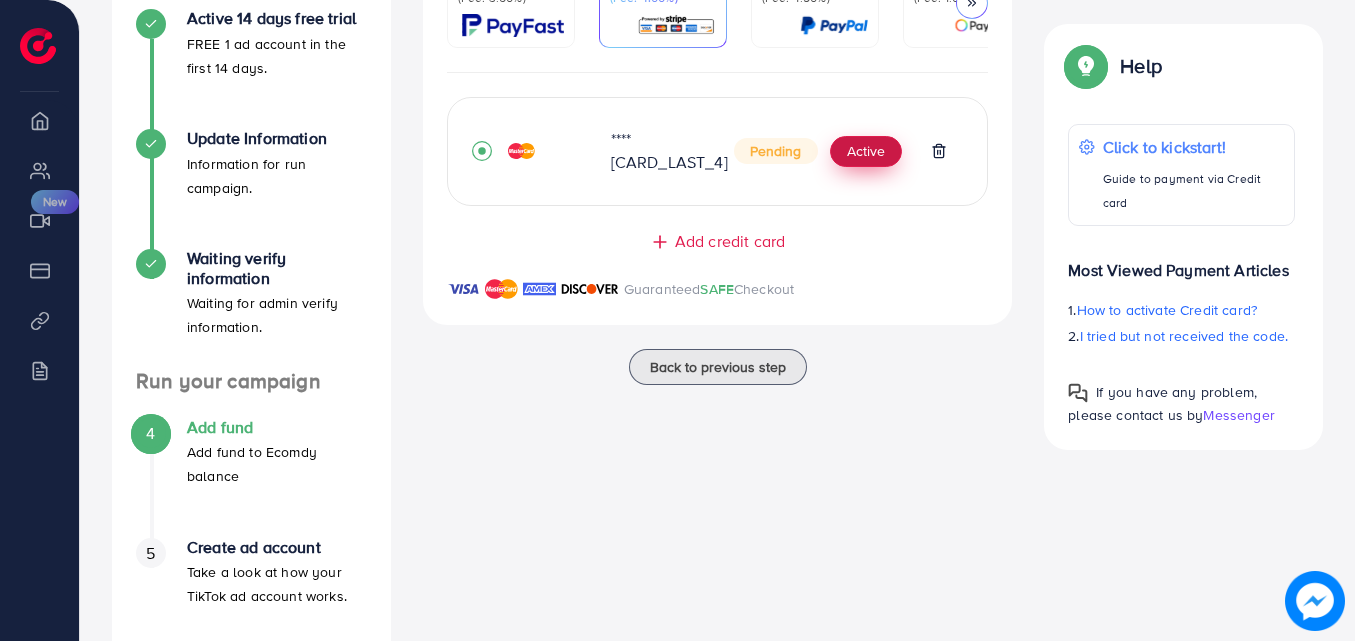 click on "Active" at bounding box center [866, 152] 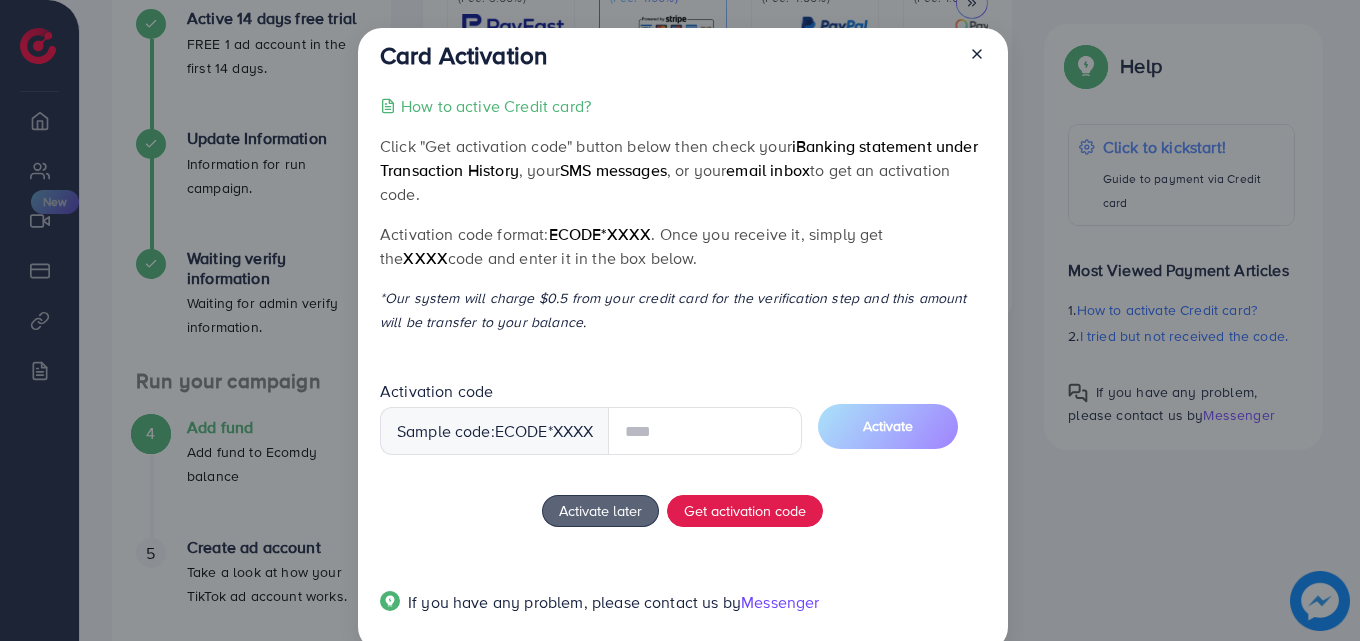 click at bounding box center [705, 431] 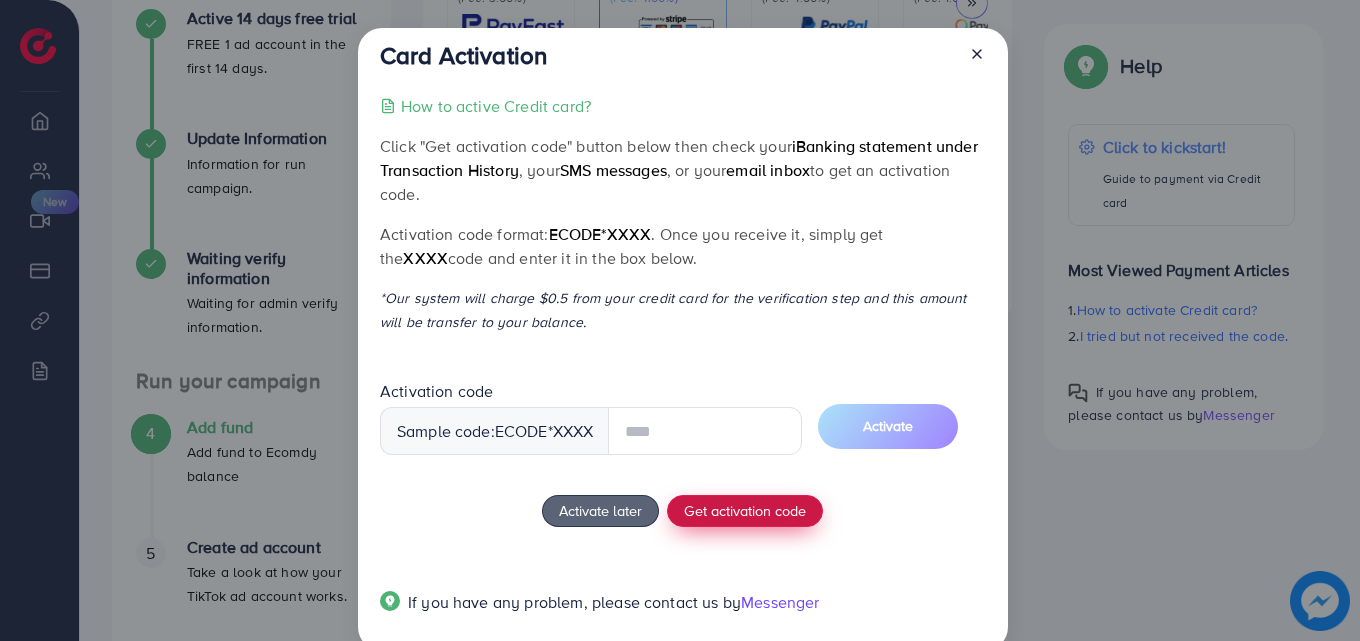 click on "Get activation code" at bounding box center [745, 511] 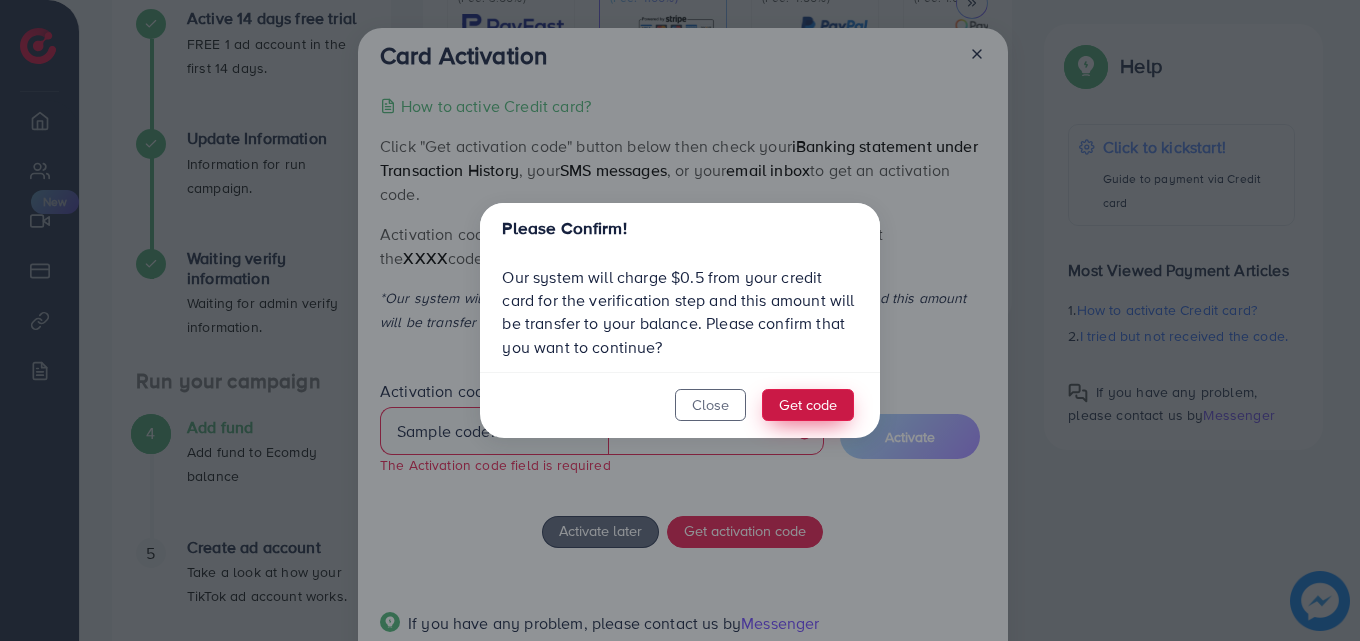 click on "Get code" at bounding box center [808, 405] 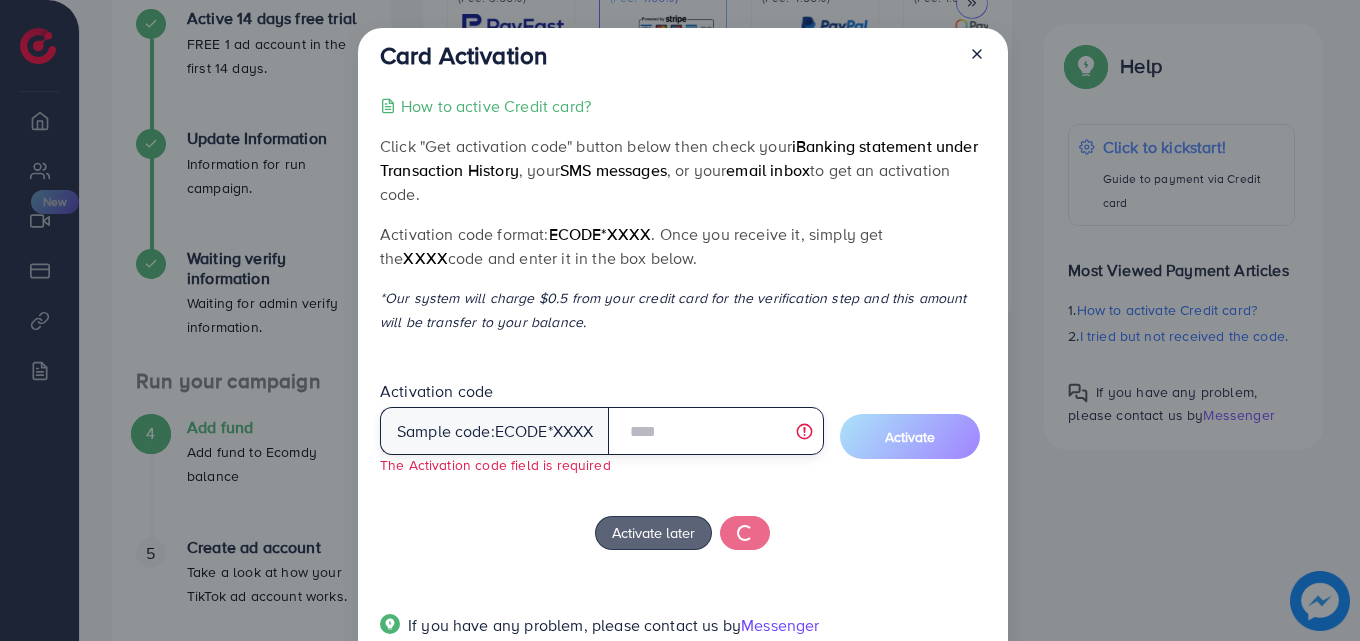 click at bounding box center (715, 431) 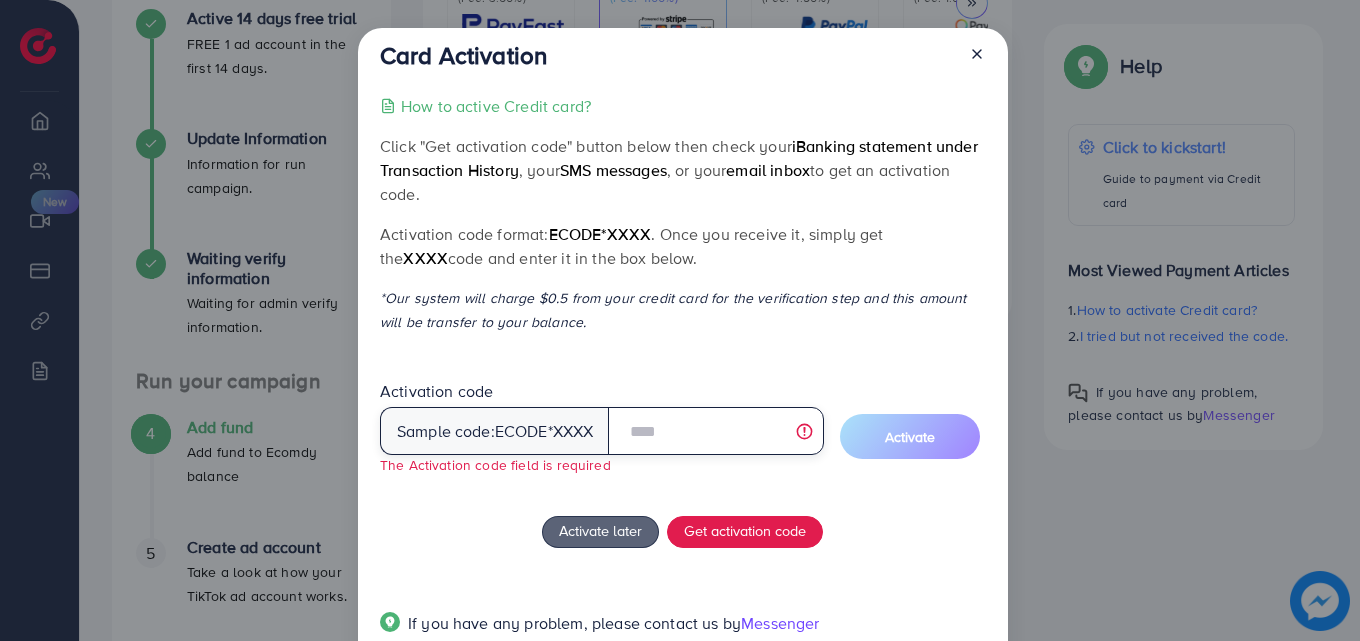 click at bounding box center (715, 431) 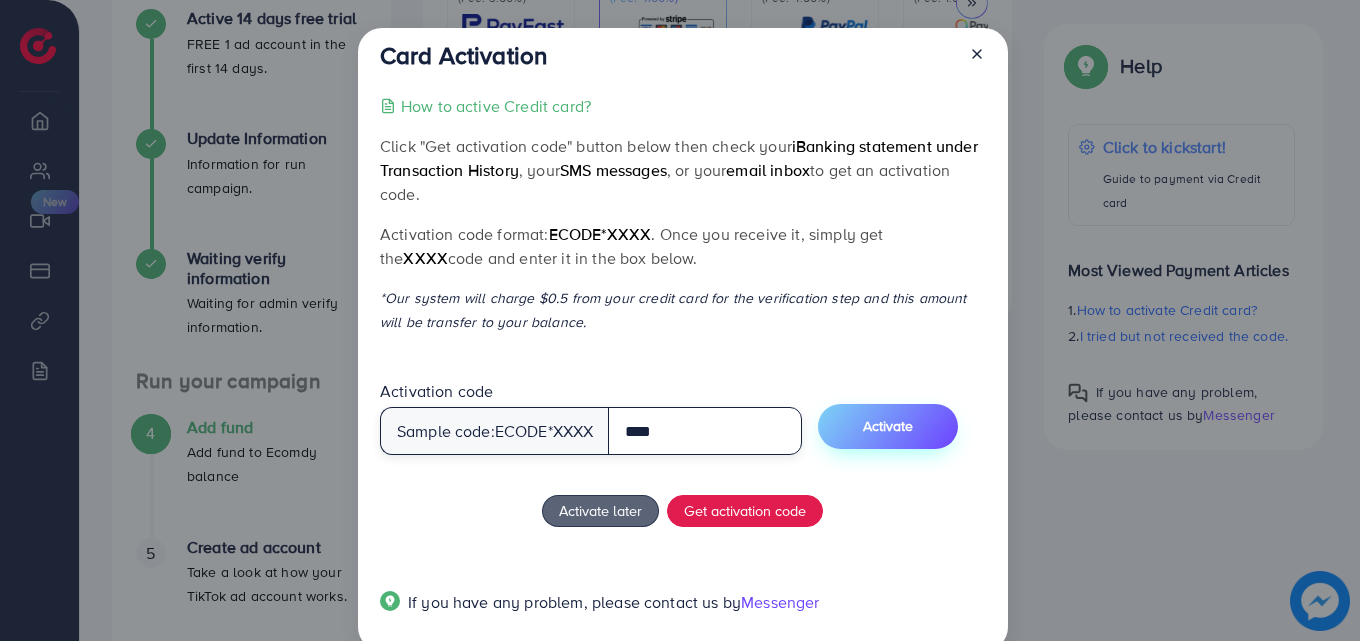 type on "****" 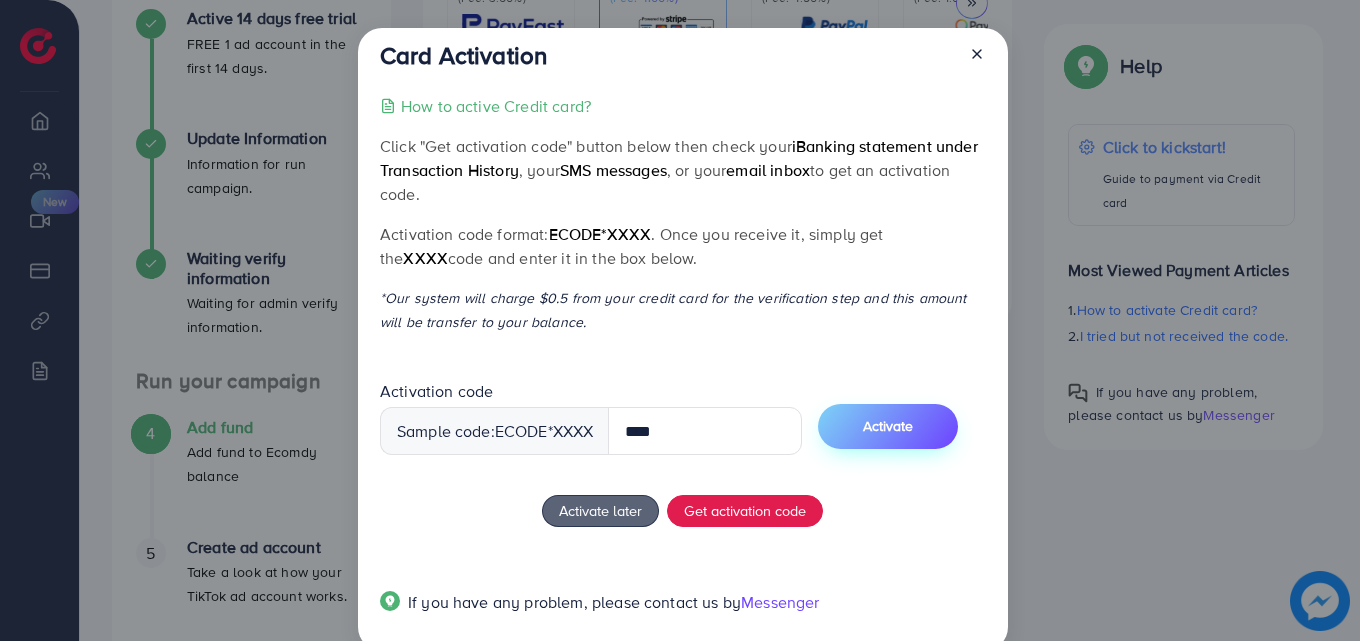 click on "Activate" at bounding box center (888, 426) 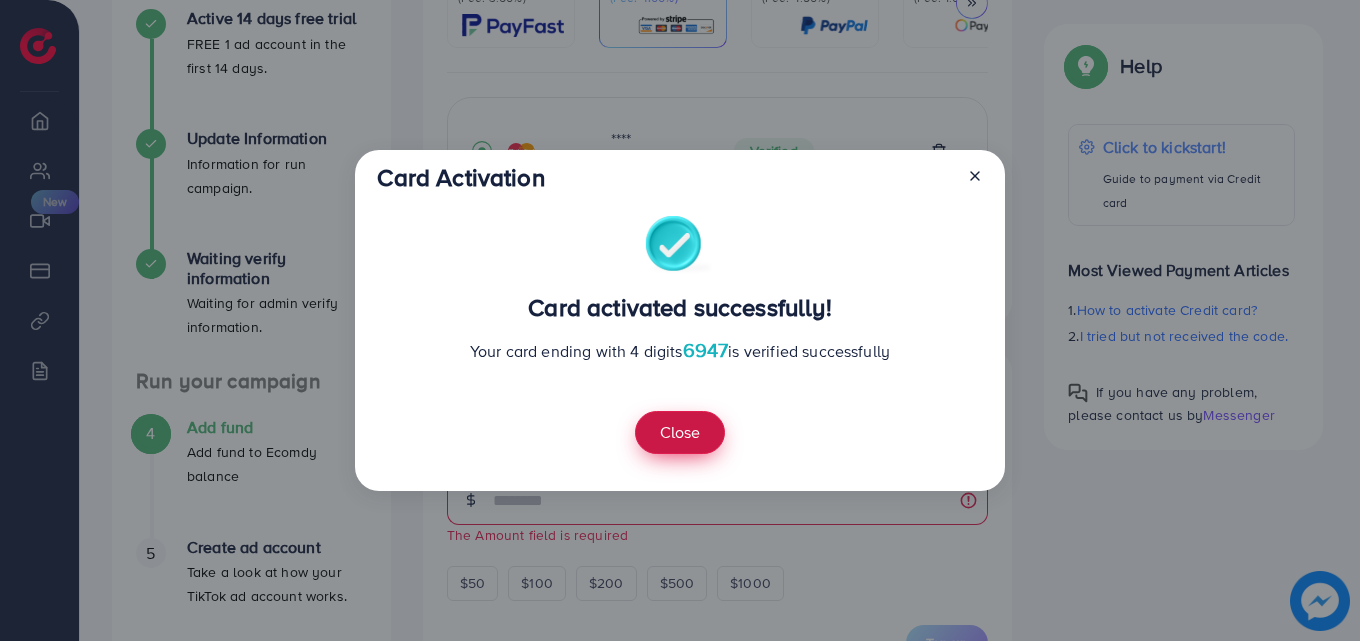 click on "Close" at bounding box center (680, 432) 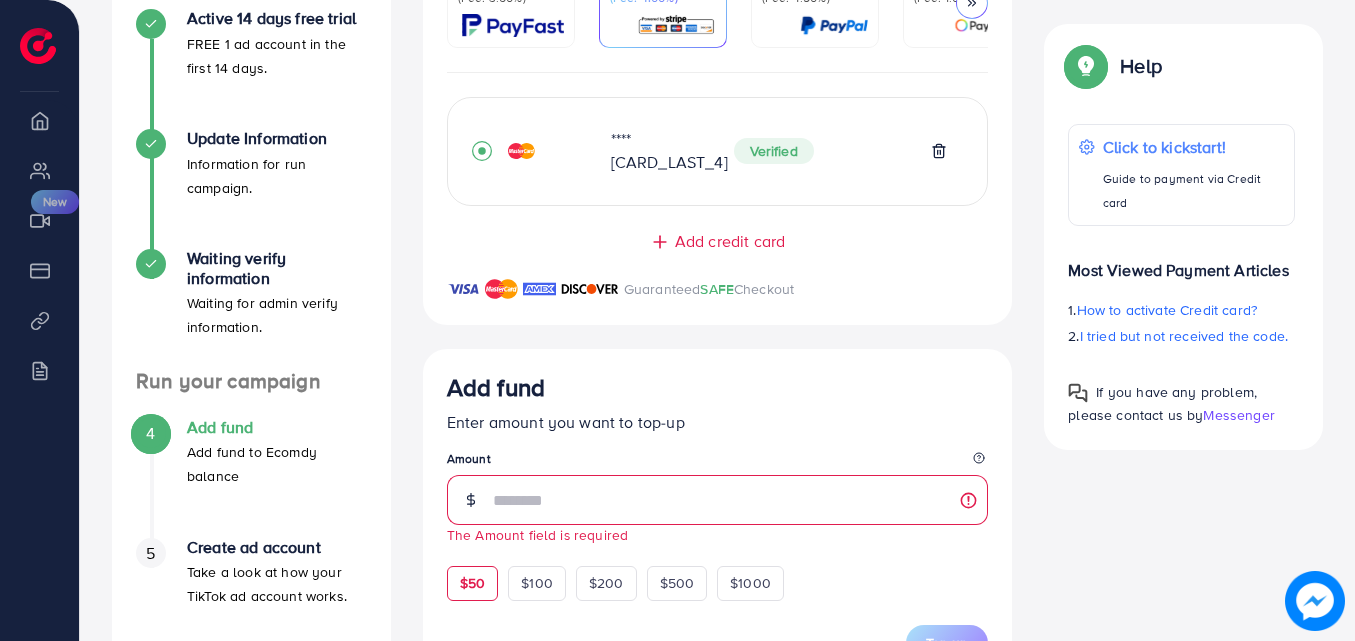click on "$50" at bounding box center [472, 583] 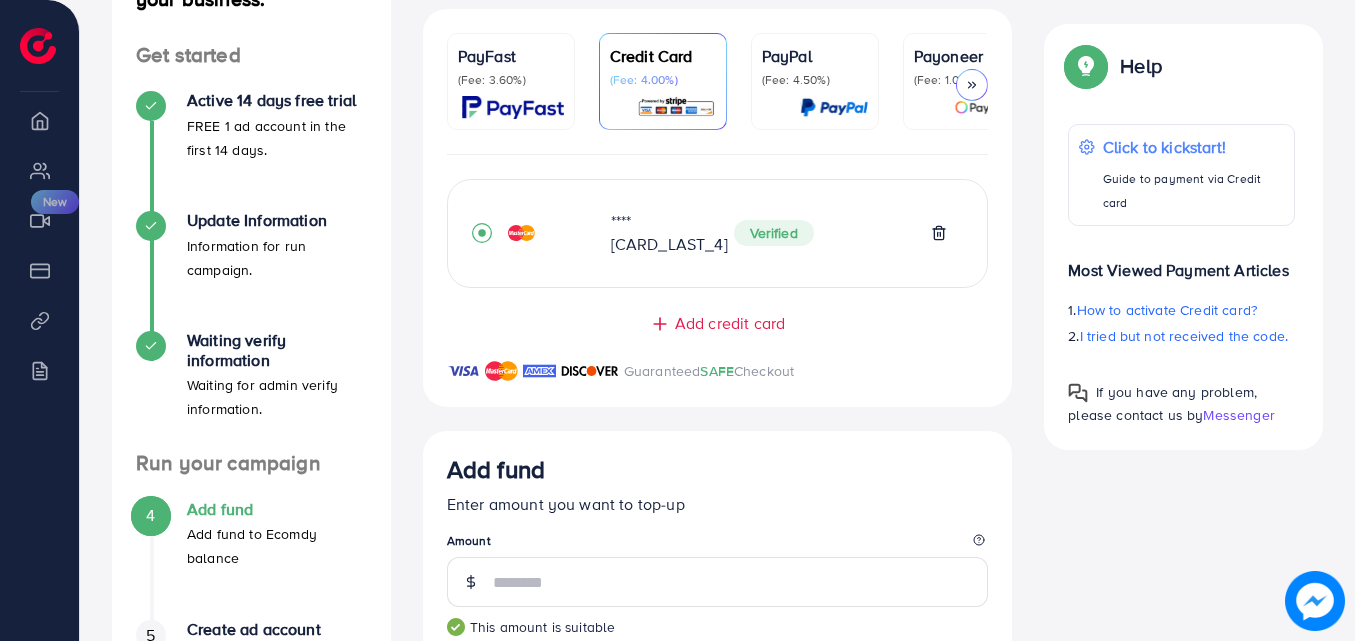 scroll, scrollTop: 300, scrollLeft: 0, axis: vertical 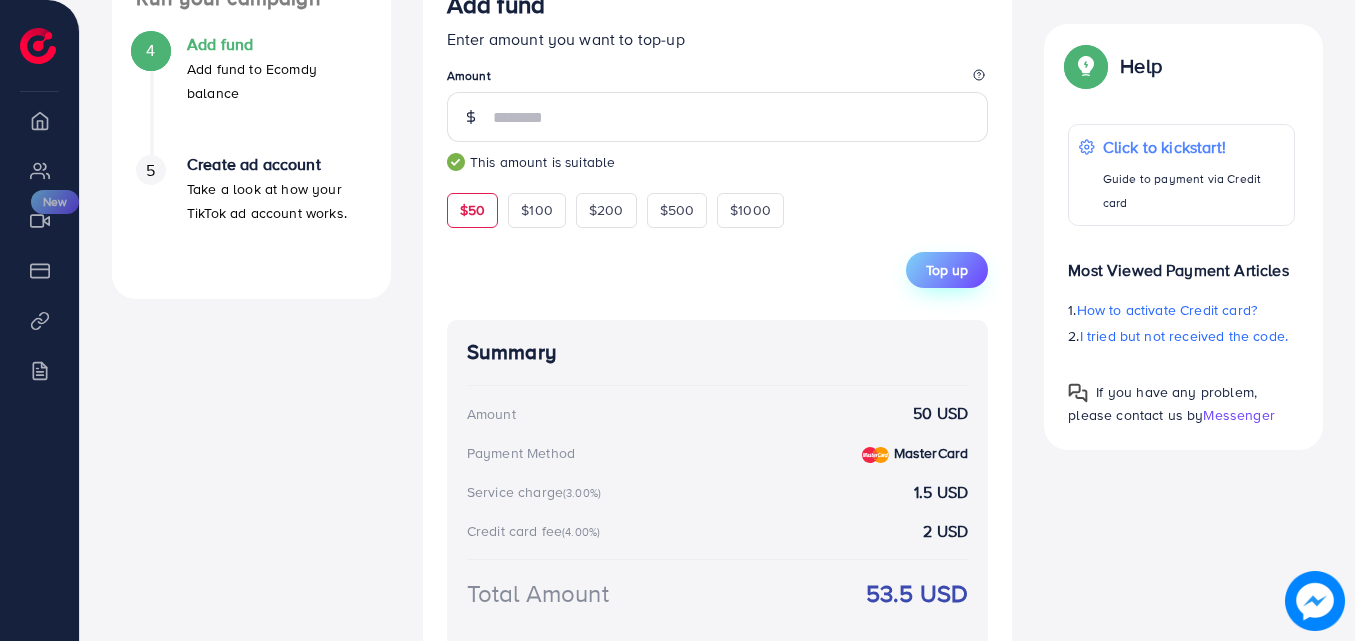 click on "Top up" at bounding box center (947, 270) 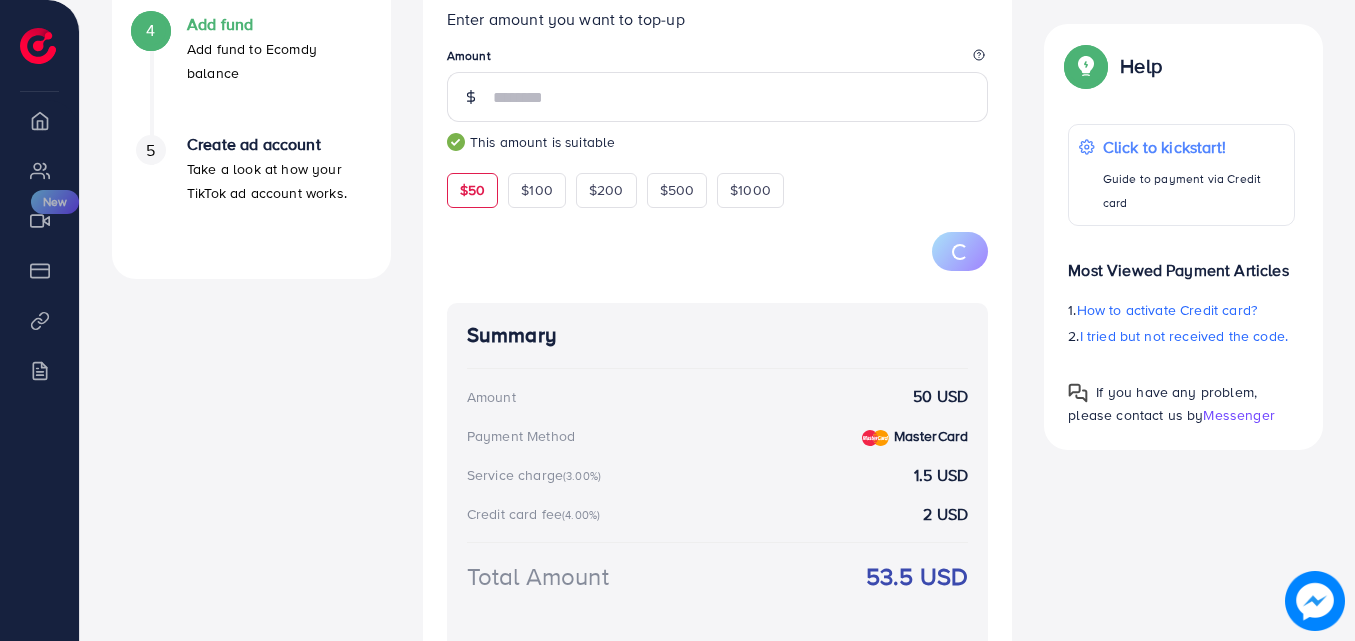 scroll, scrollTop: 790, scrollLeft: 0, axis: vertical 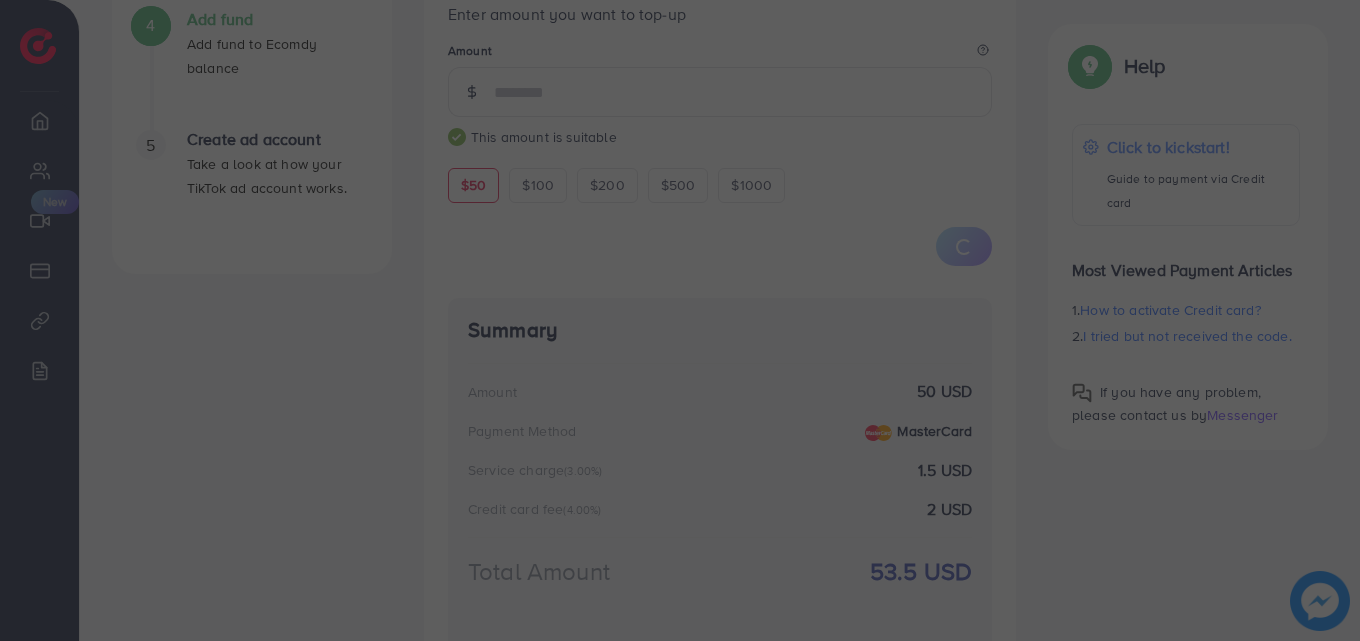 drag, startPoint x: 1359, startPoint y: 341, endPoint x: 1359, endPoint y: 423, distance: 82 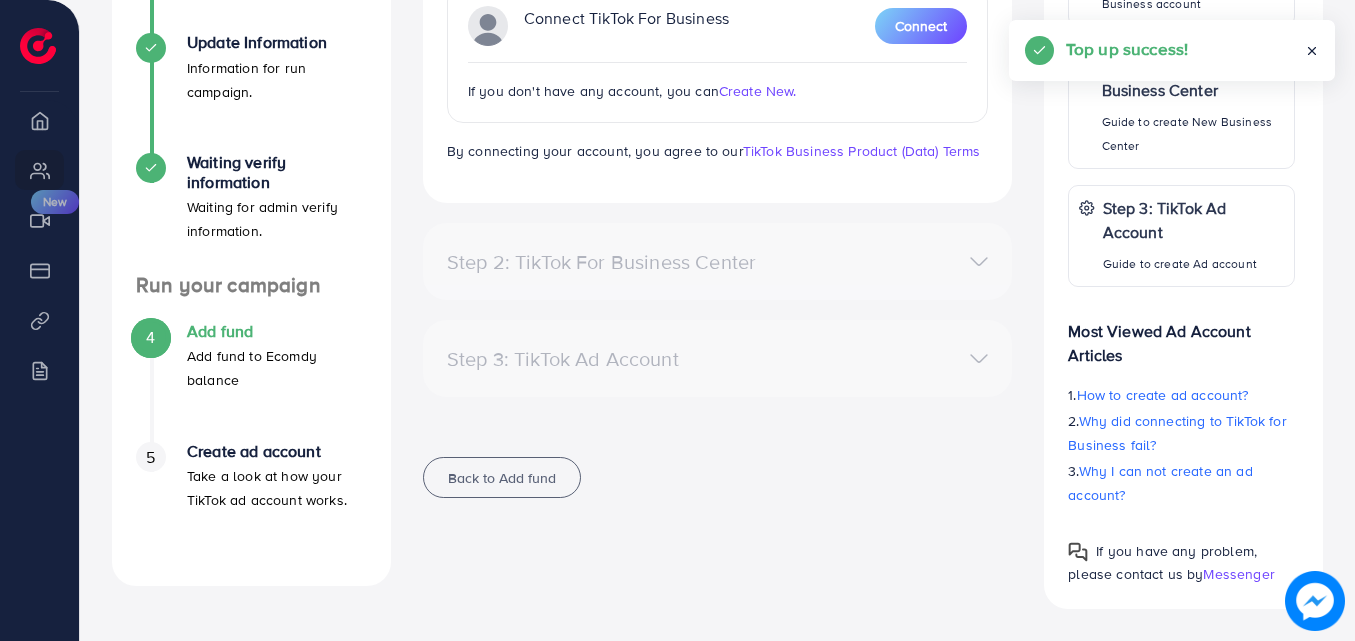 scroll, scrollTop: 0, scrollLeft: 0, axis: both 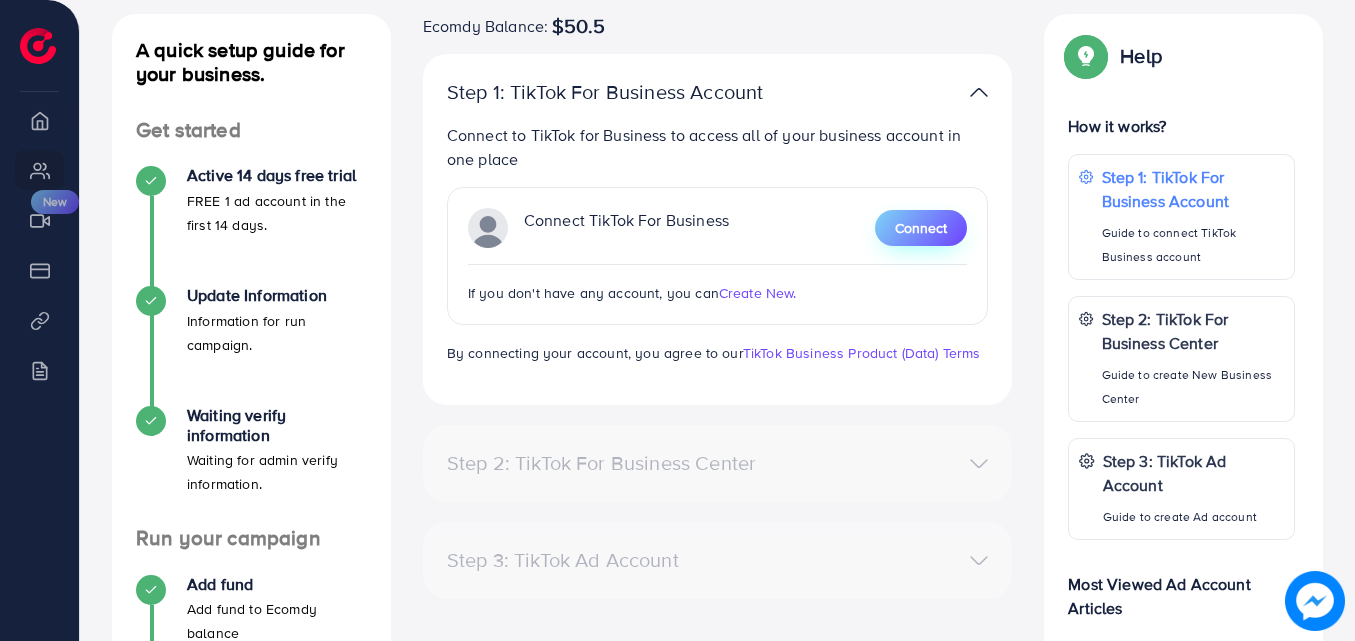 click on "Connect" at bounding box center [921, 228] 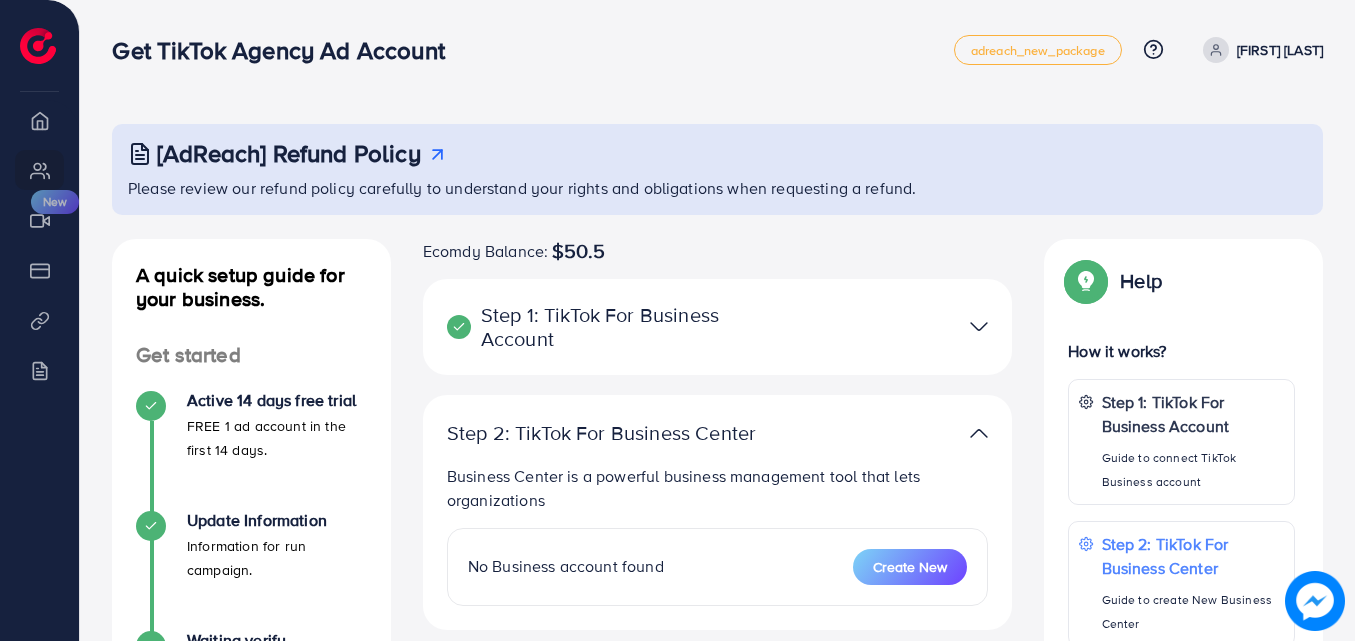 scroll, scrollTop: 0, scrollLeft: 0, axis: both 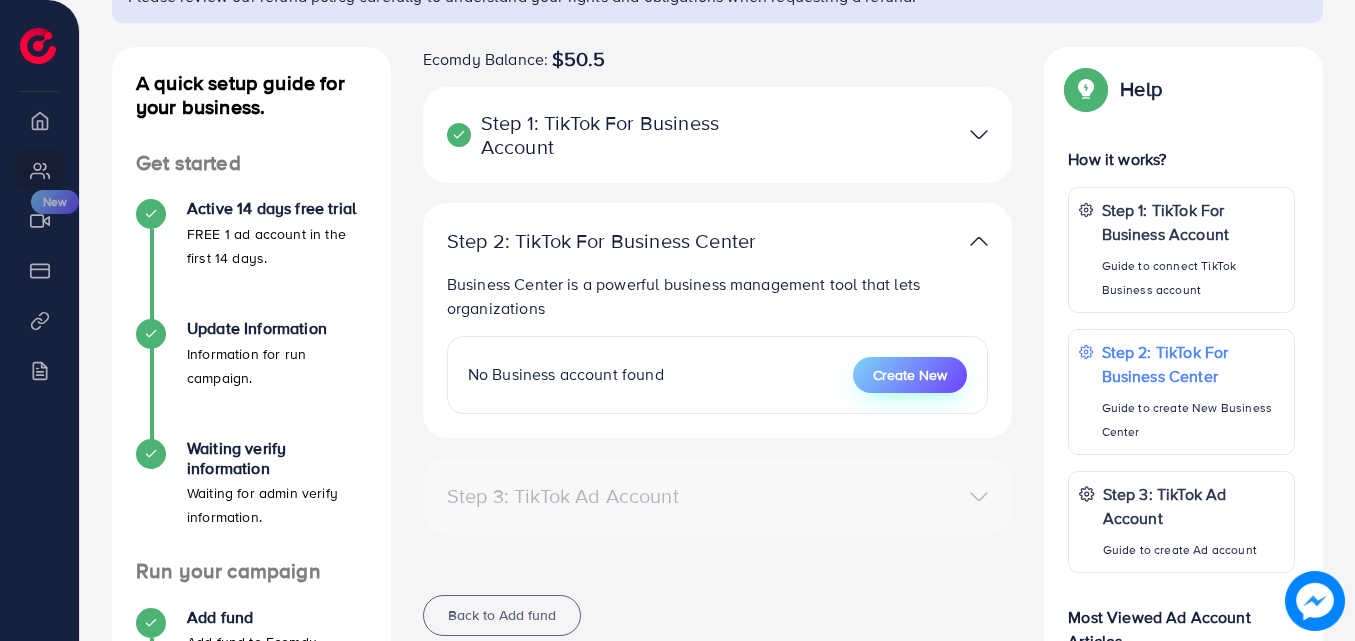 click on "Create New" at bounding box center (910, 375) 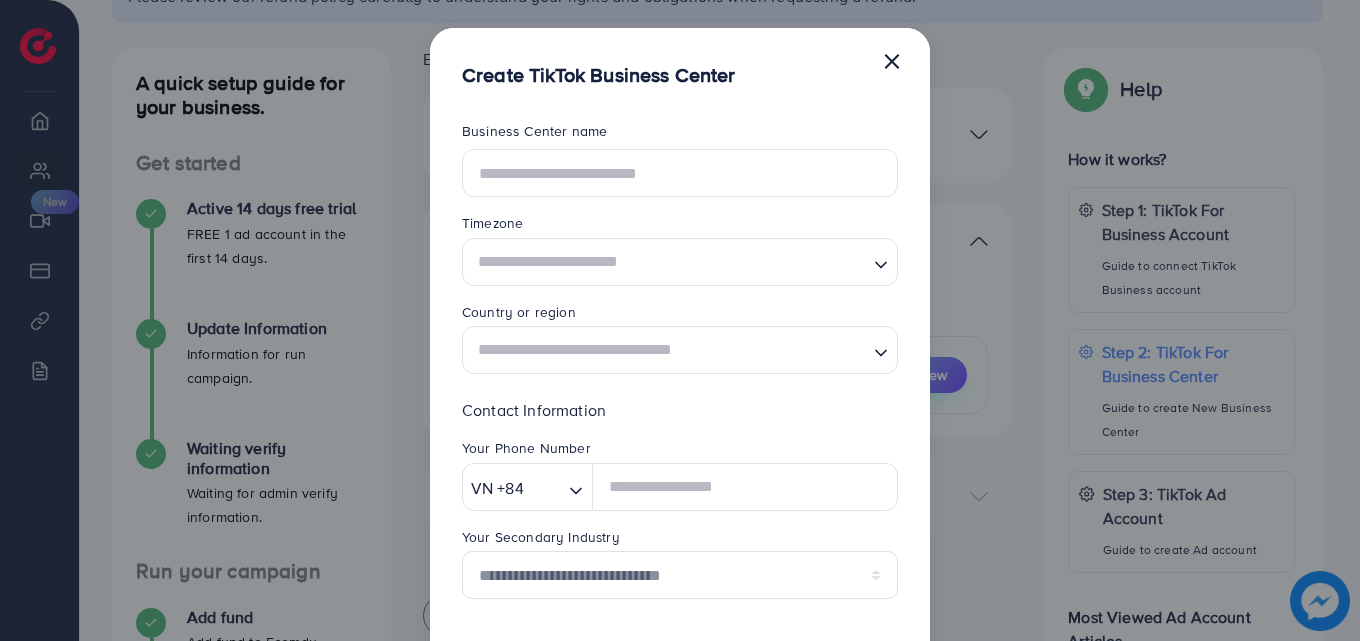 scroll, scrollTop: 0, scrollLeft: 0, axis: both 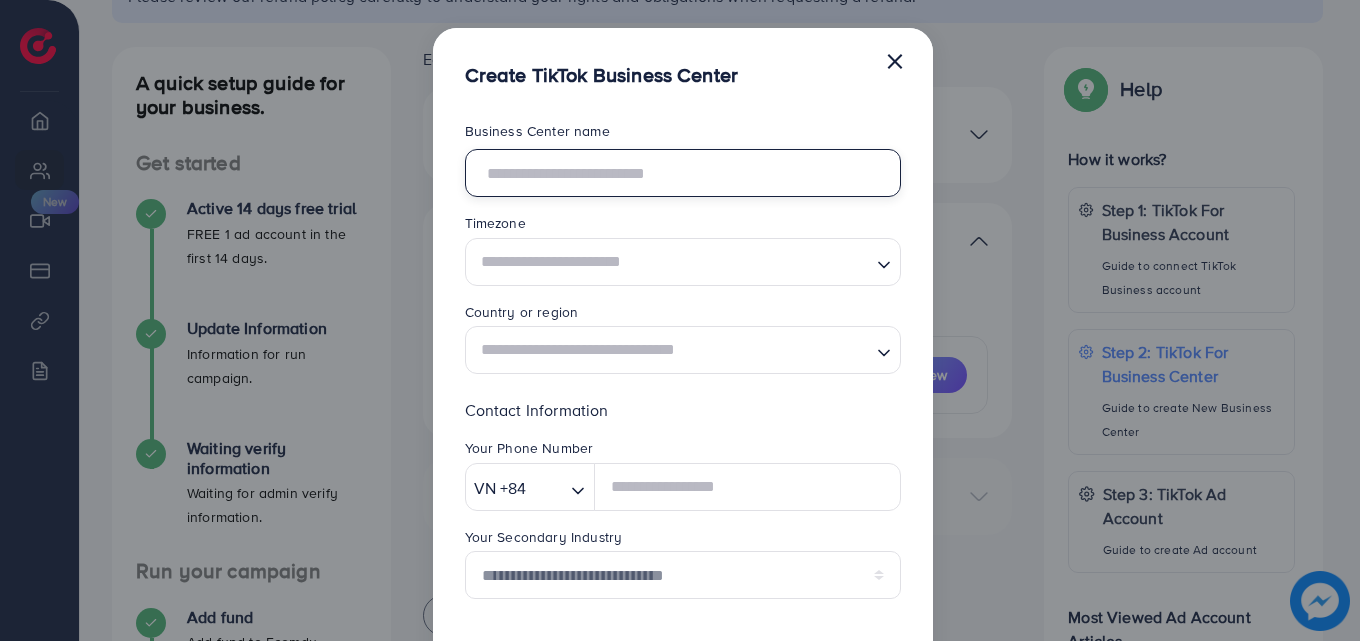 click at bounding box center (683, 173) 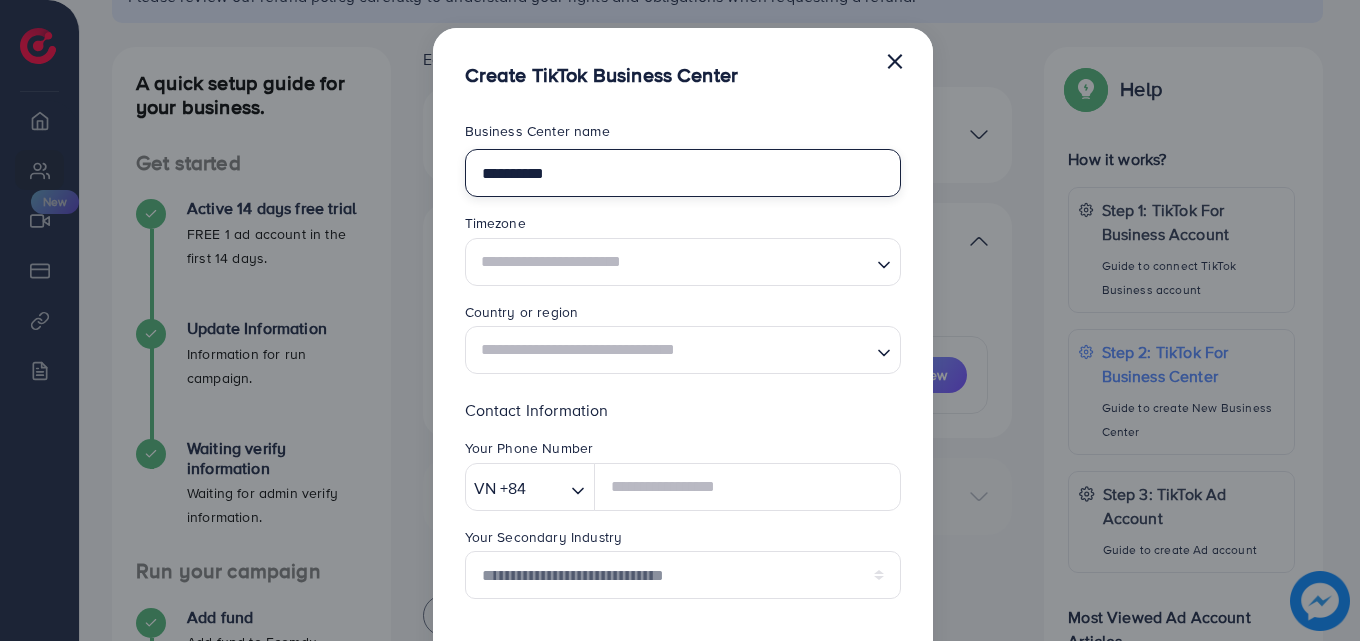 type on "**********" 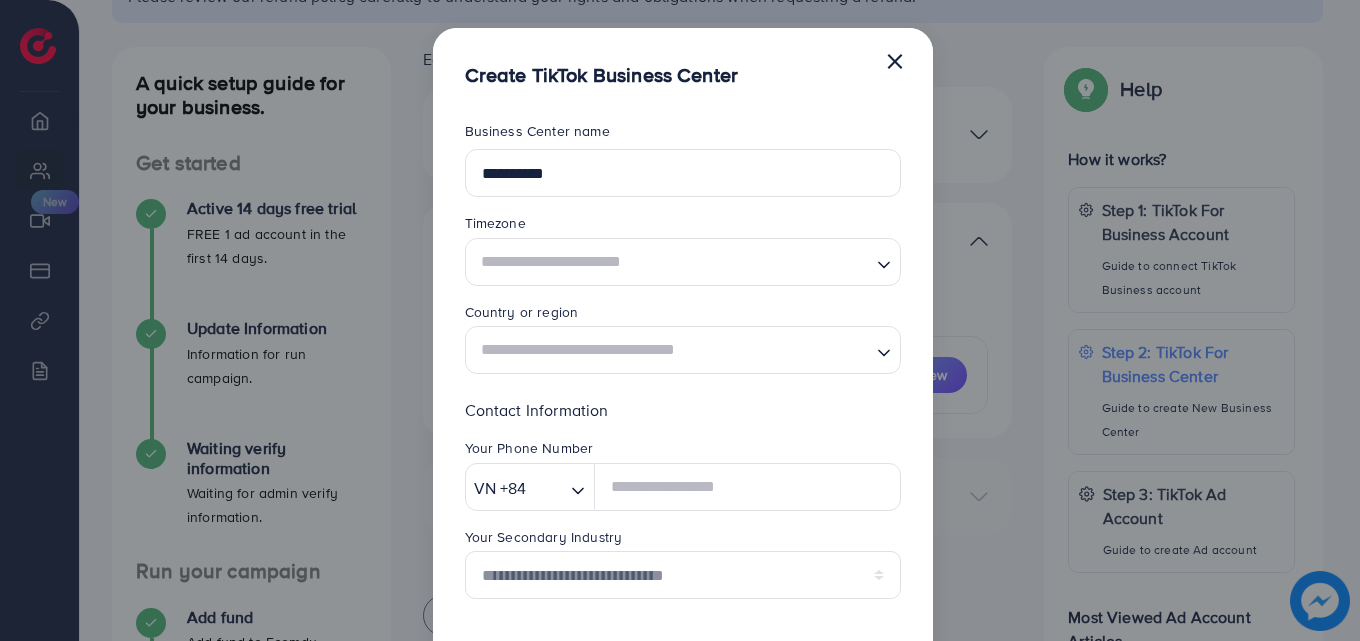click at bounding box center (671, 261) 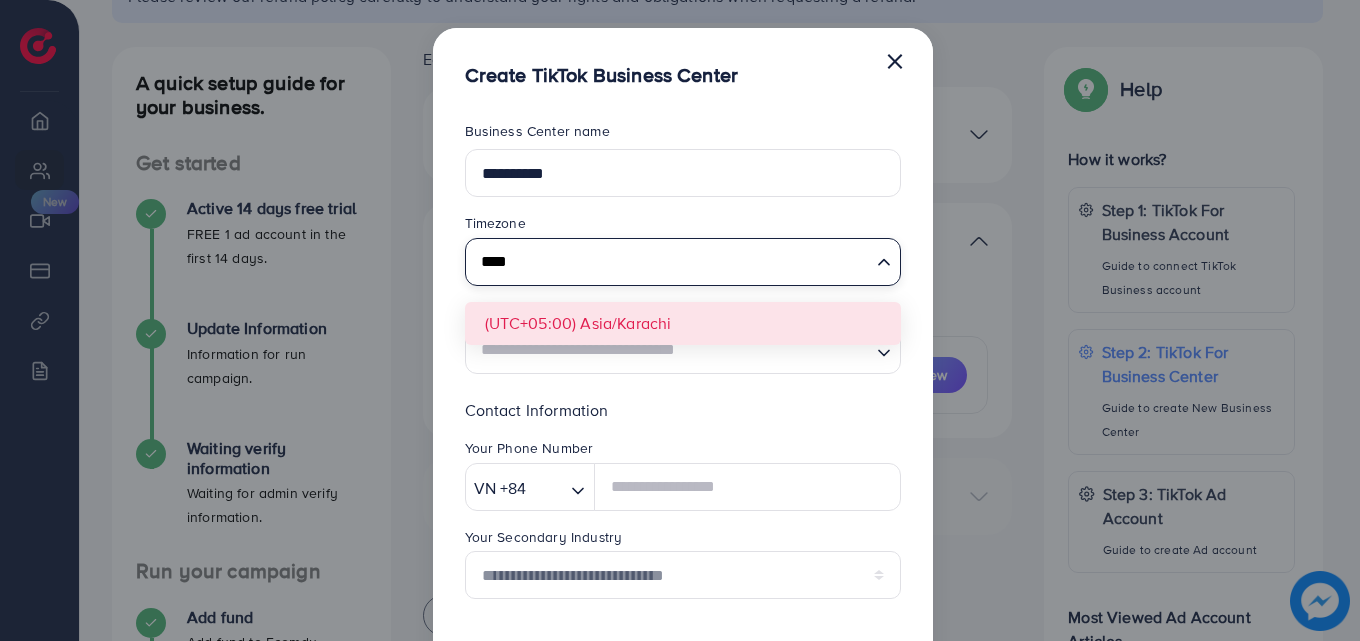 type on "****" 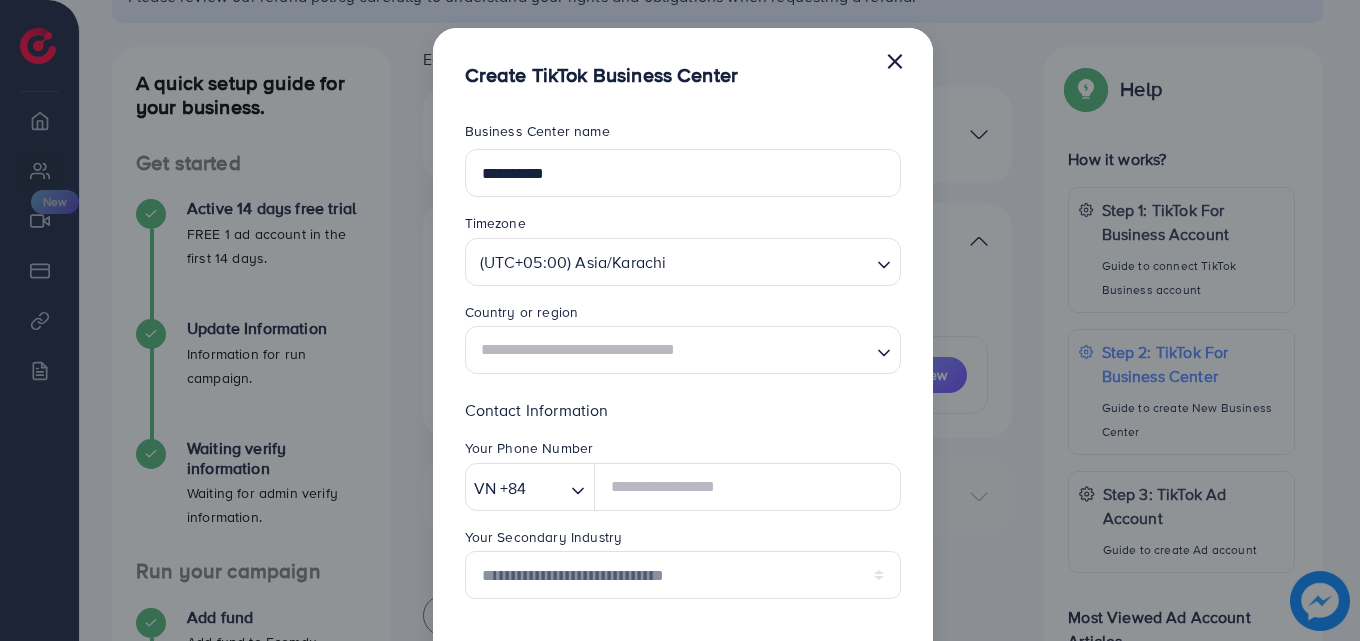 click on "**********" at bounding box center (683, 522) 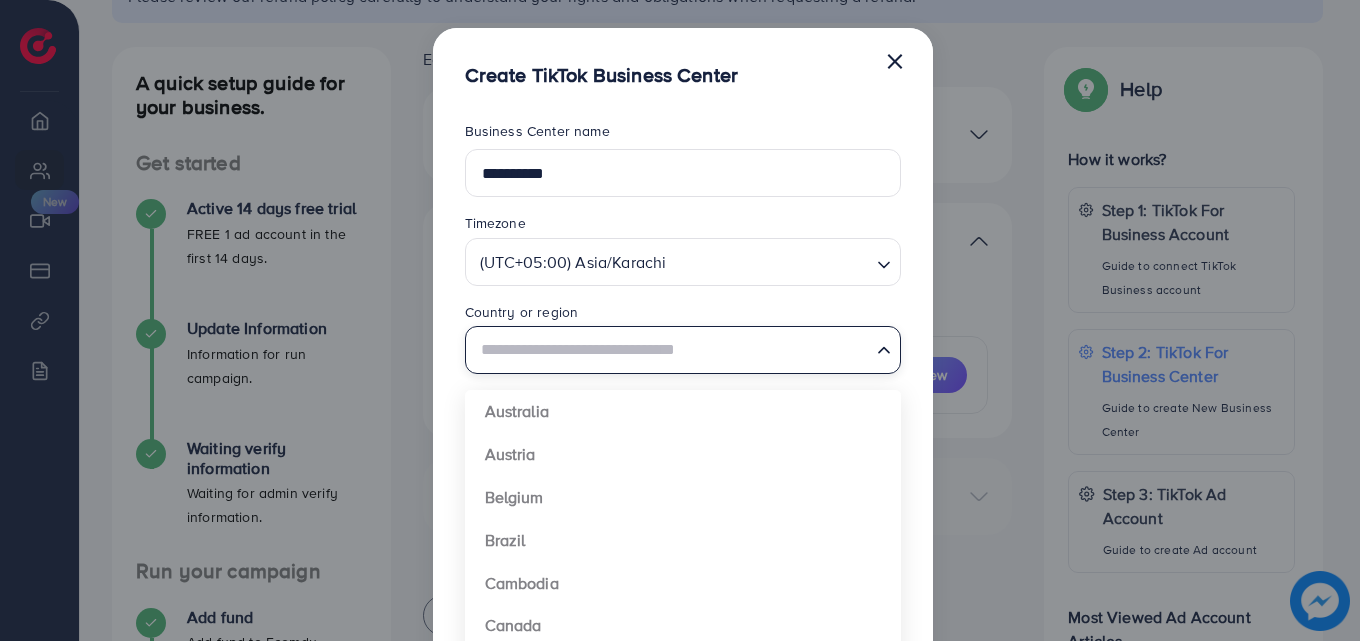 click at bounding box center (671, 350) 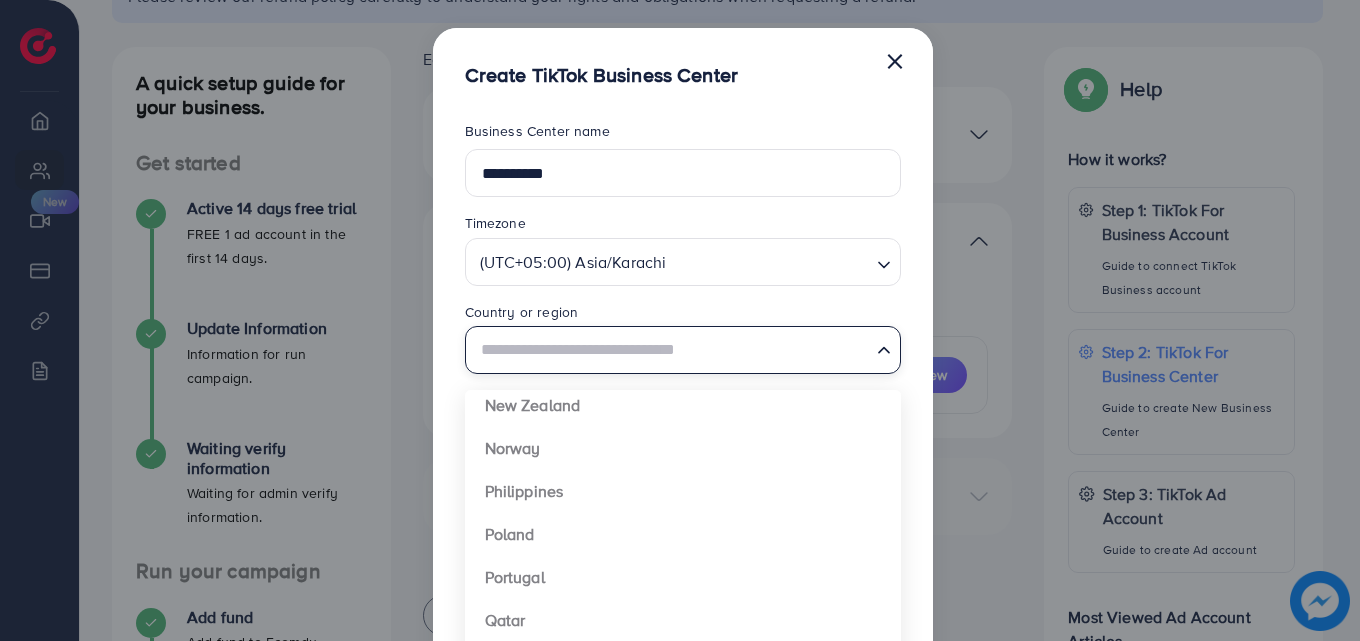 scroll, scrollTop: 1071, scrollLeft: 0, axis: vertical 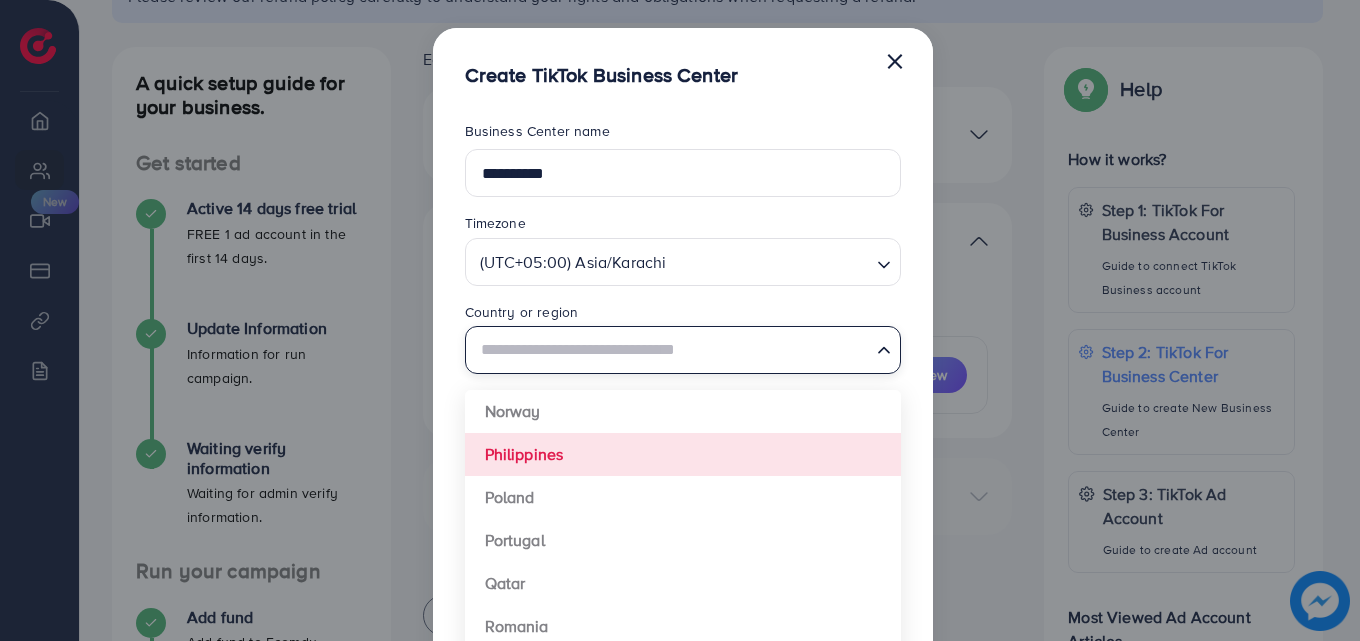 click at bounding box center (671, 350) 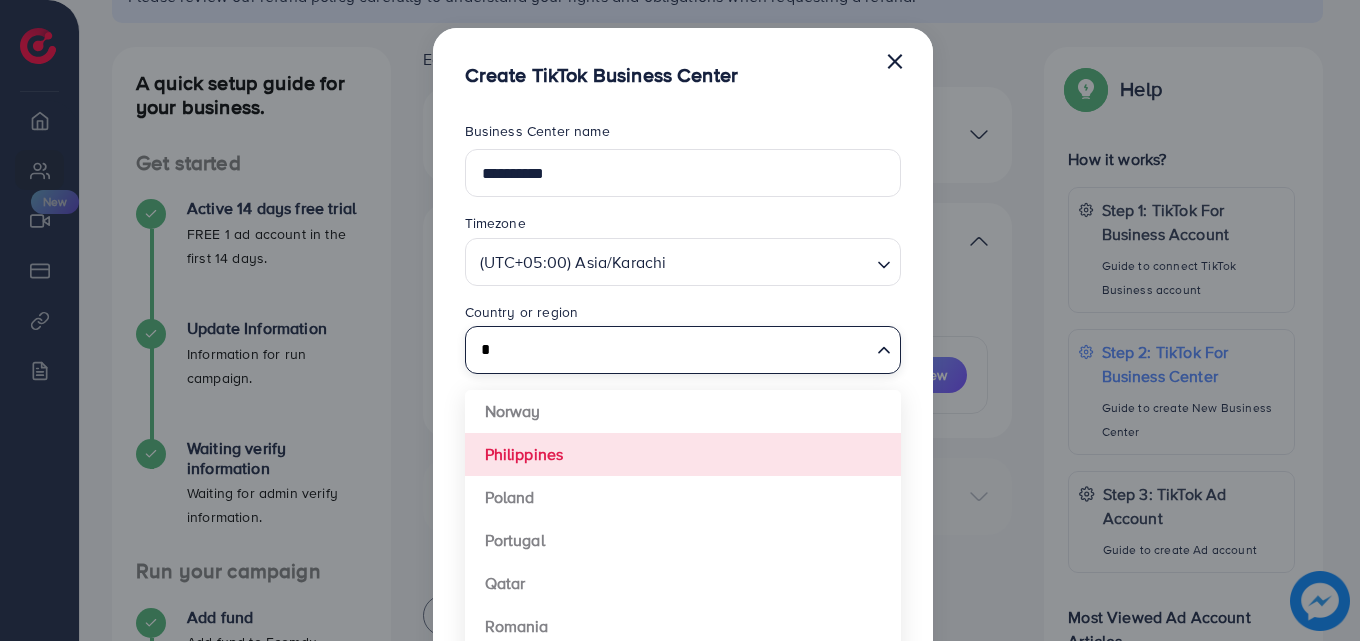 scroll, scrollTop: 0, scrollLeft: 0, axis: both 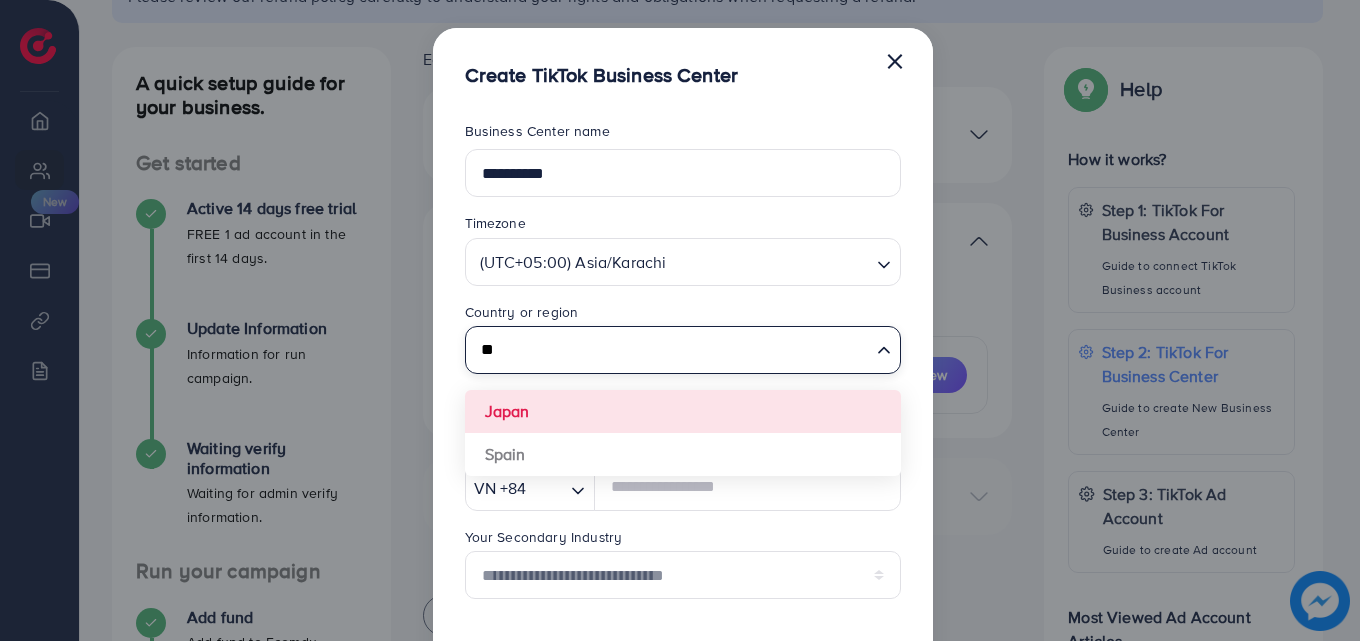 type on "*" 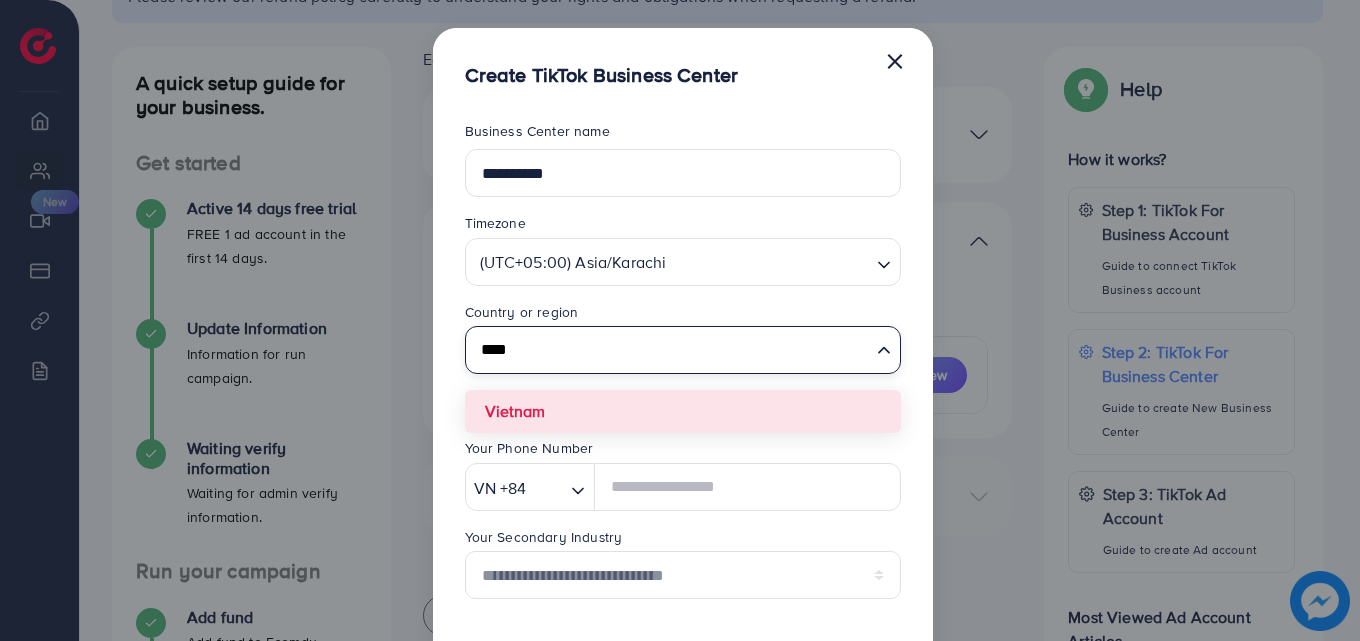 type on "****" 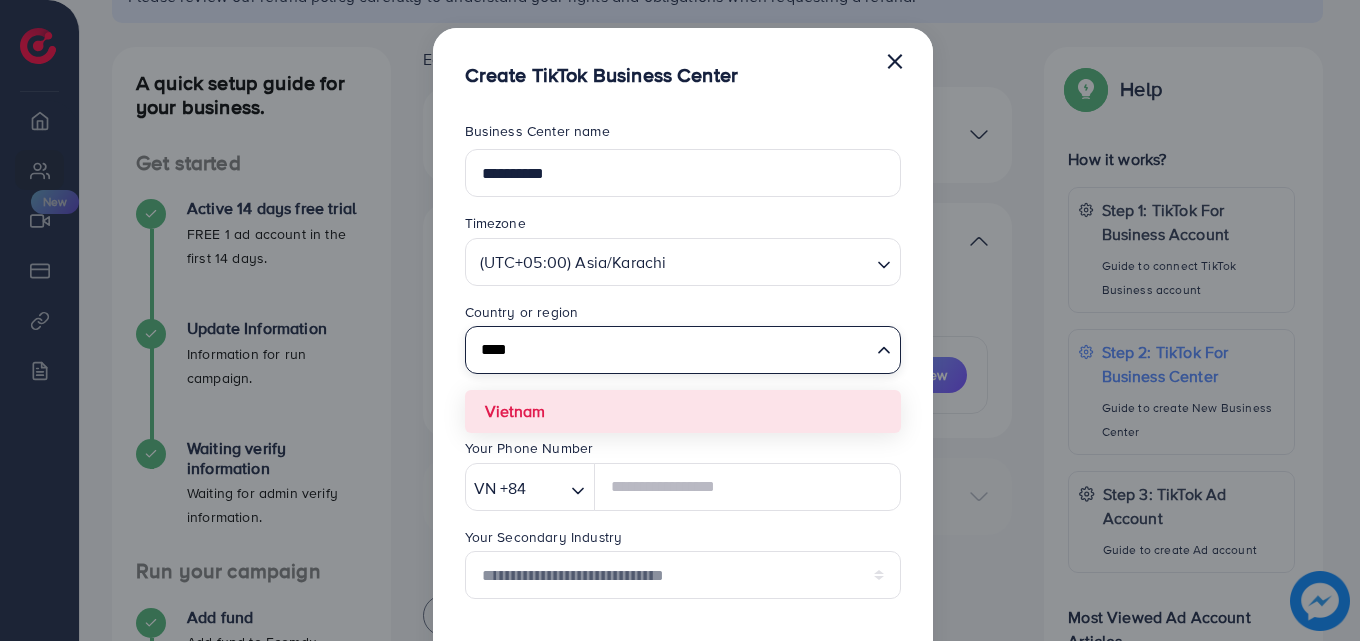 type 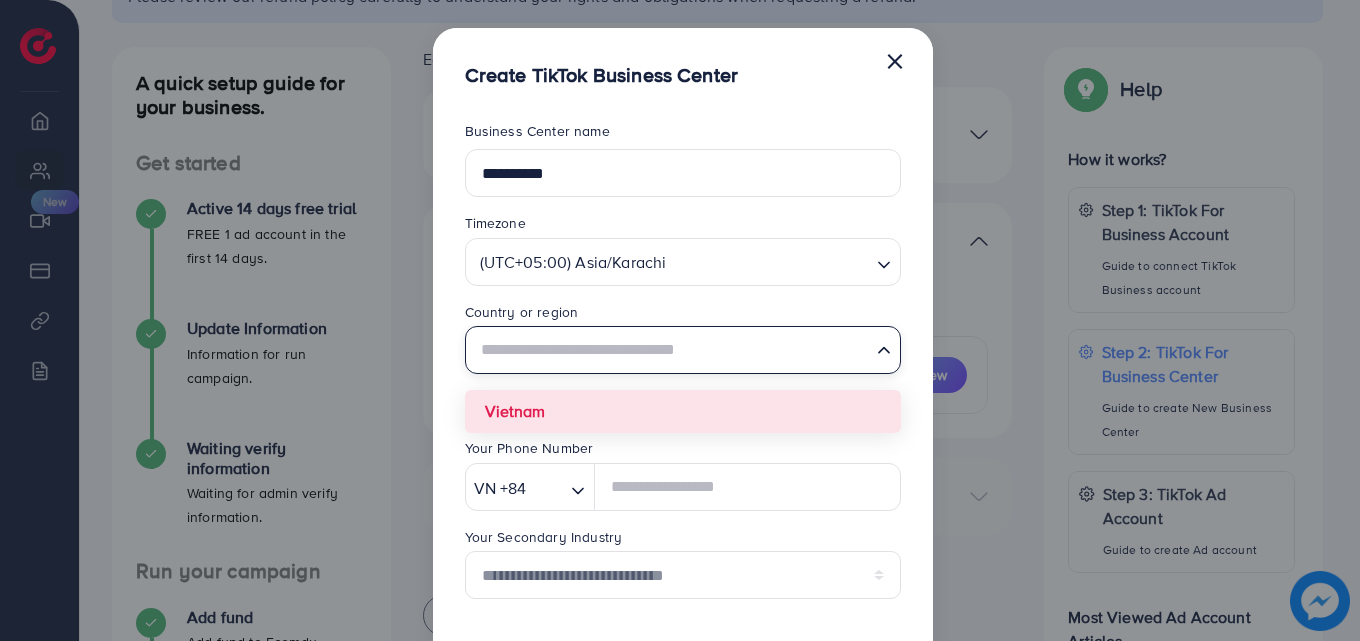 click on "**********" at bounding box center (683, 522) 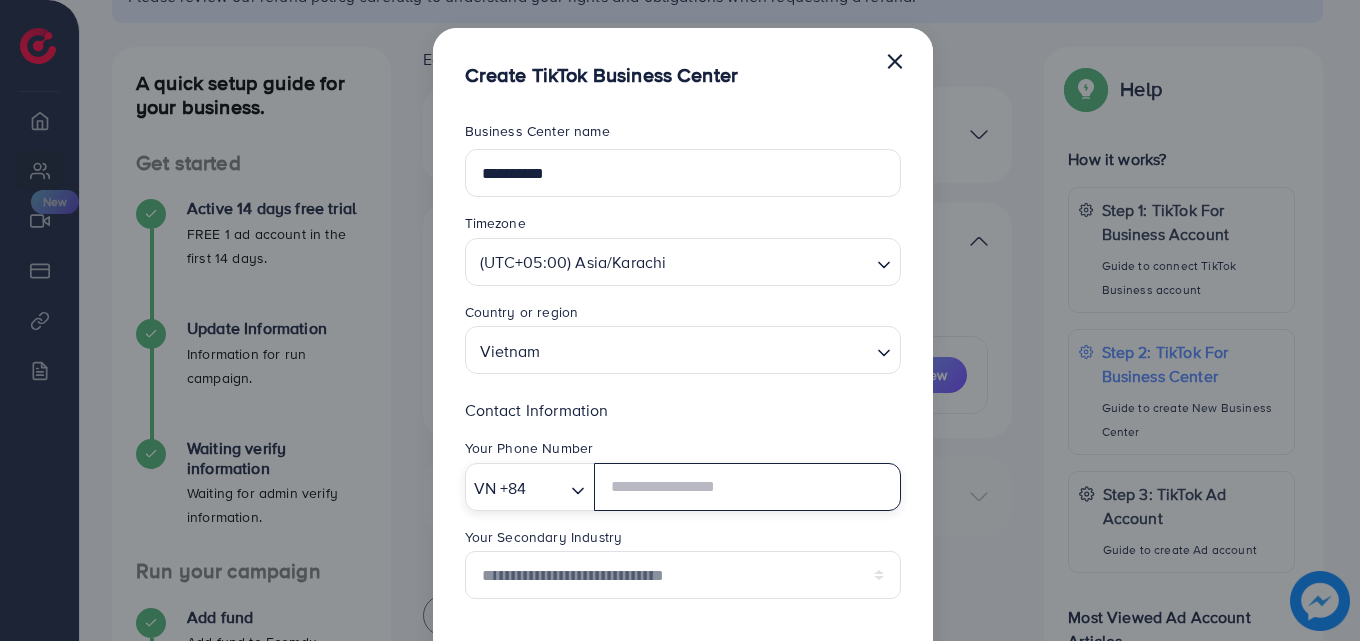 click at bounding box center [547, 488] 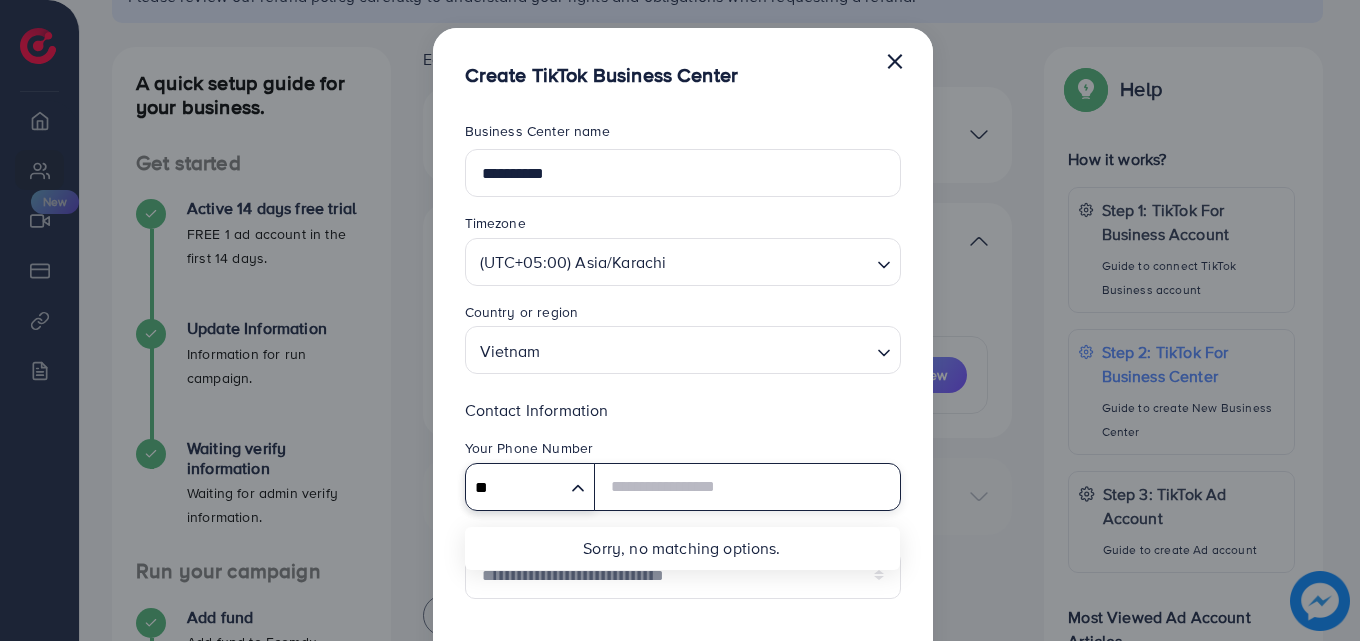 type on "**" 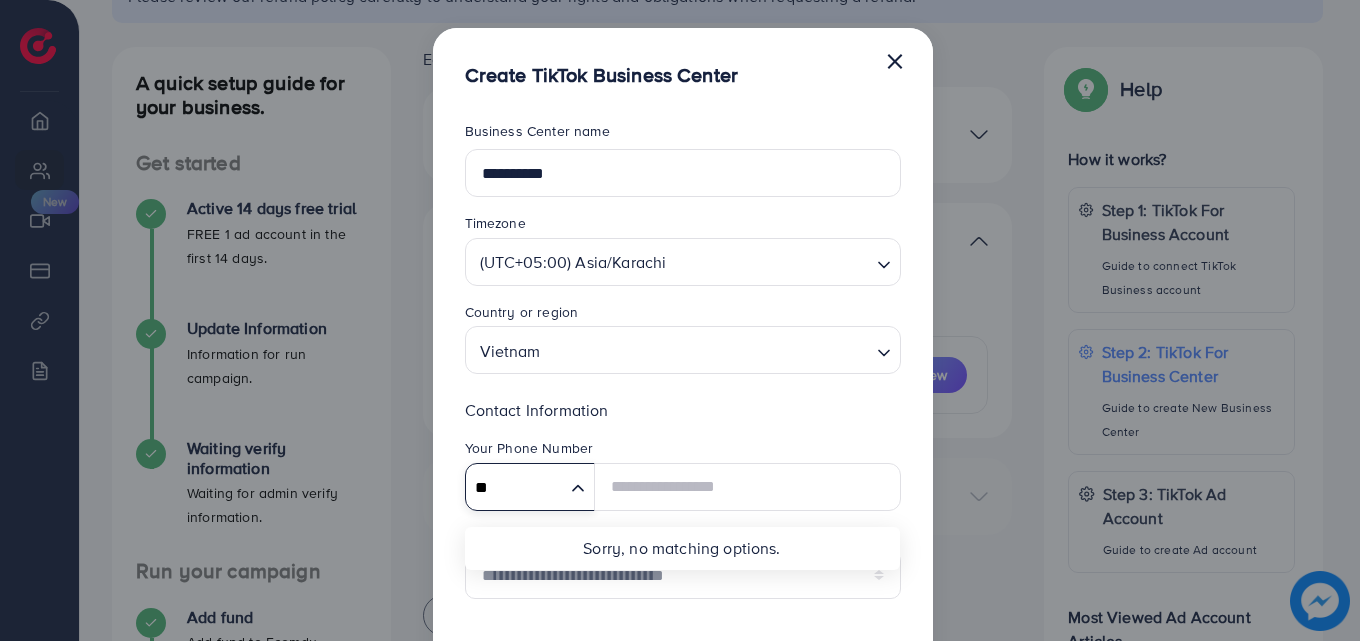 type 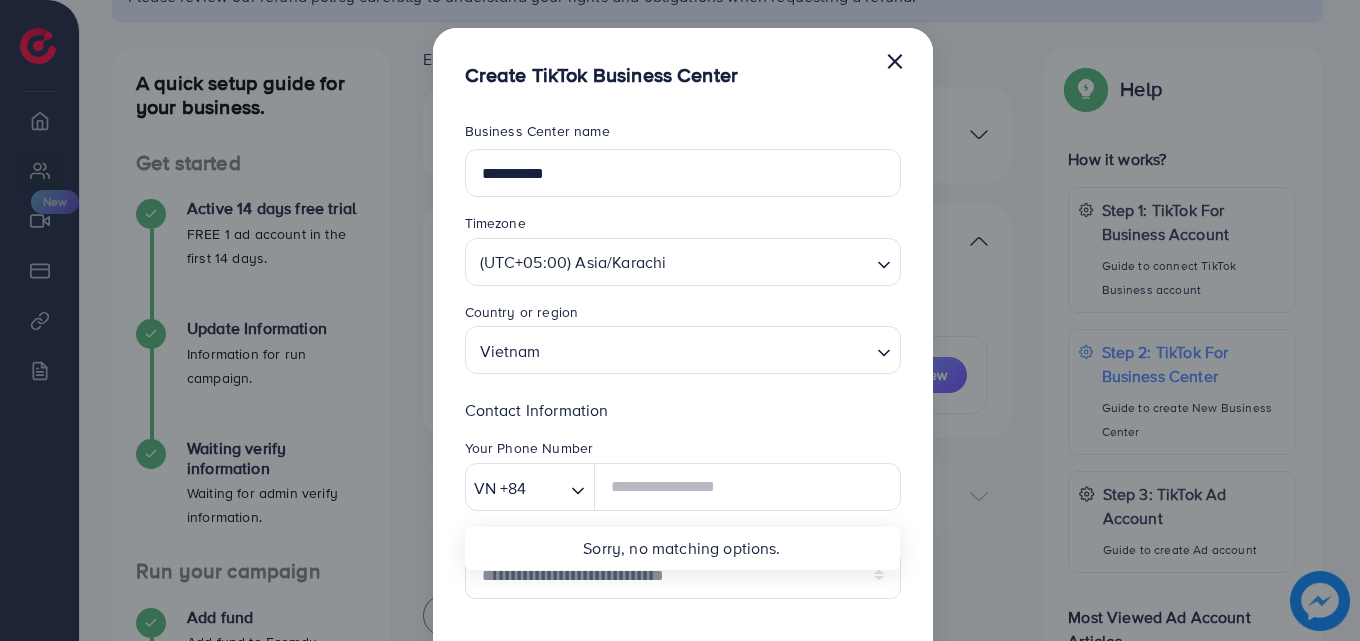 click 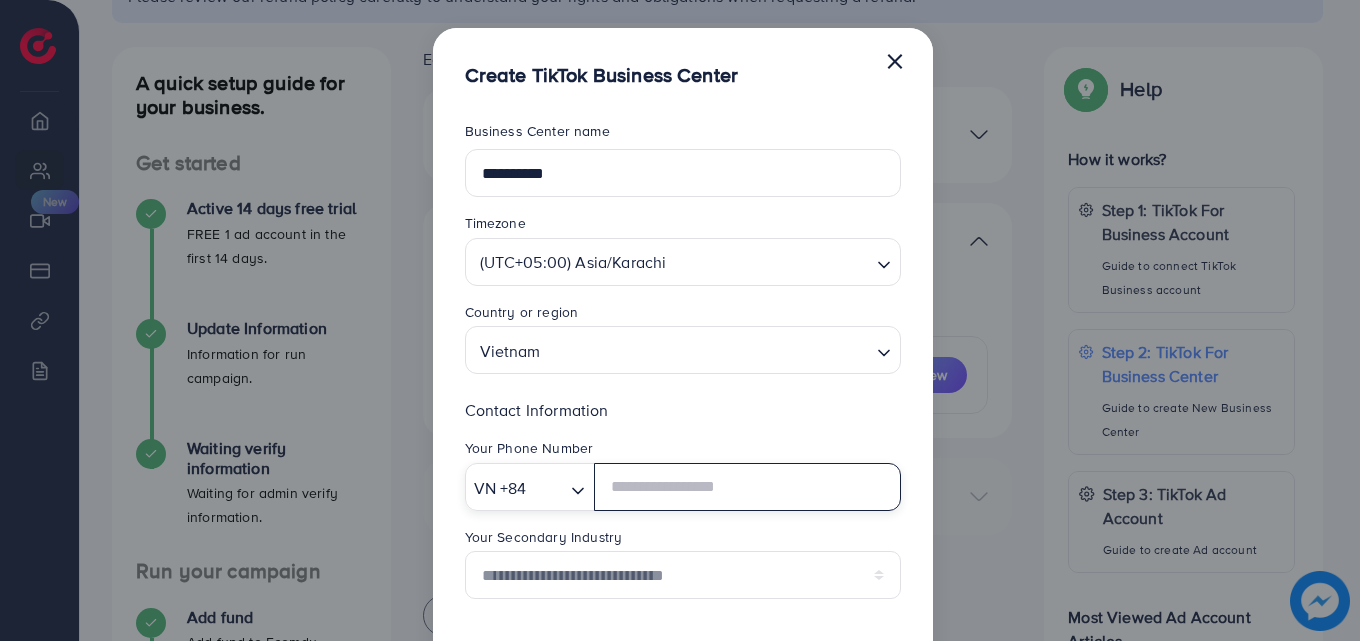 click 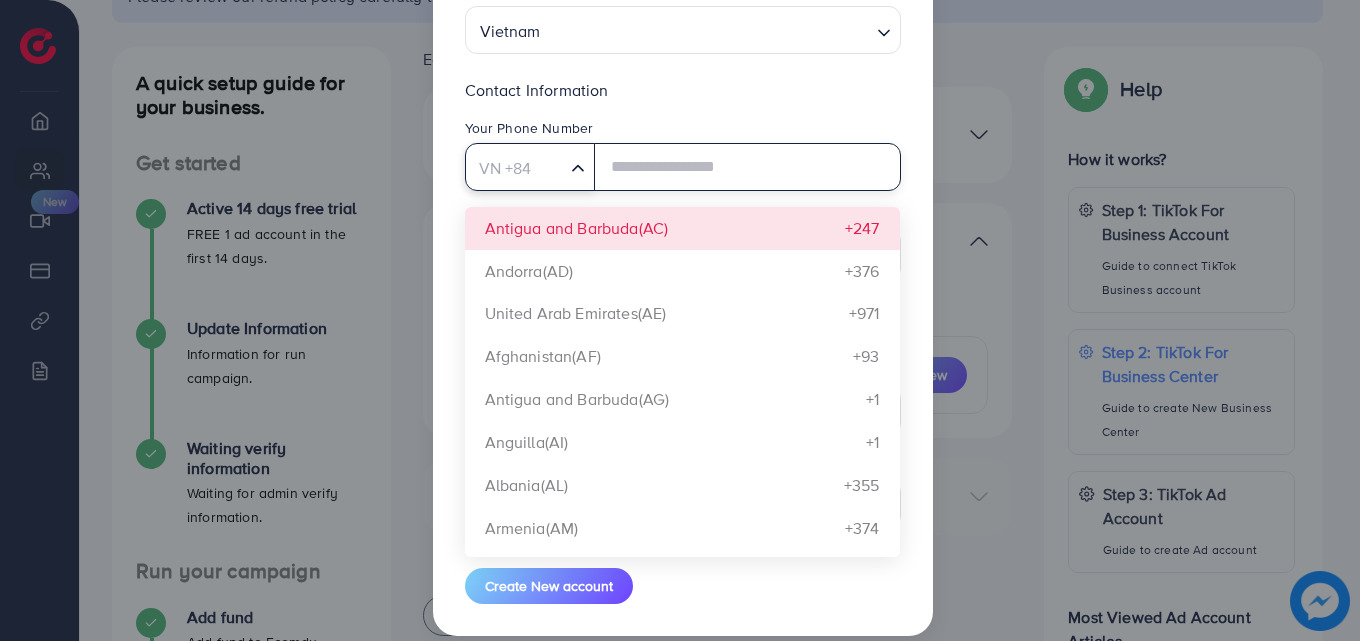 scroll, scrollTop: 343, scrollLeft: 0, axis: vertical 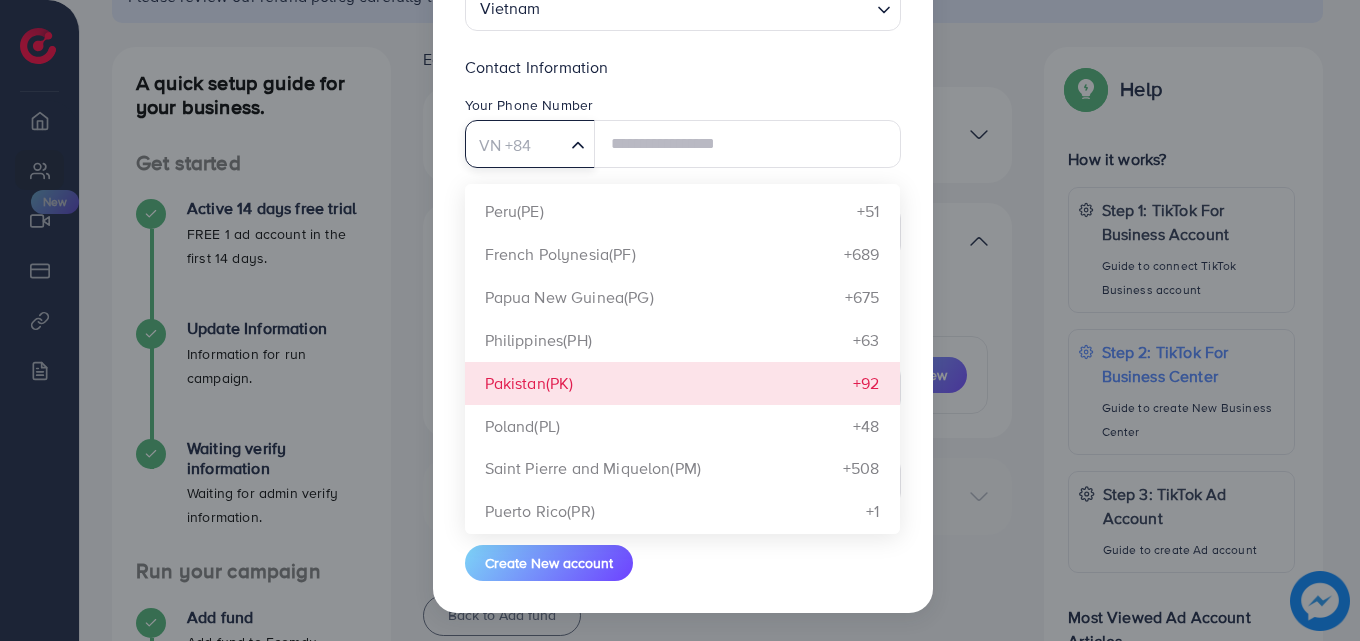 click on "**********" at bounding box center [683, 179] 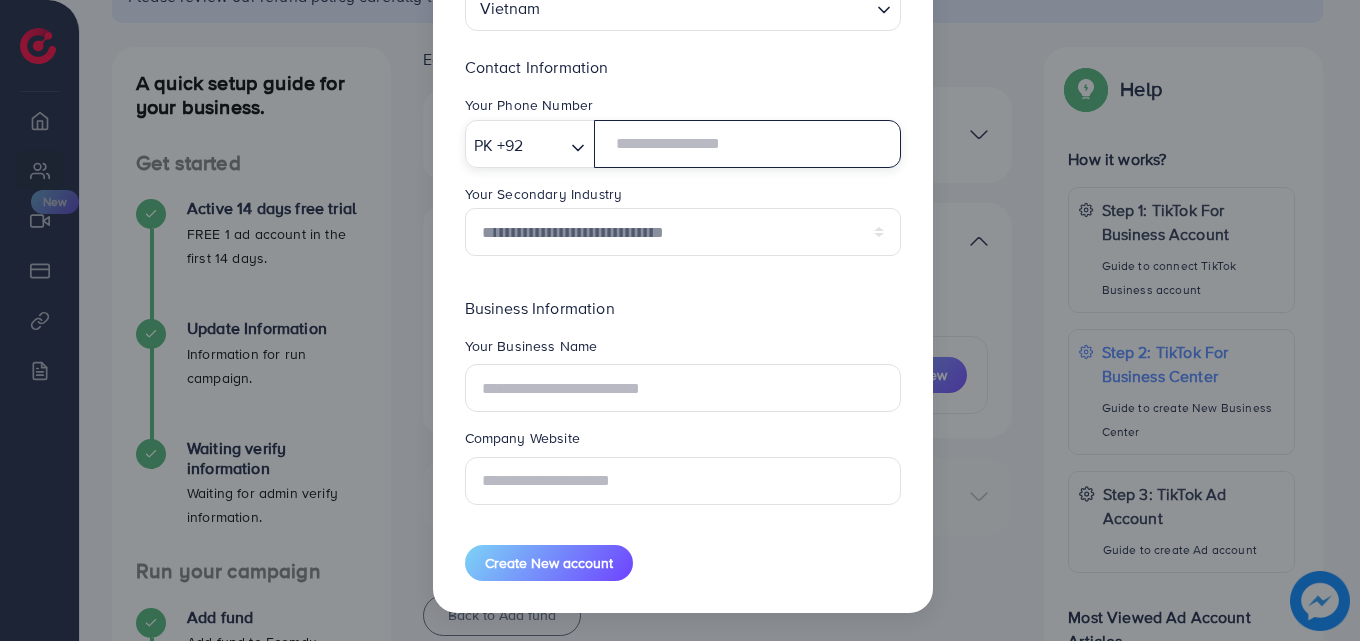 click at bounding box center [747, 144] 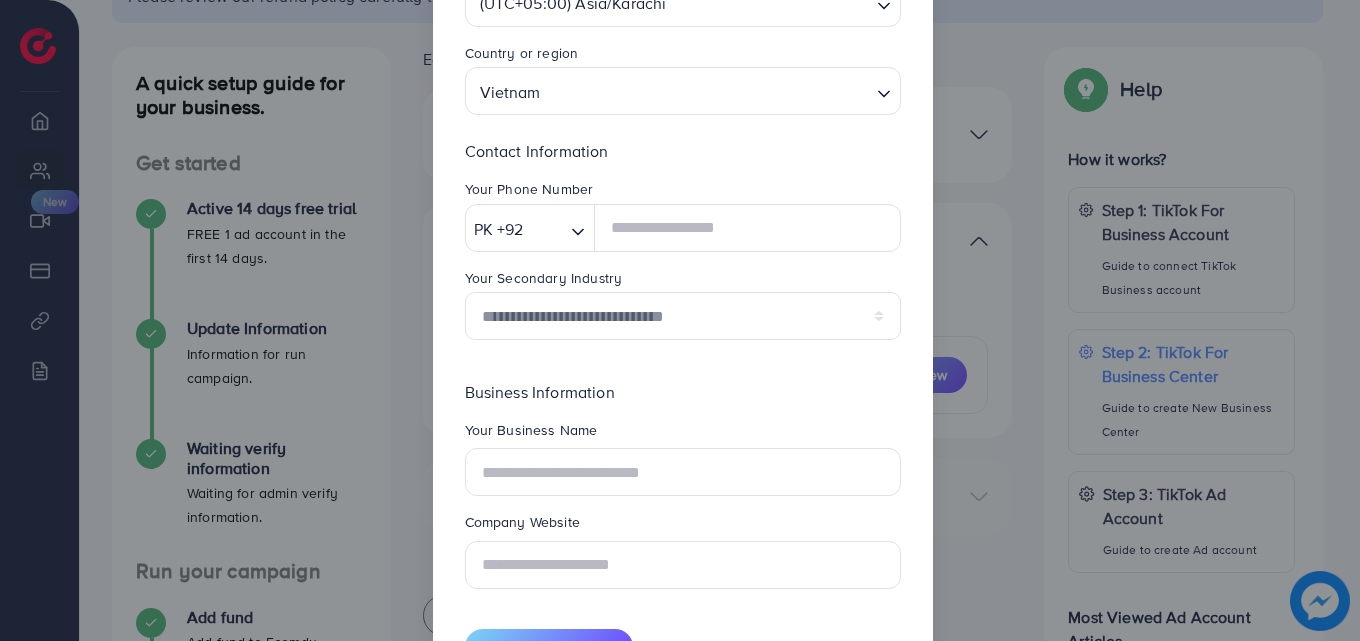 scroll, scrollTop: 243, scrollLeft: 0, axis: vertical 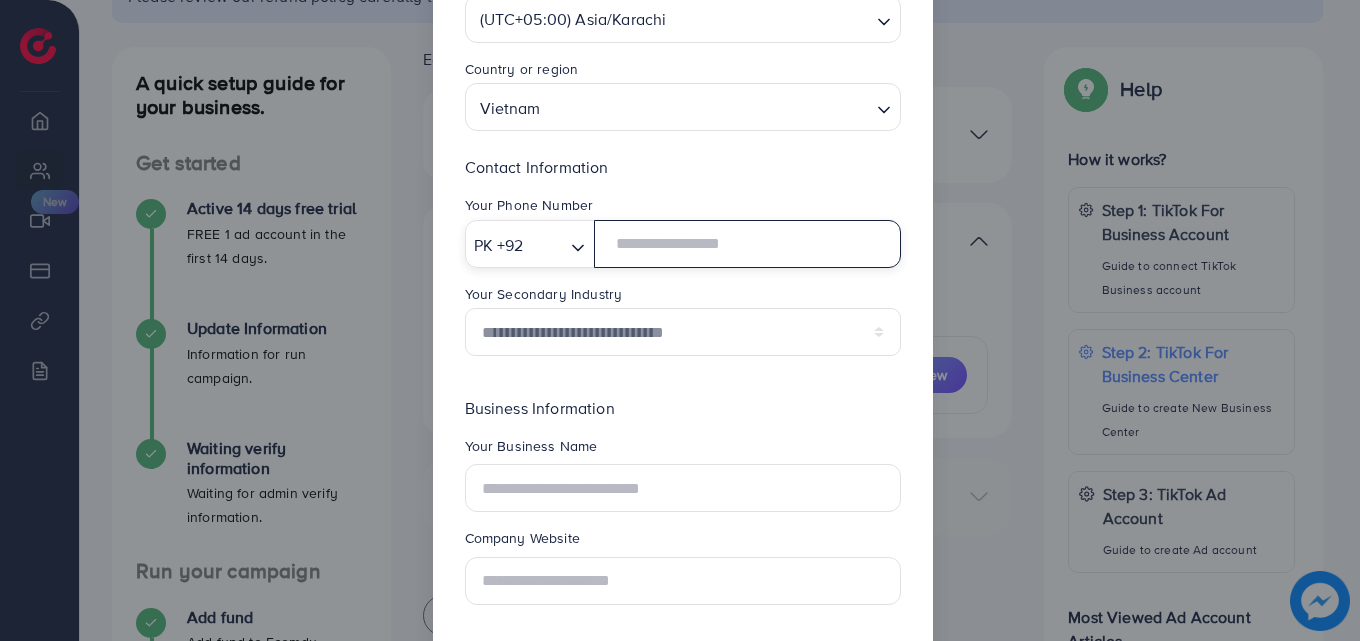 click at bounding box center [747, 244] 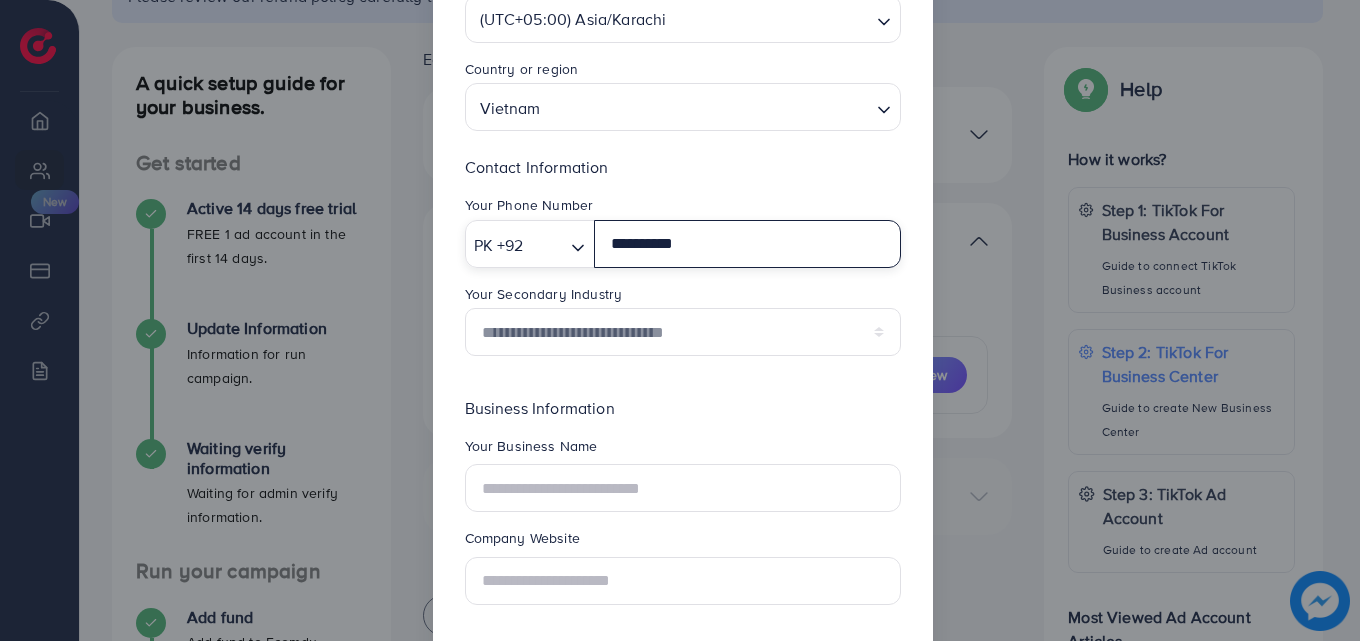 type on "**********" 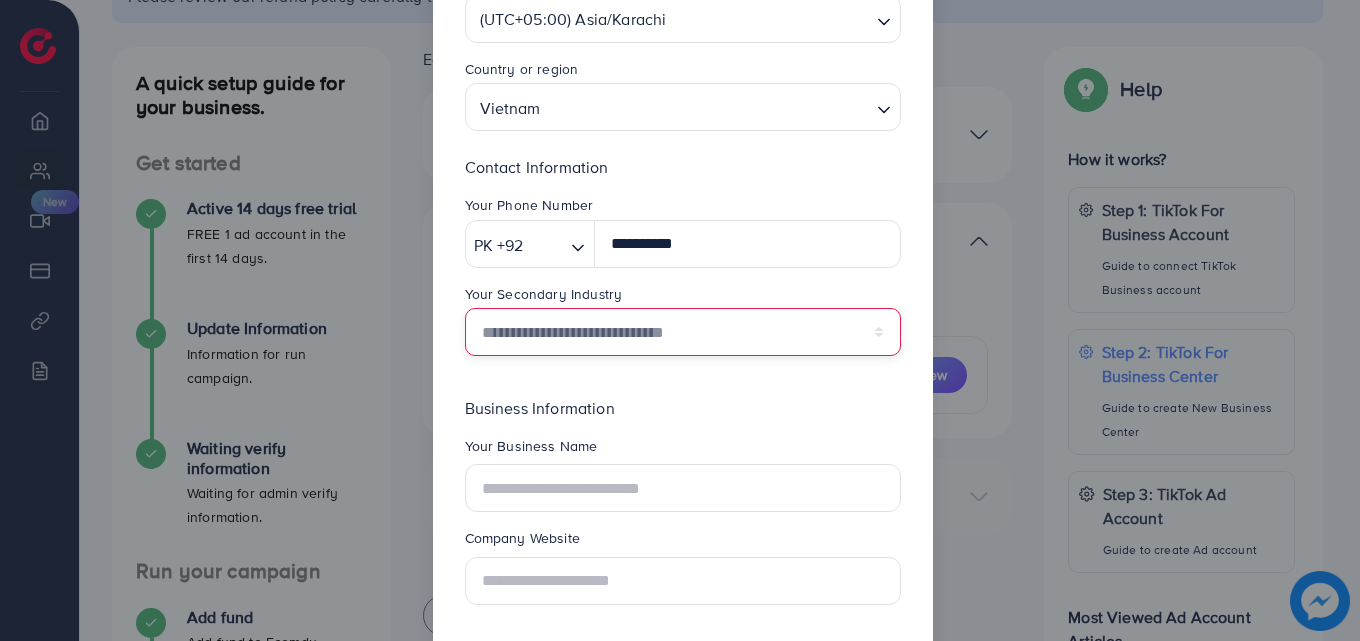 click on "**********" at bounding box center (683, 332) 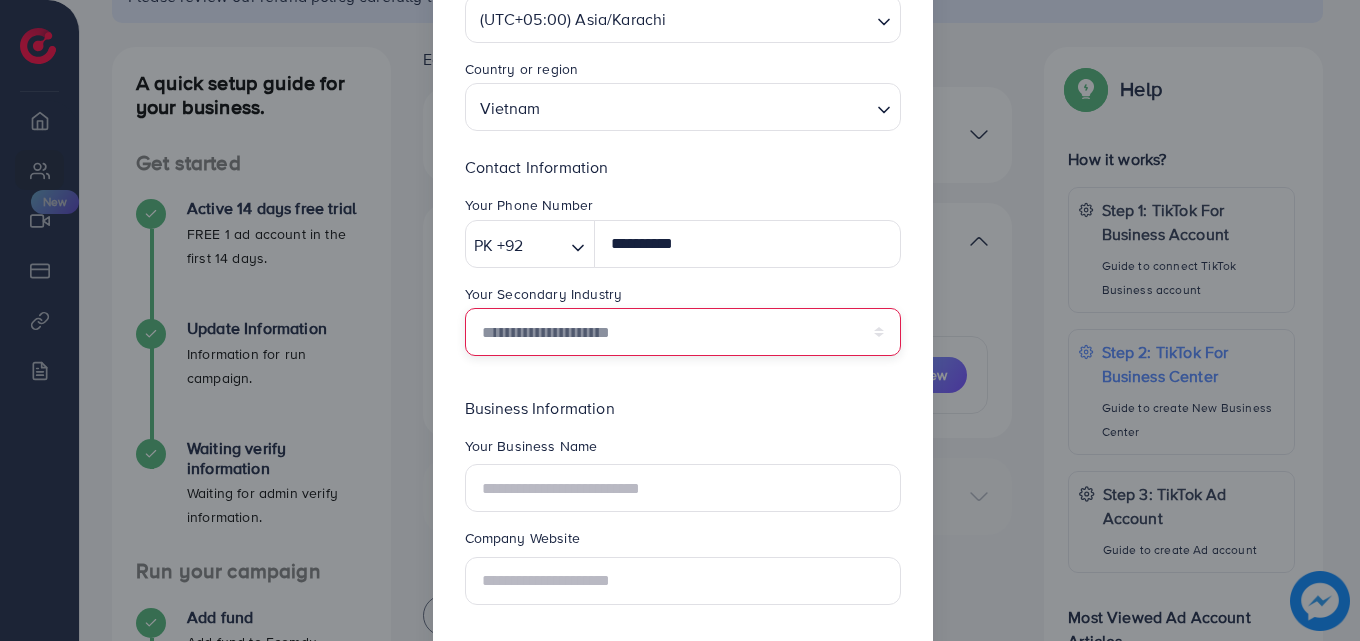 click on "**********" at bounding box center [683, 332] 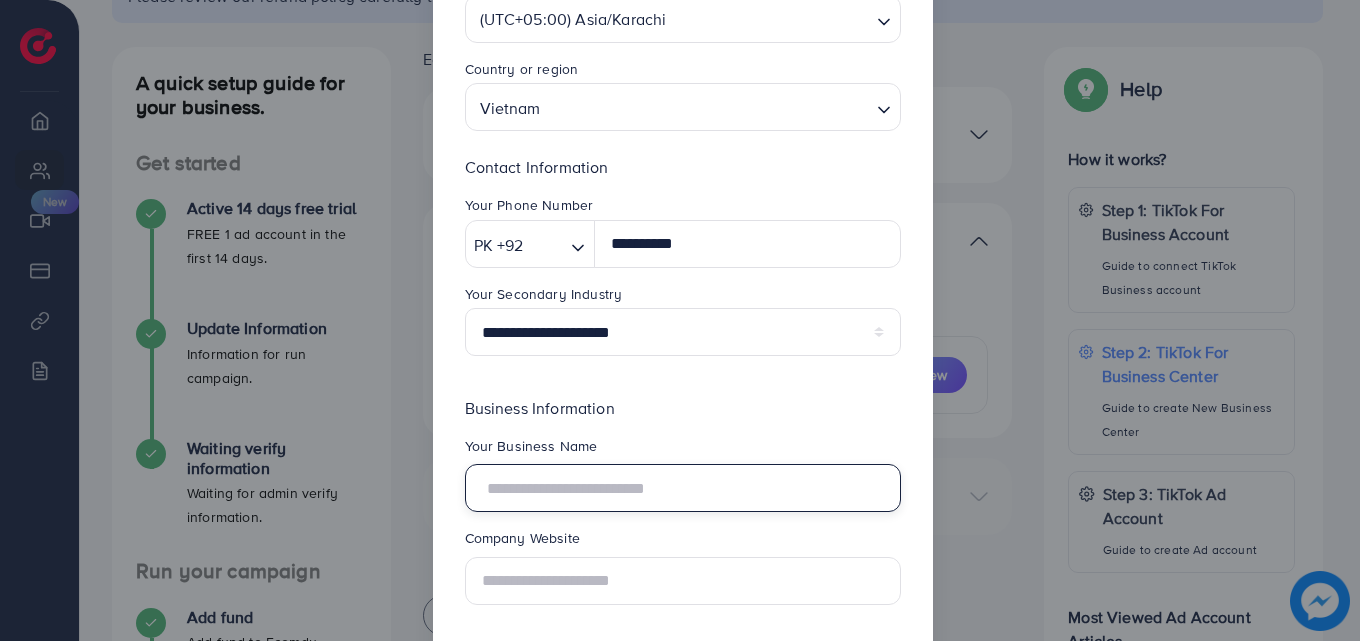 click at bounding box center (683, 488) 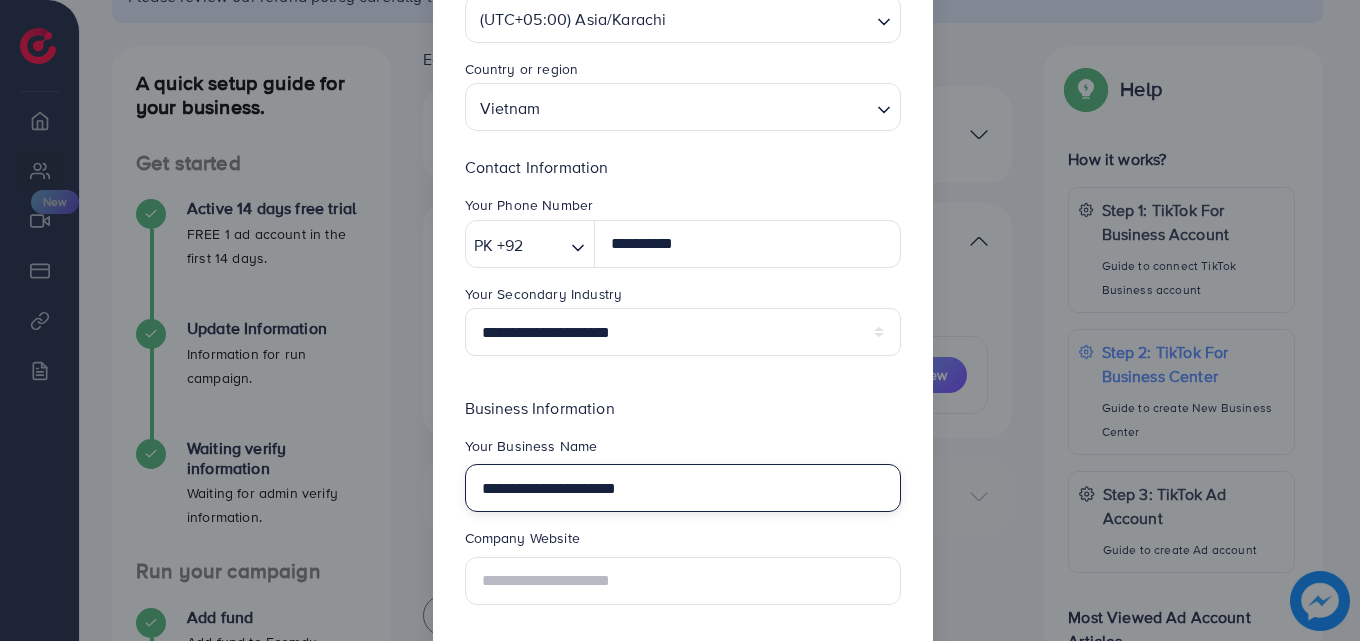 type on "**********" 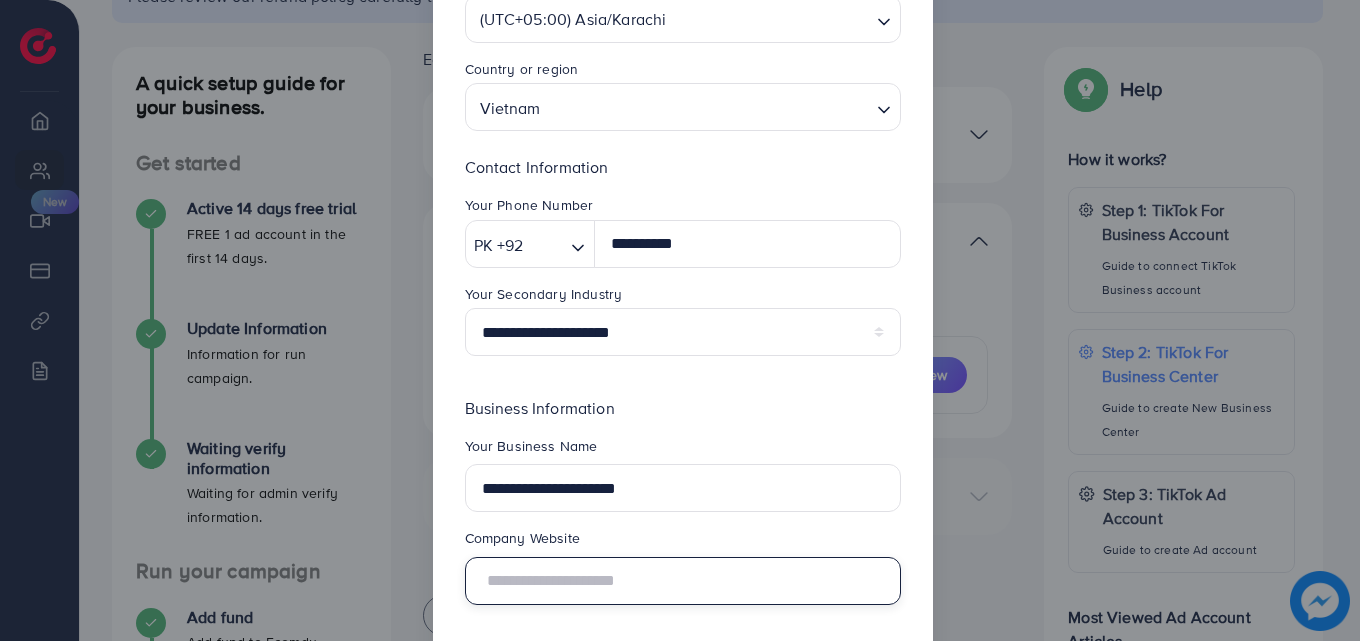 click at bounding box center [683, 581] 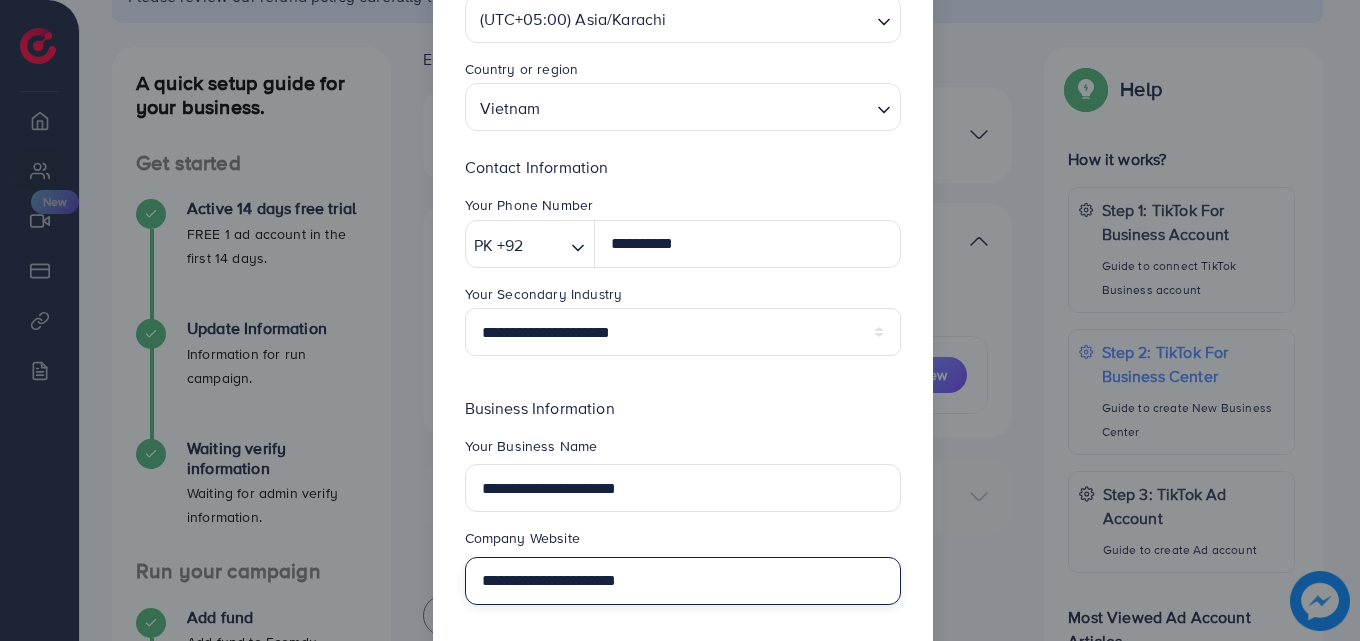 type on "**********" 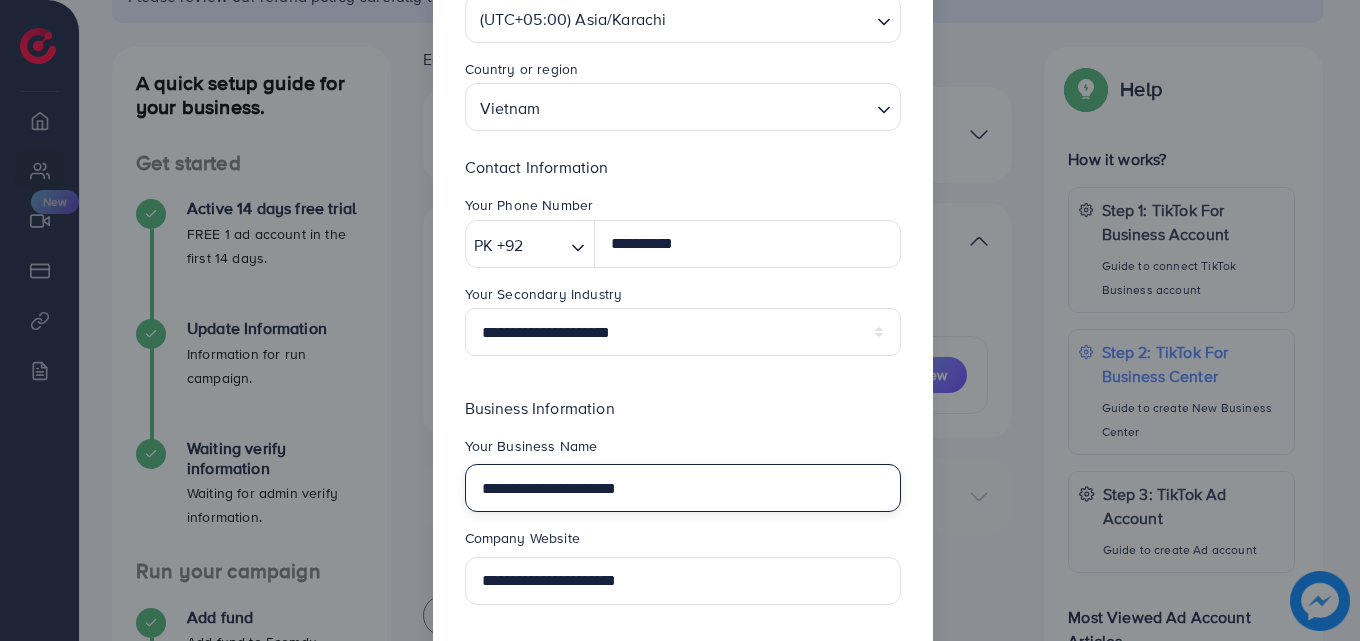 drag, startPoint x: 528, startPoint y: 491, endPoint x: 429, endPoint y: 494, distance: 99.04544 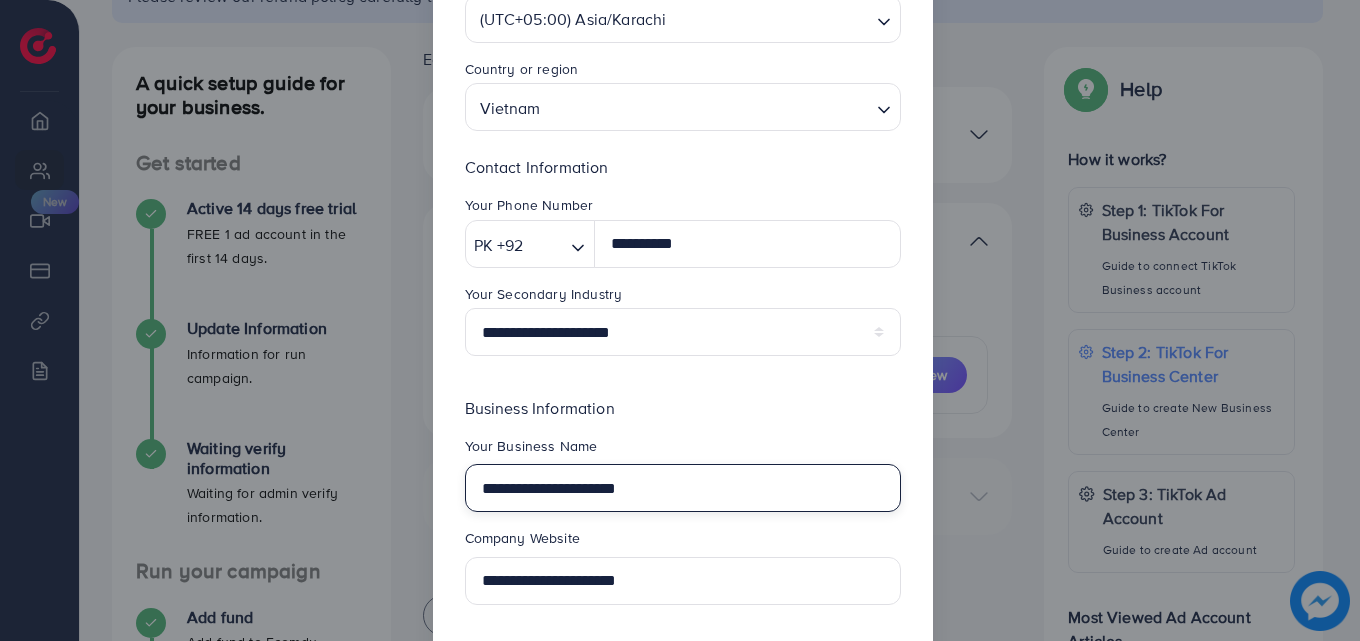 click on "**********" at bounding box center [680, 320] 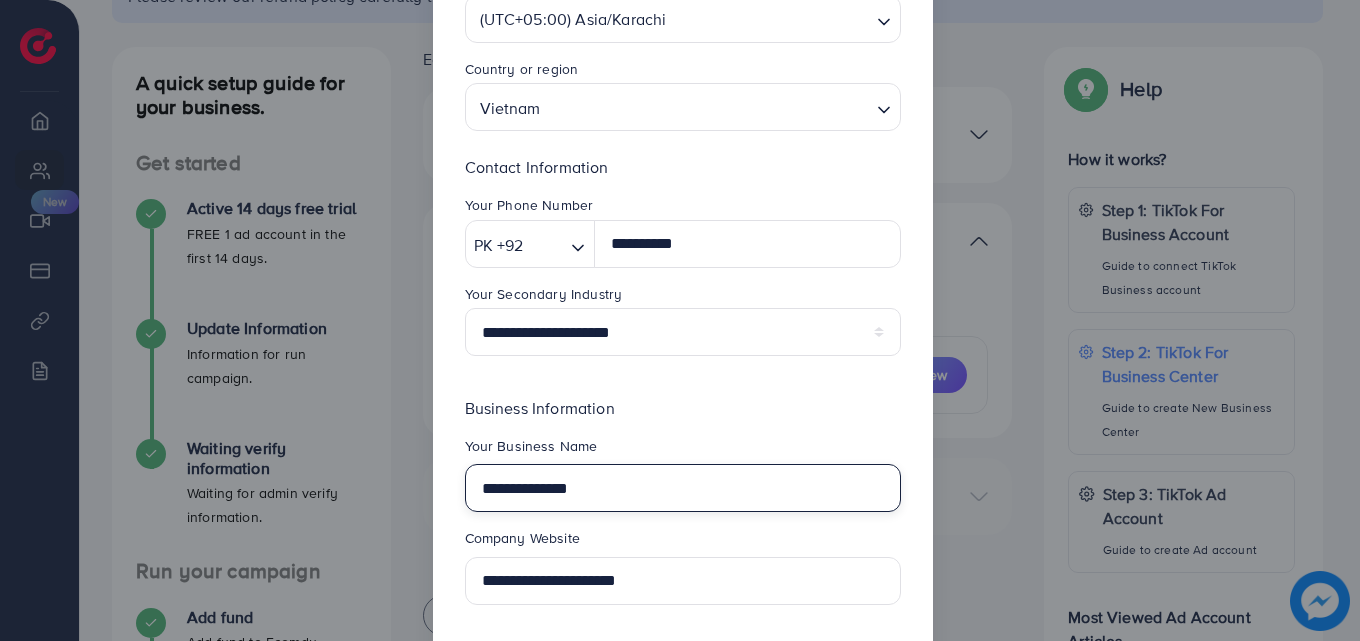 drag, startPoint x: 554, startPoint y: 495, endPoint x: 637, endPoint y: 493, distance: 83.02409 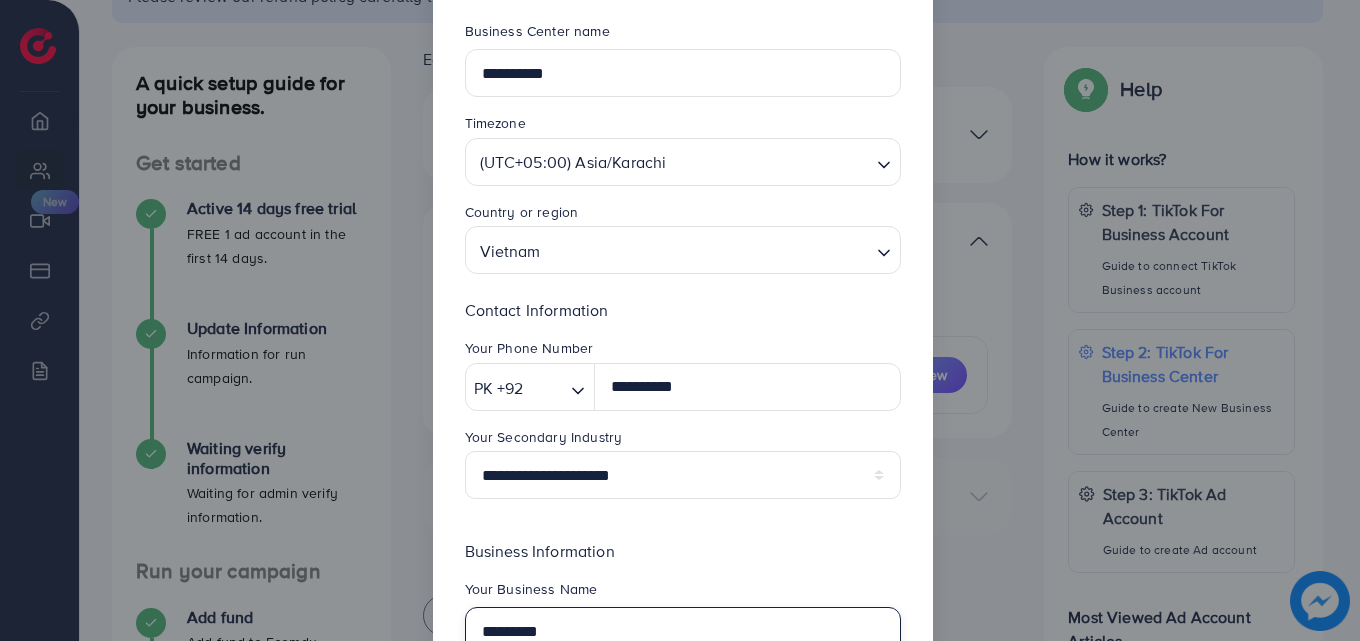 scroll, scrollTop: 0, scrollLeft: 0, axis: both 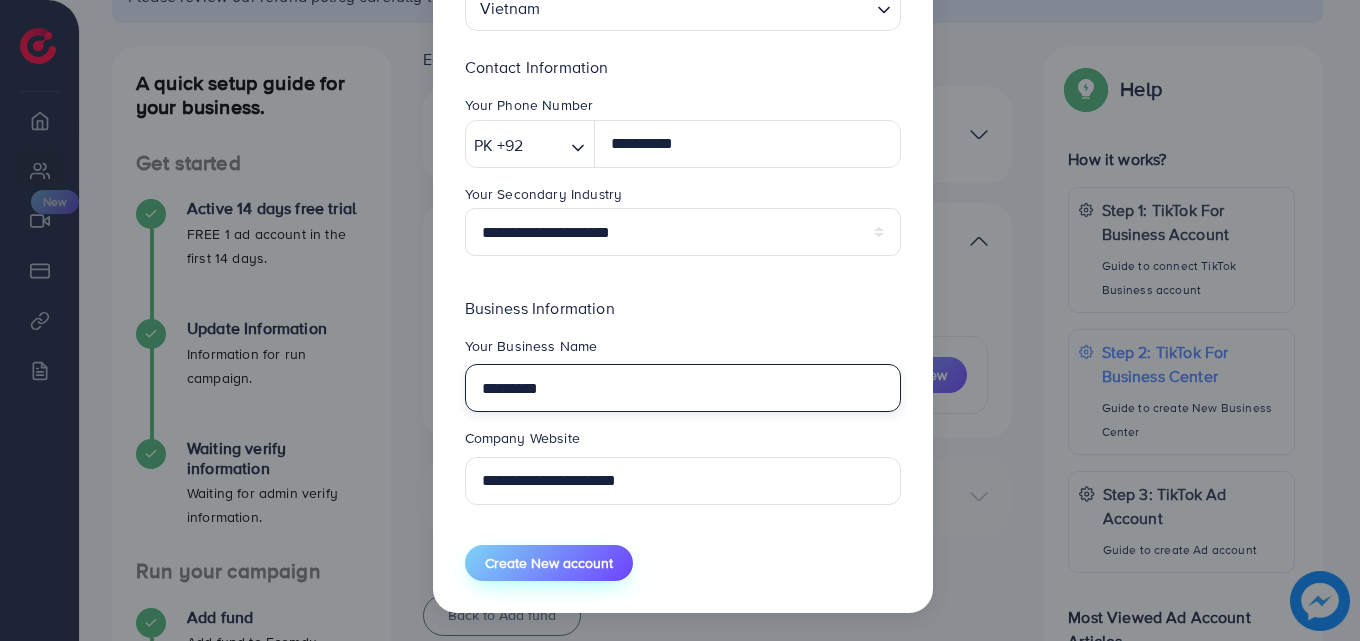 type on "*********" 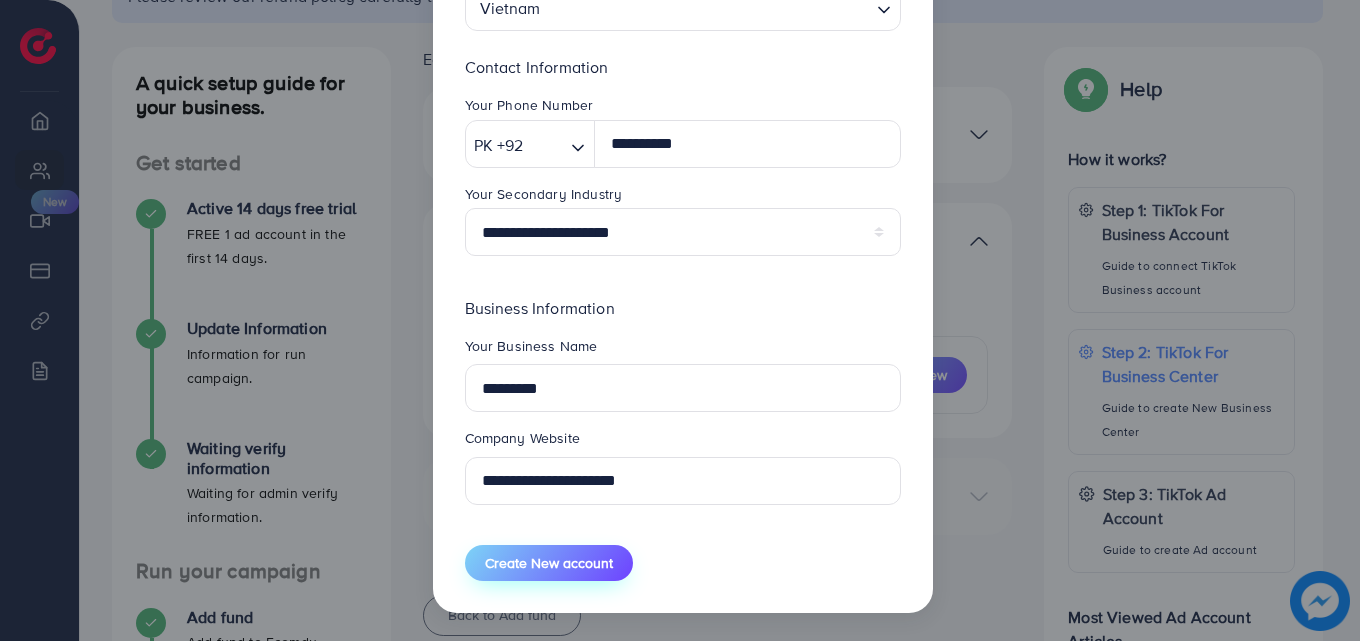 click on "Create New account" at bounding box center [549, 563] 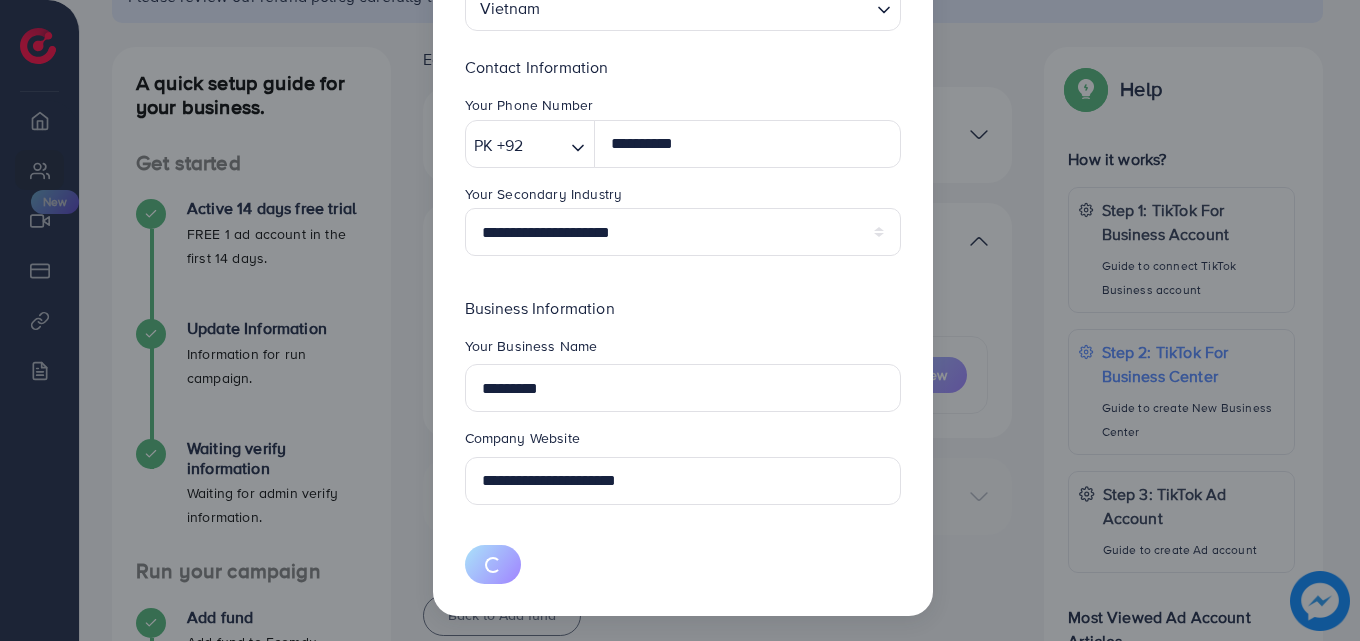type 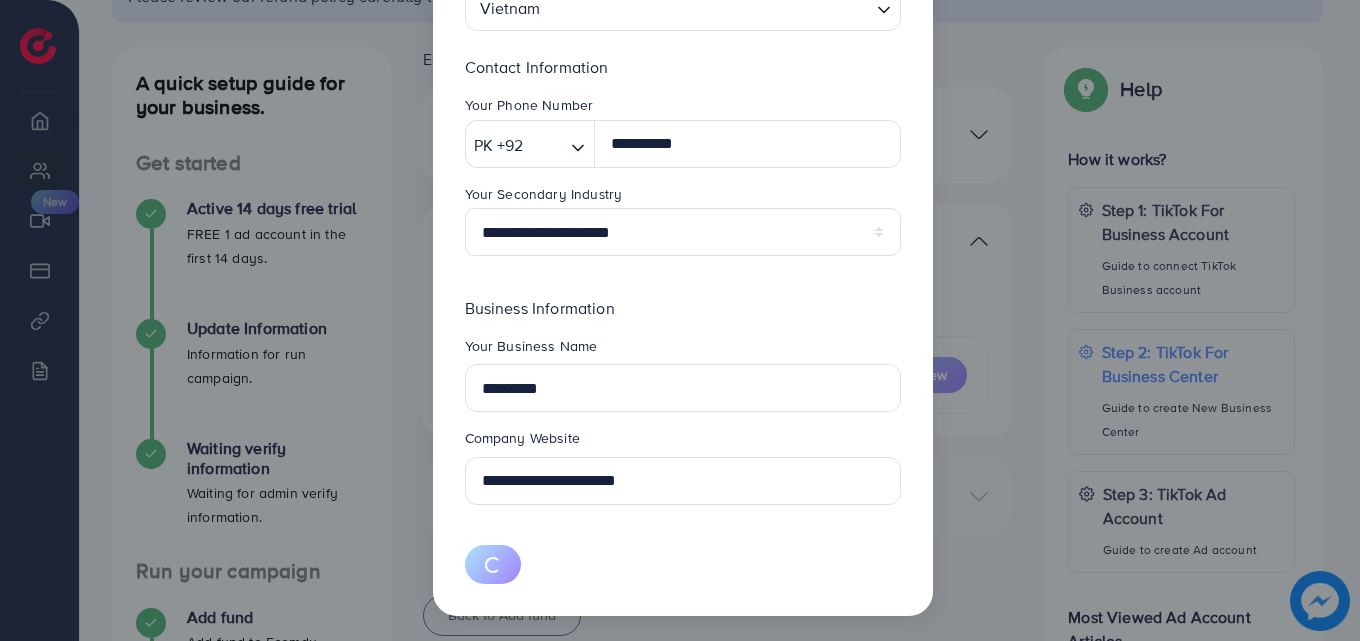 type 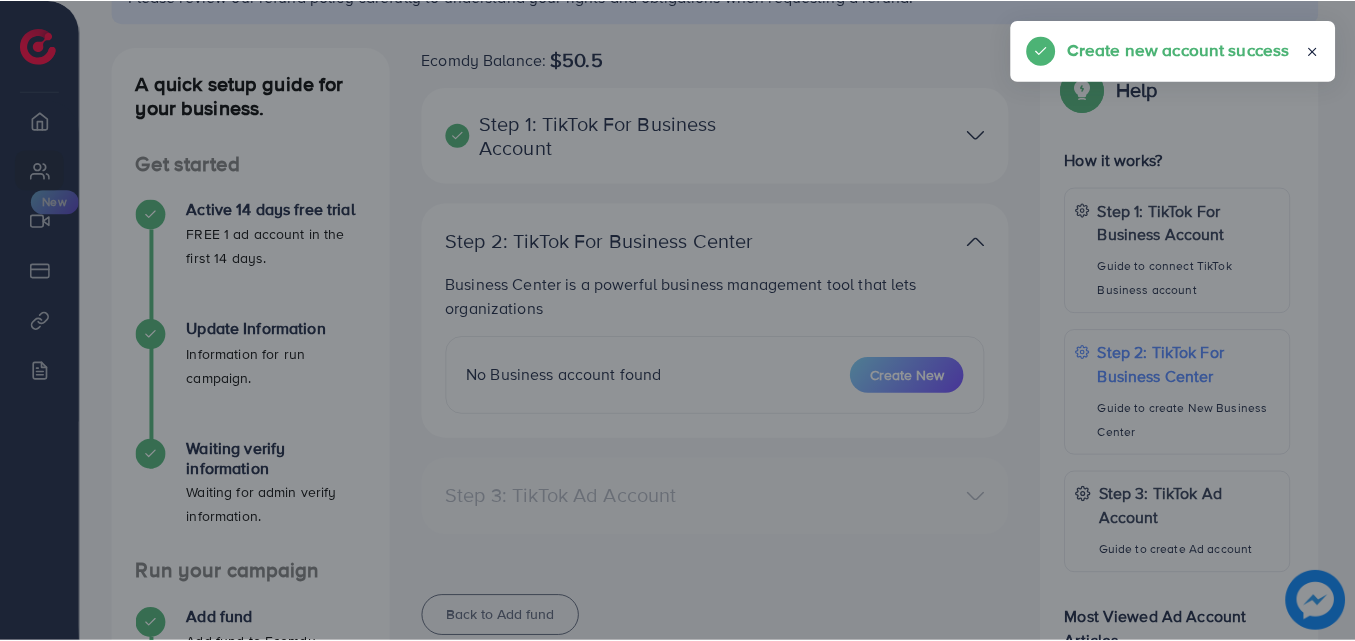 scroll, scrollTop: 197, scrollLeft: 0, axis: vertical 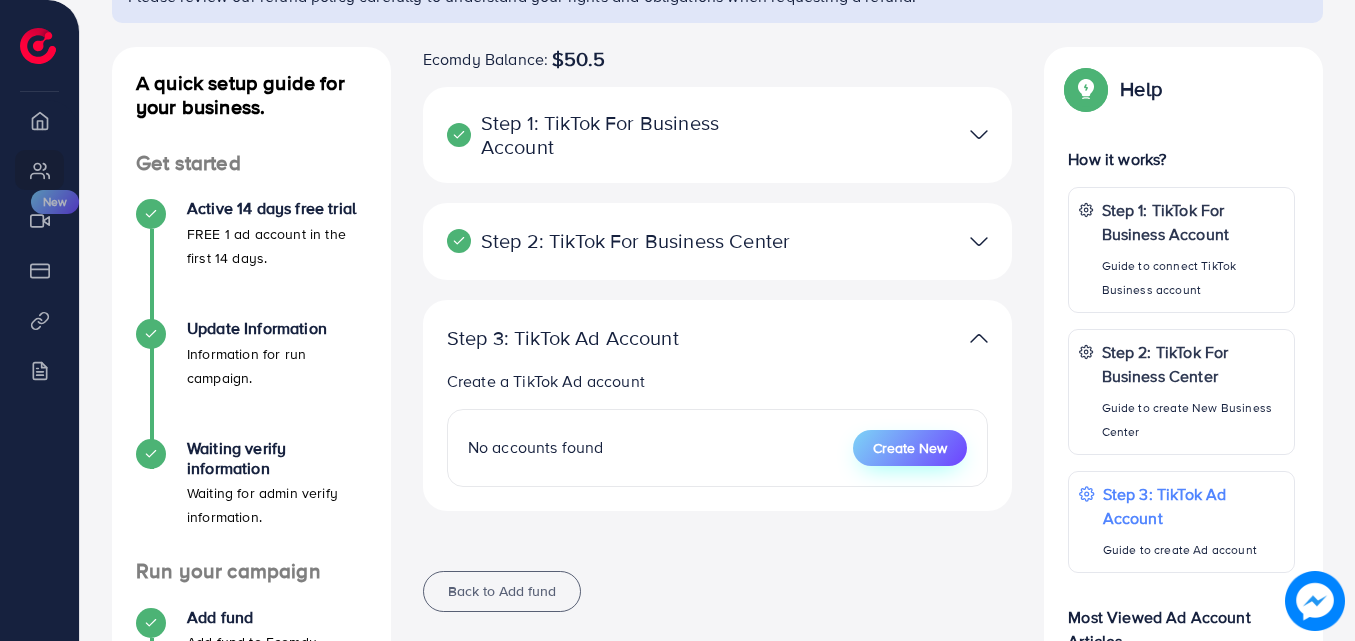 click on "Create New" at bounding box center [910, 448] 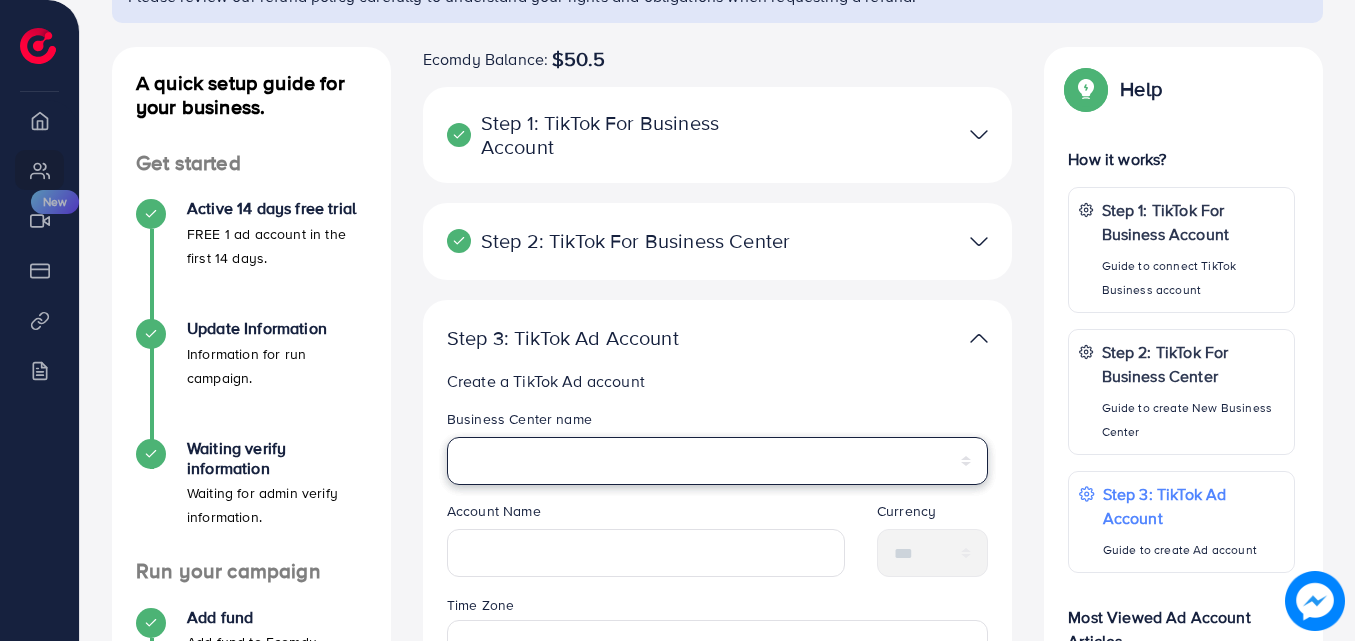 click on "**********" at bounding box center (718, 461) 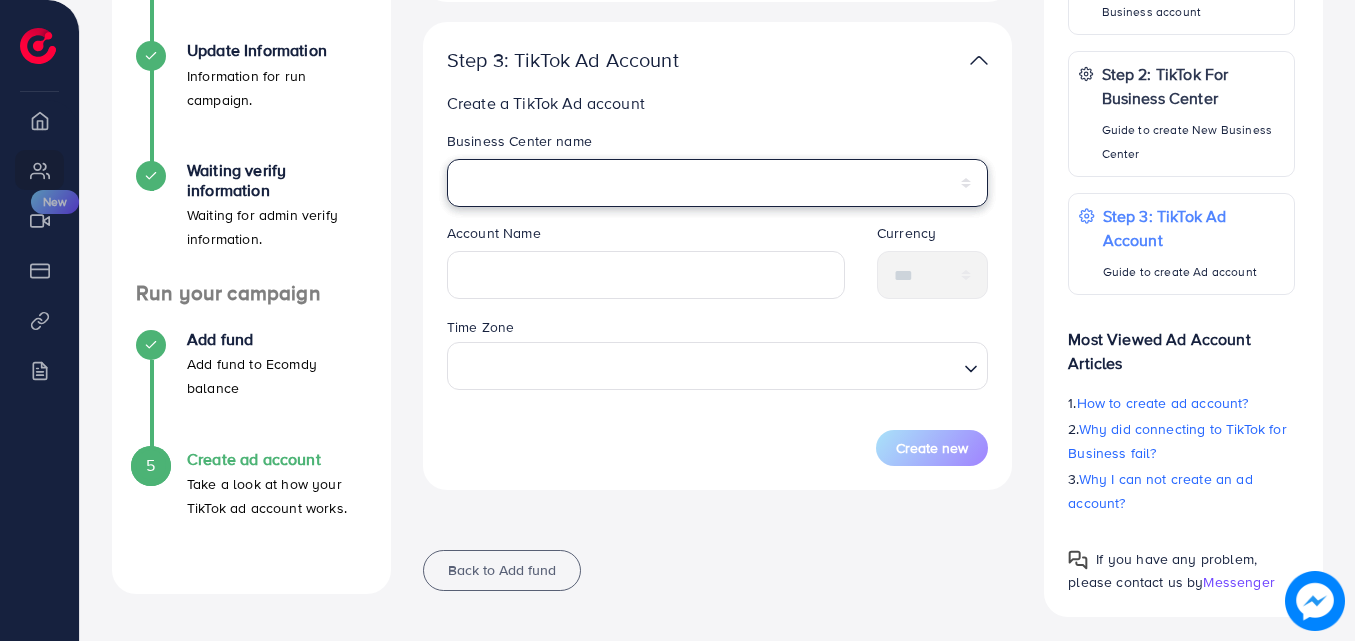 scroll, scrollTop: 478, scrollLeft: 0, axis: vertical 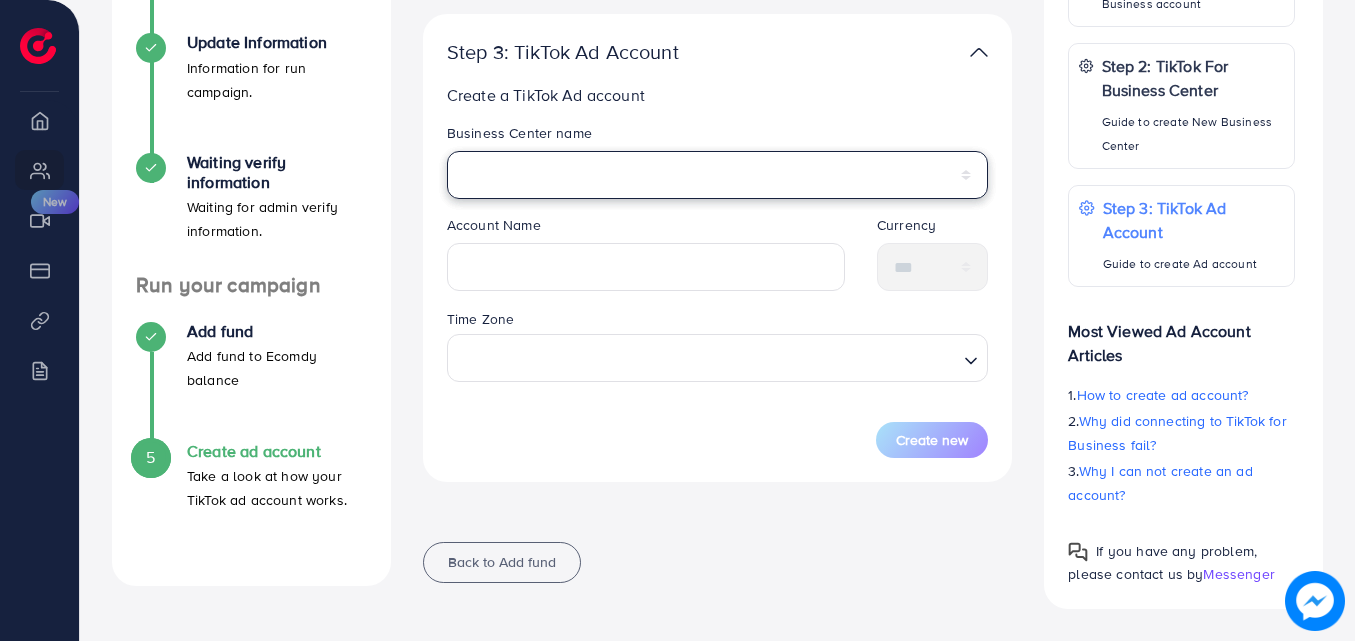 click on "**********" at bounding box center (718, 175) 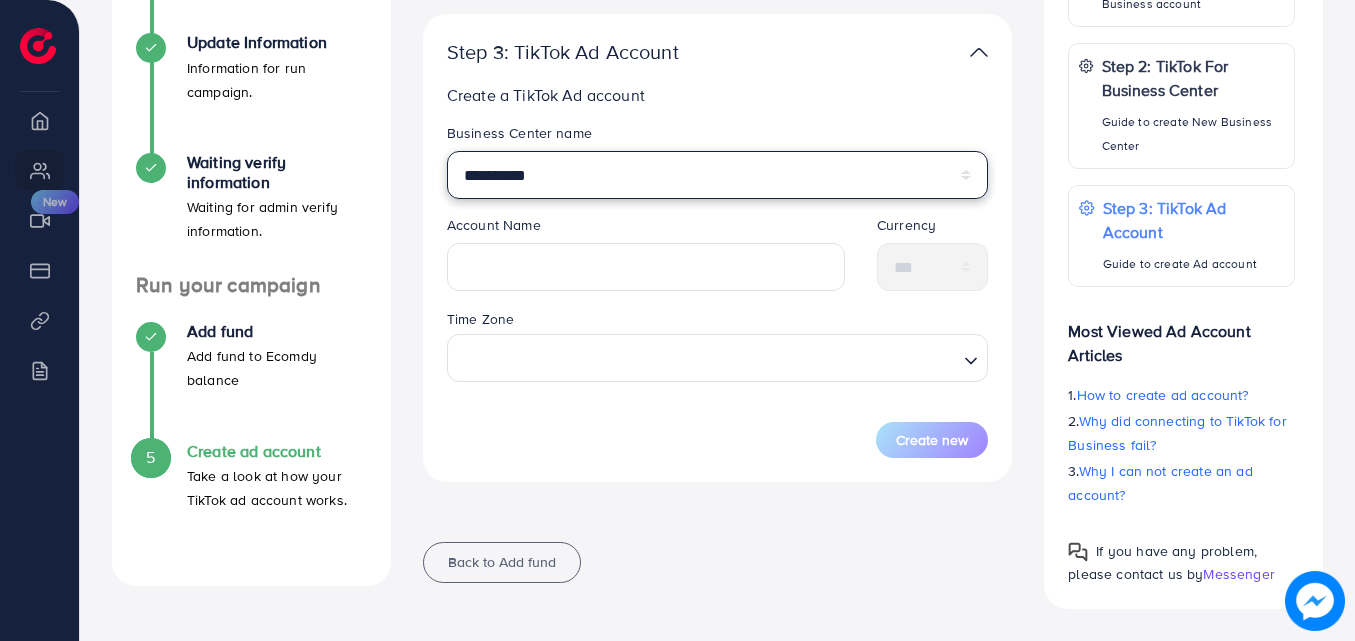 click on "**********" at bounding box center (718, 175) 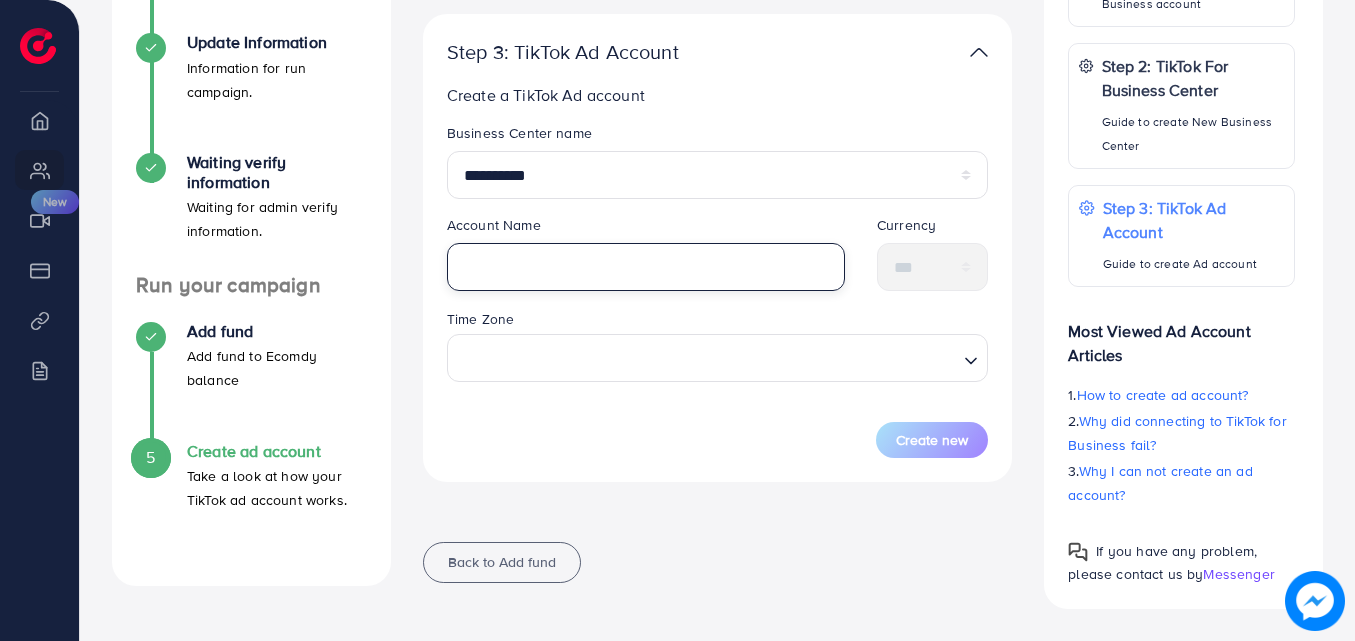 click at bounding box center (646, 267) 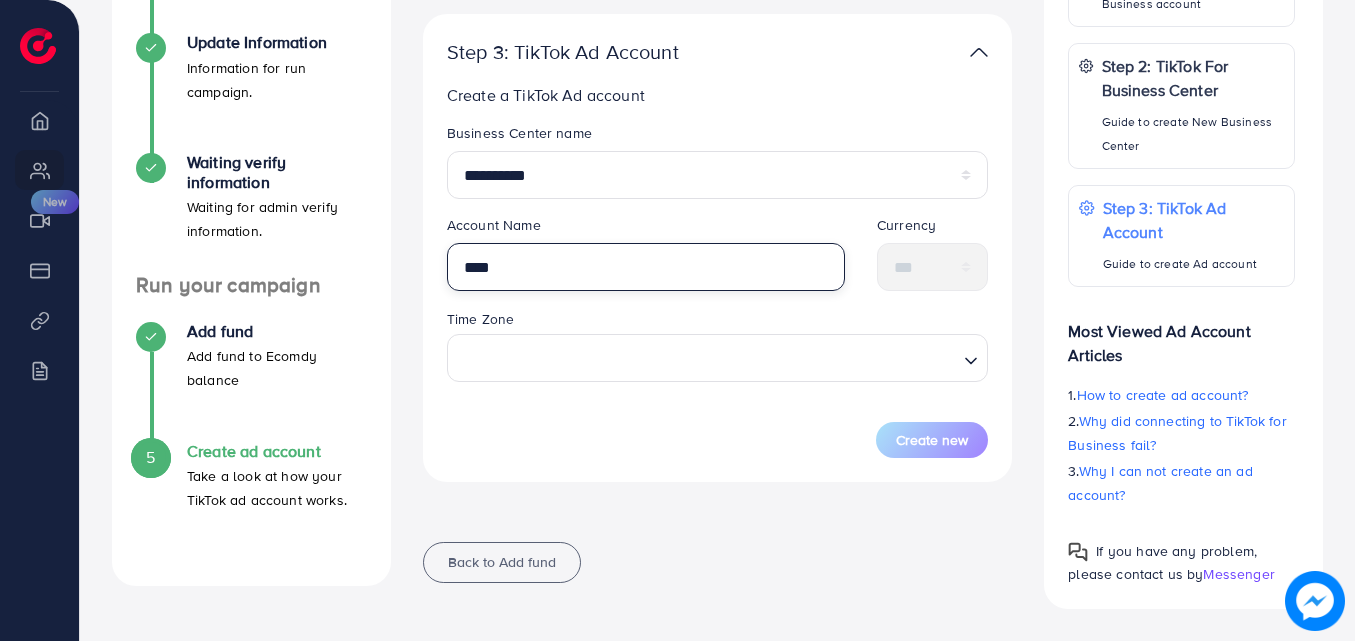 type on "****" 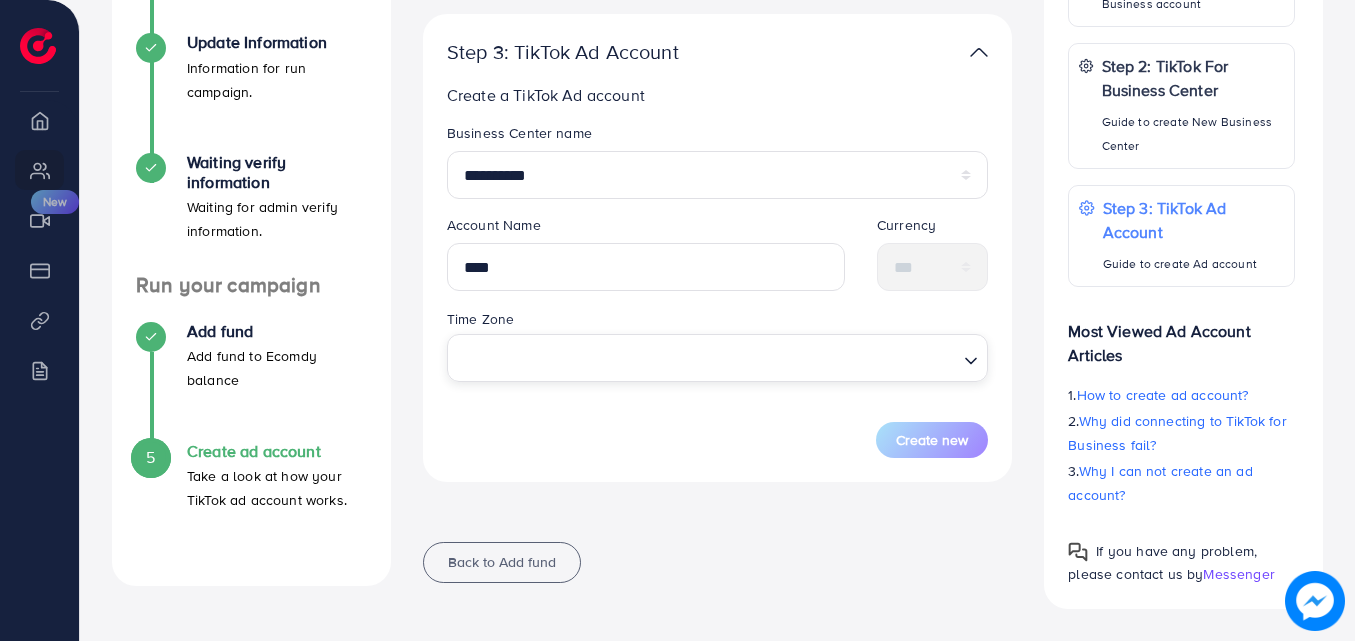 click on "Loading..." at bounding box center (718, 358) 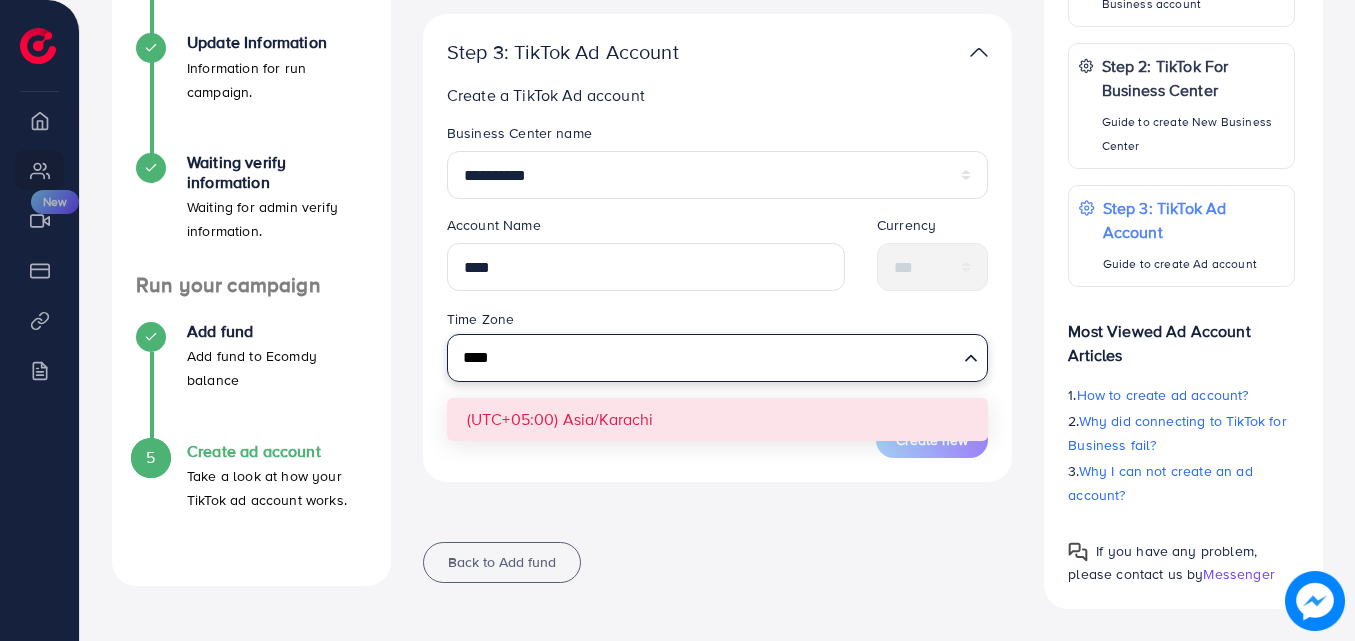 type on "****" 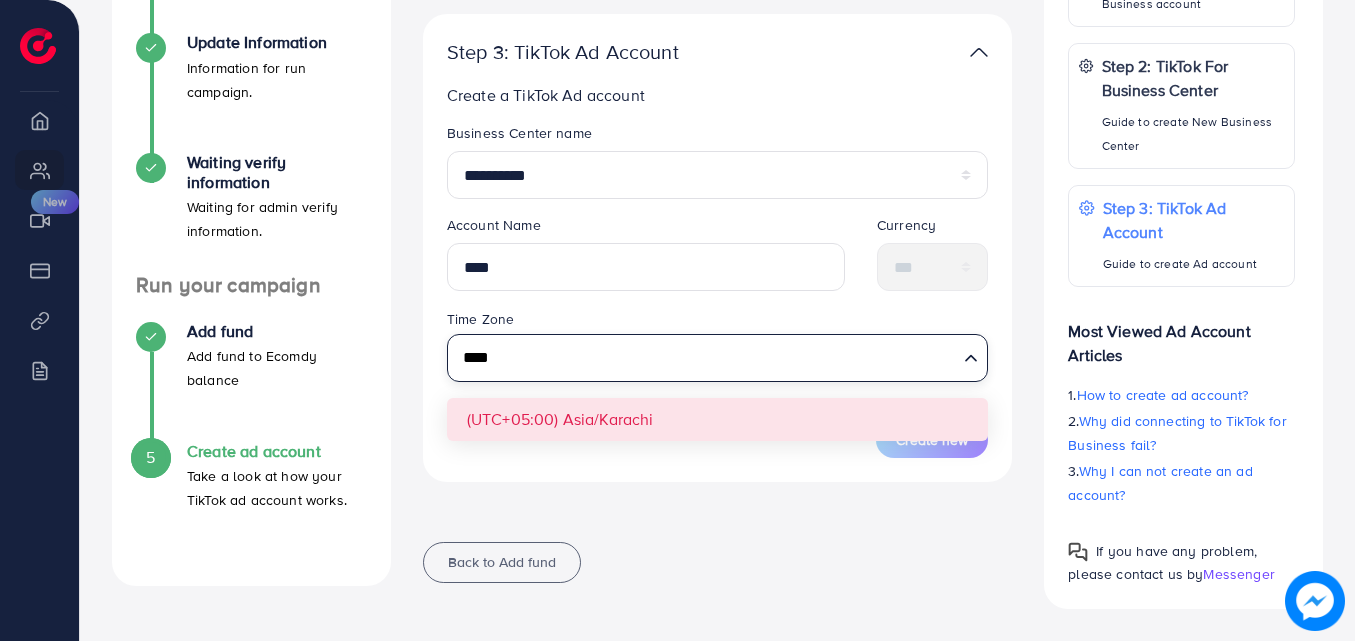 type 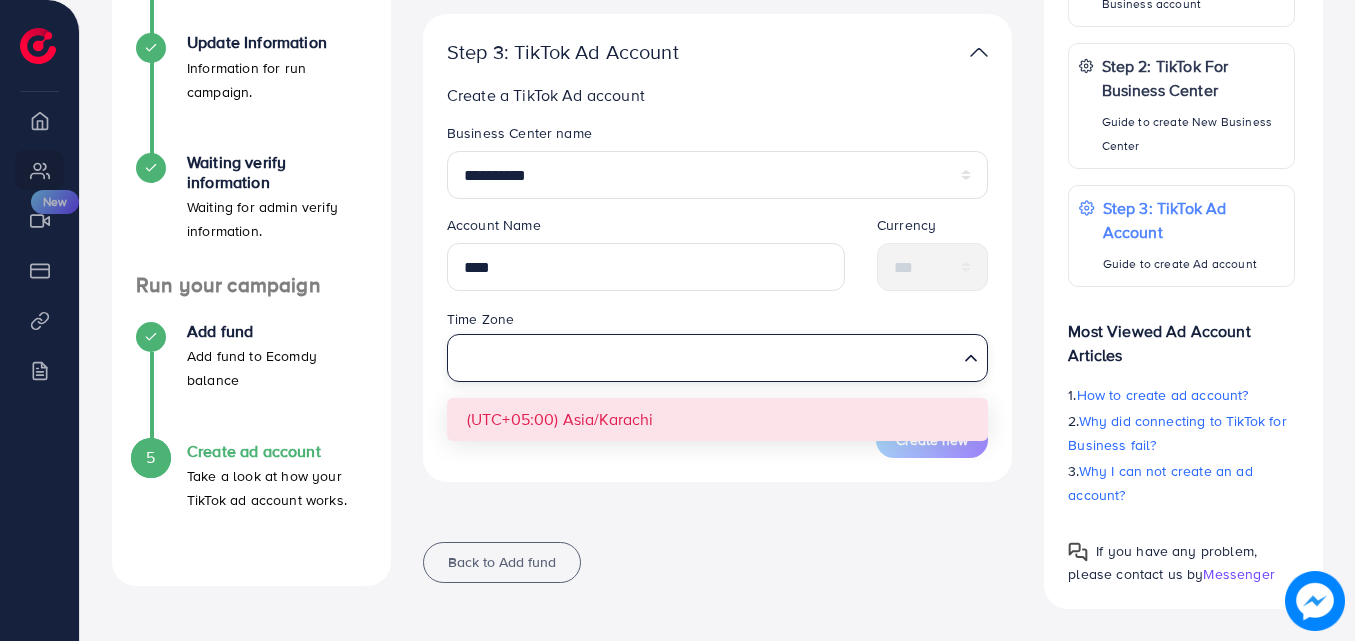 click on "**********" at bounding box center (718, 290) 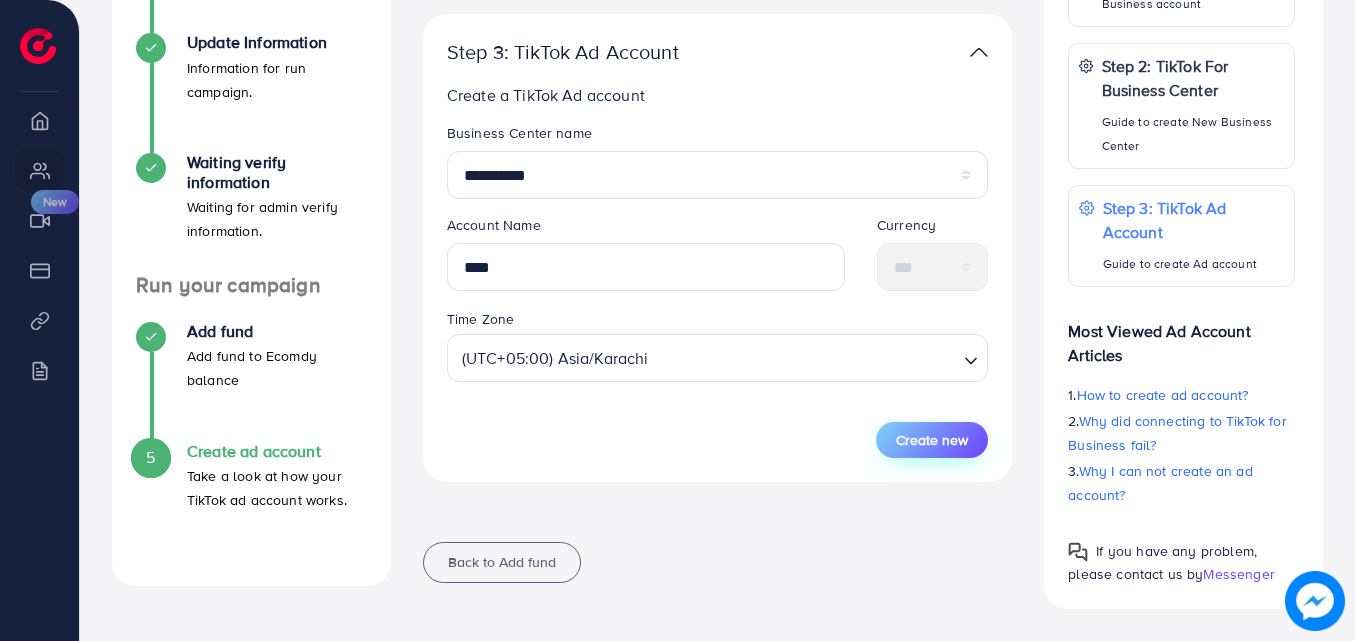 click on "Create new" at bounding box center (932, 440) 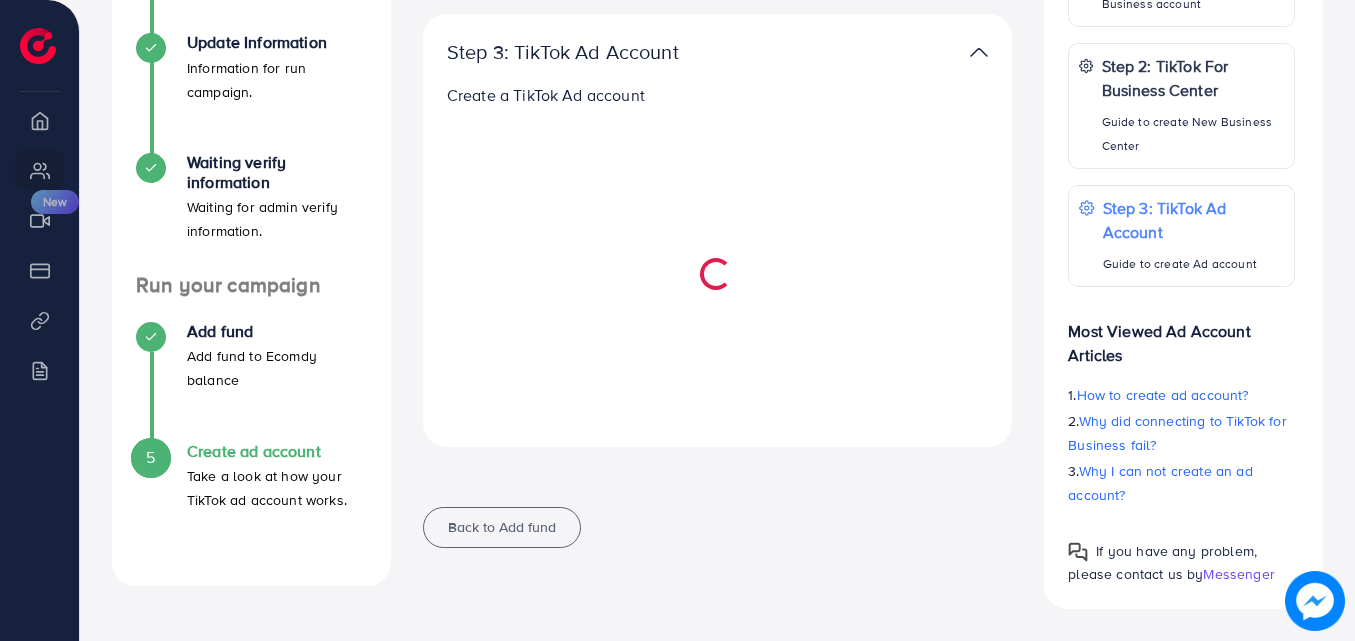 select 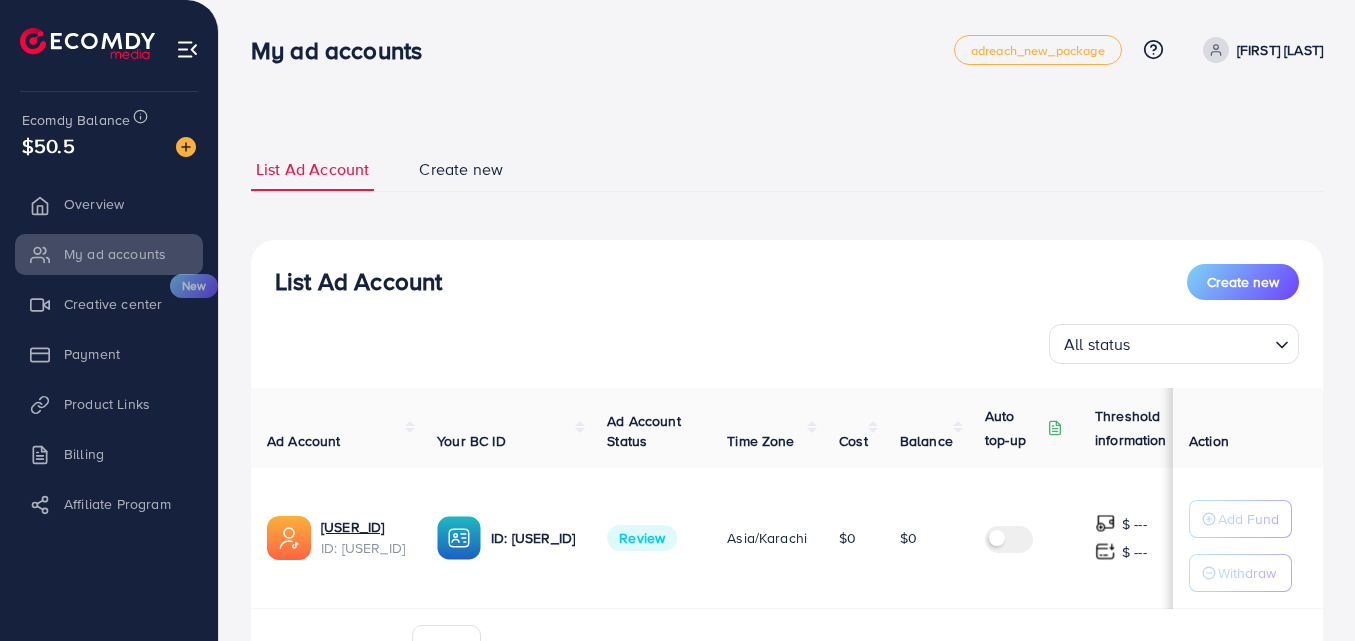 scroll, scrollTop: 0, scrollLeft: 0, axis: both 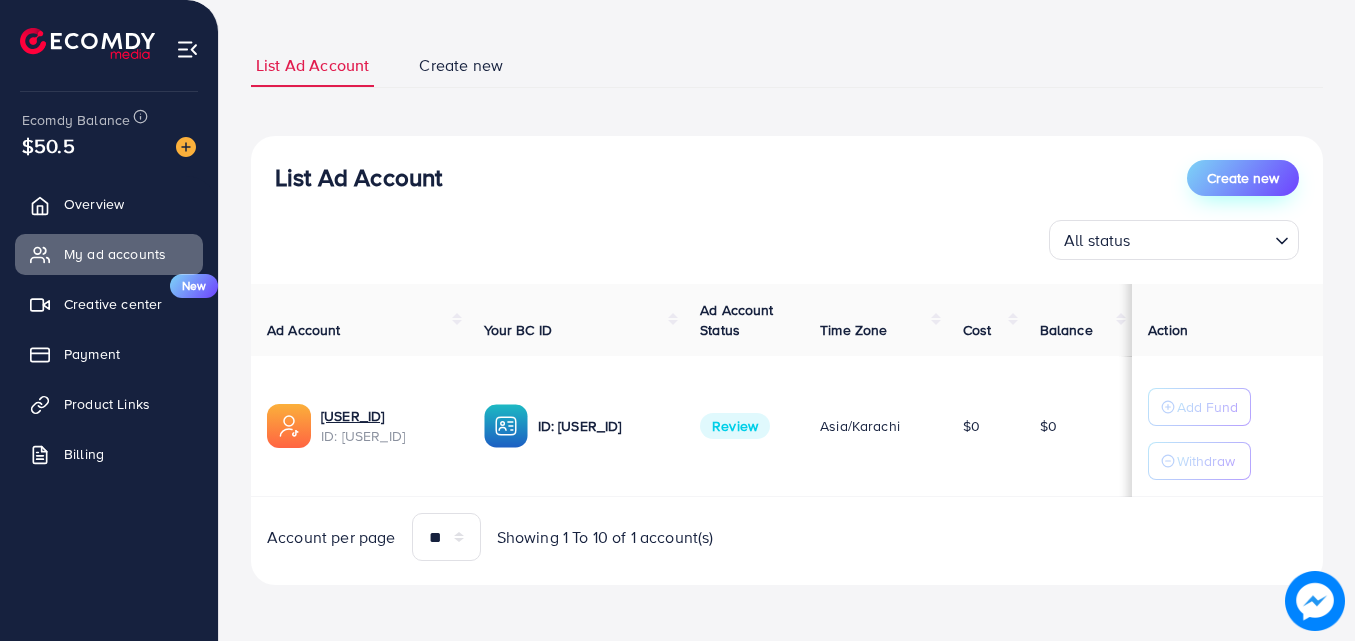 click on "Create new" at bounding box center [1243, 178] 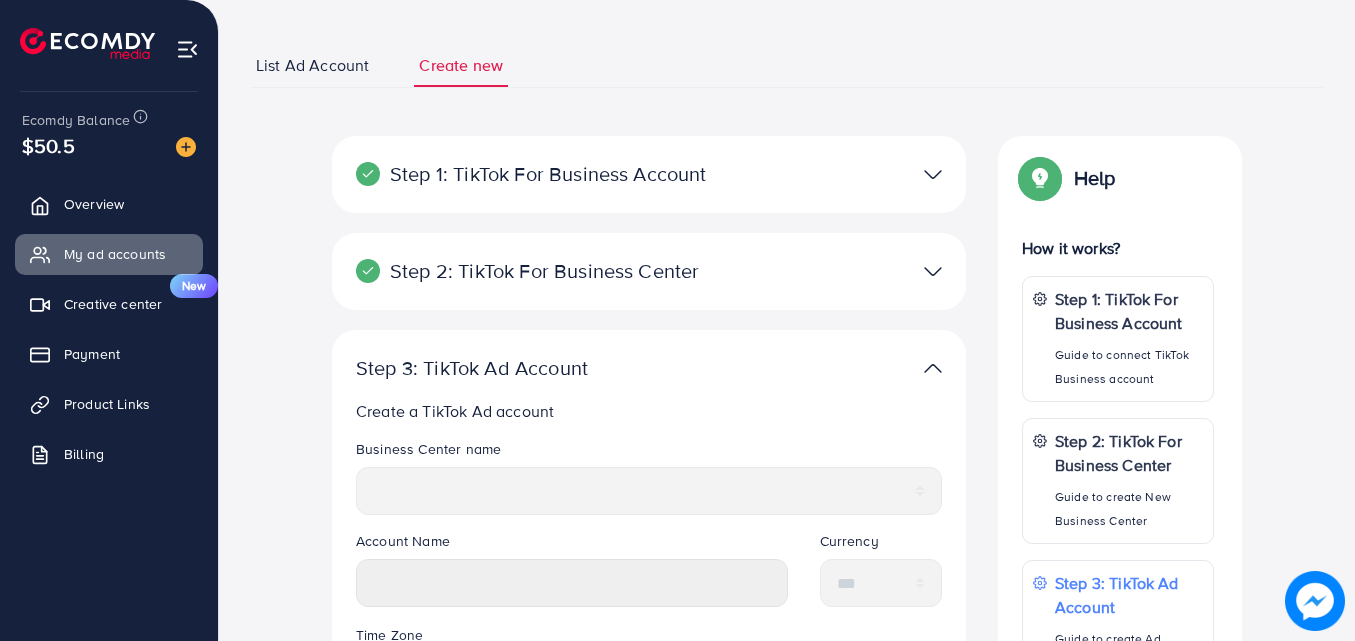 scroll, scrollTop: 0, scrollLeft: 0, axis: both 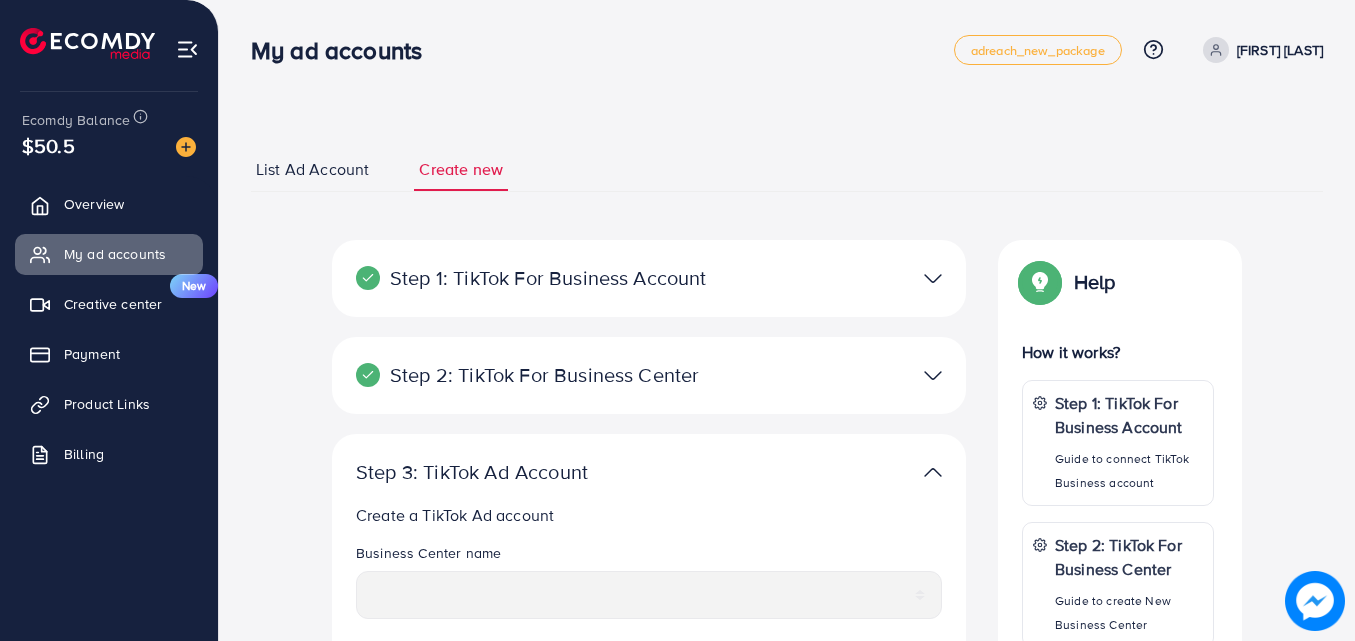 click on "List Ad Account" at bounding box center [312, 169] 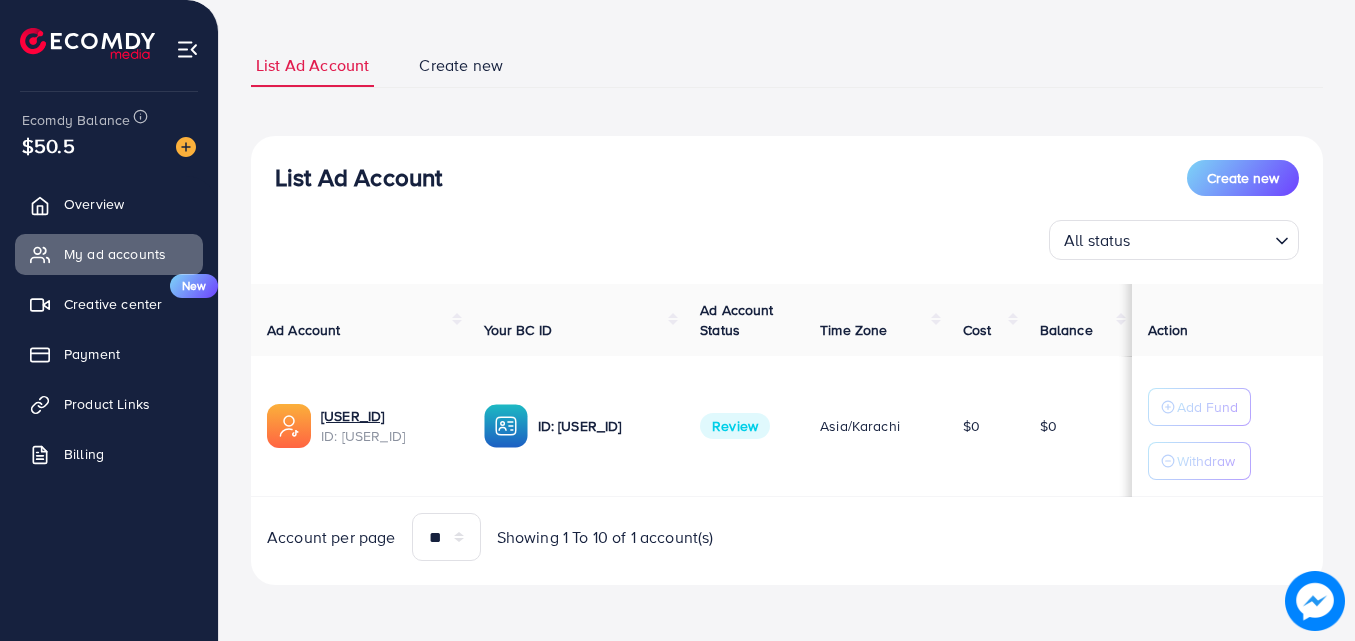 scroll, scrollTop: 0, scrollLeft: 0, axis: both 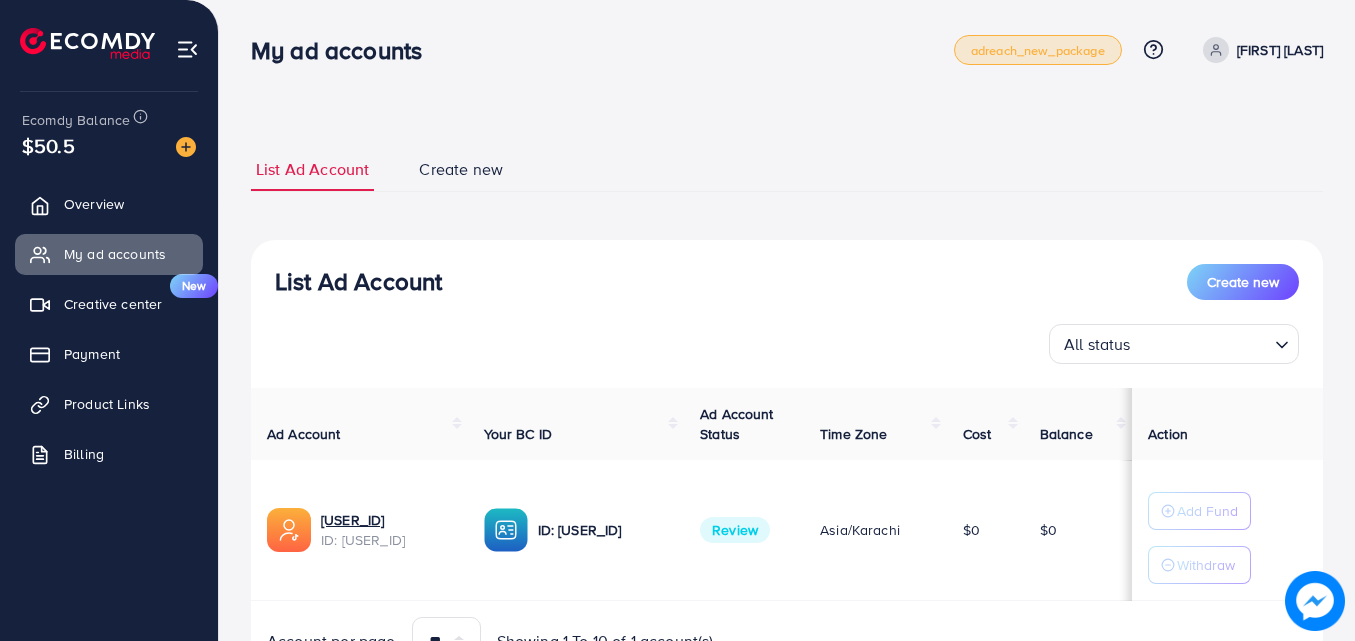 click on "adreach_new_package" at bounding box center [1038, 50] 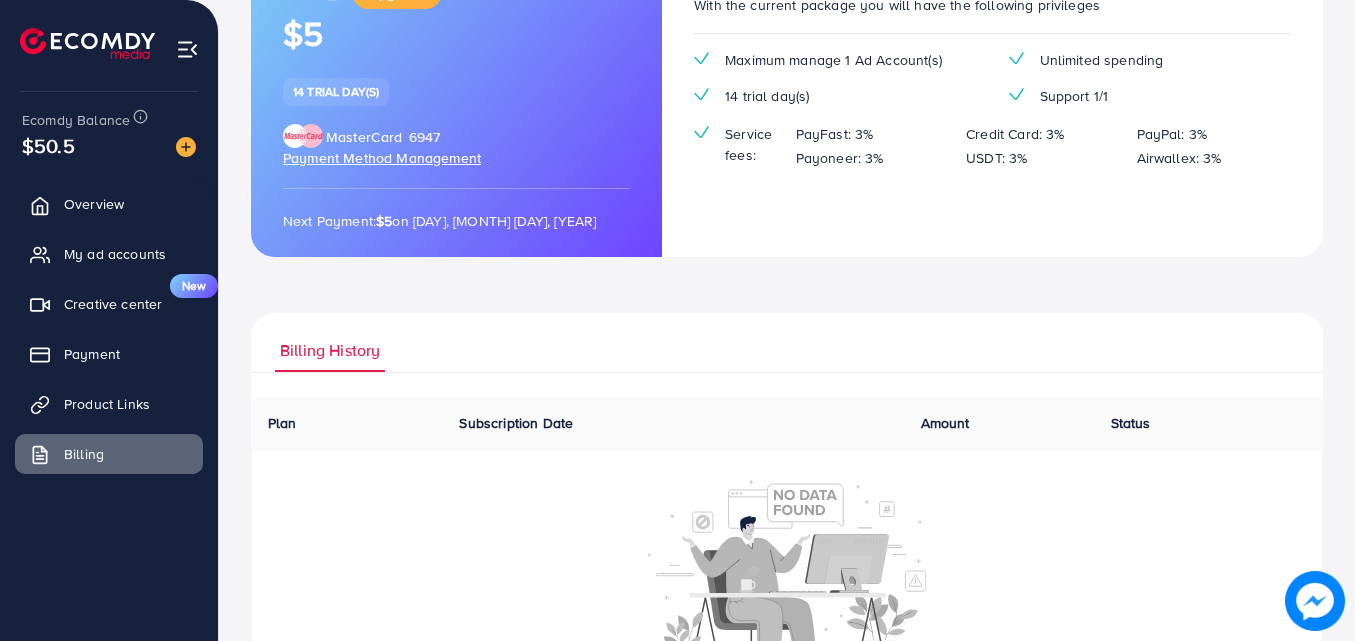 scroll, scrollTop: 50, scrollLeft: 0, axis: vertical 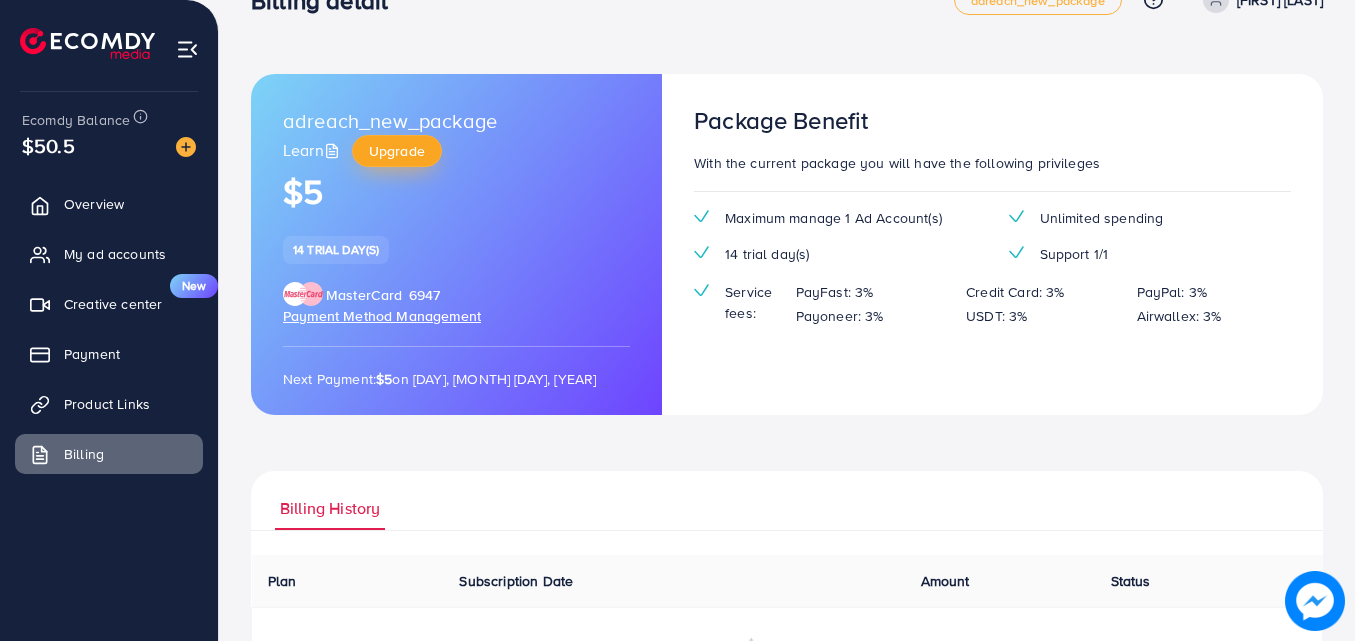 click on "Upgrade" at bounding box center (397, 151) 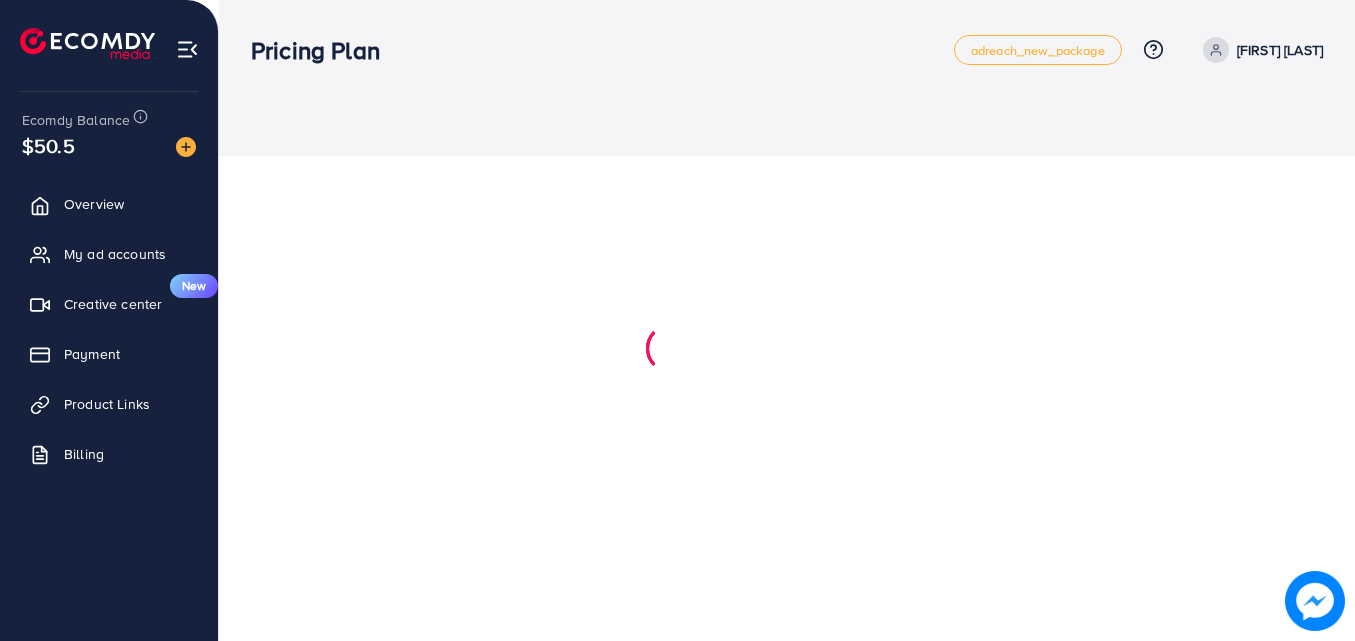 scroll, scrollTop: 0, scrollLeft: 0, axis: both 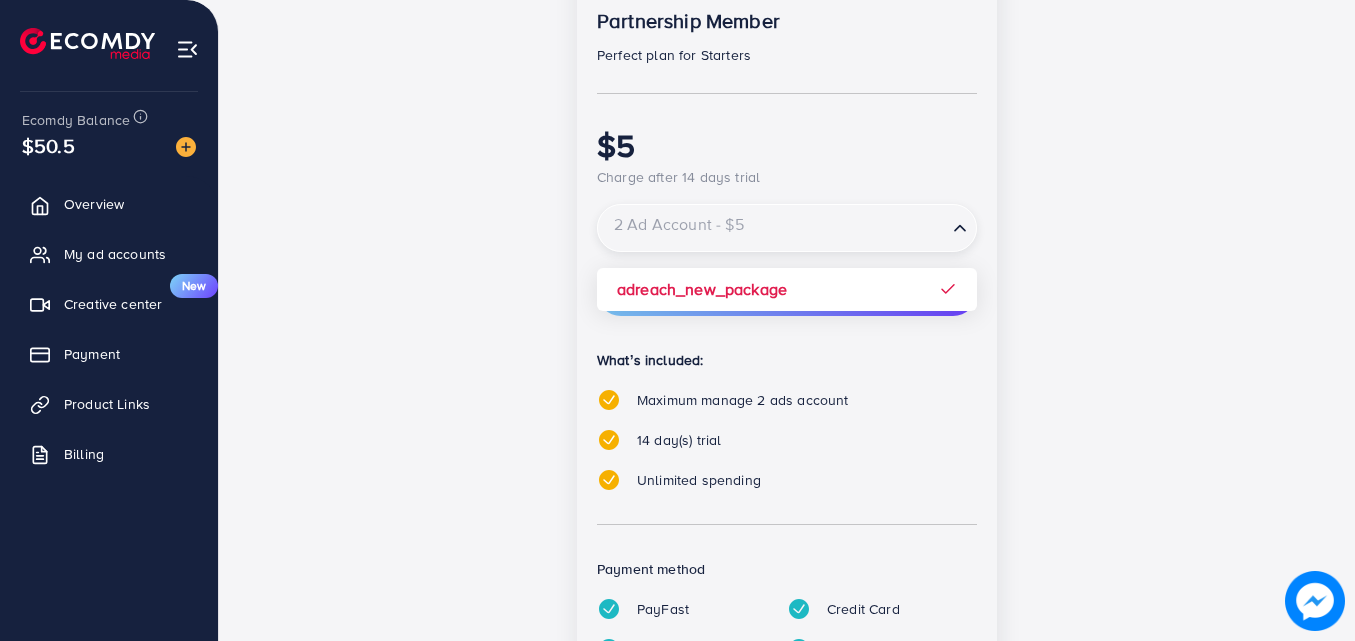 click at bounding box center (772, 228) 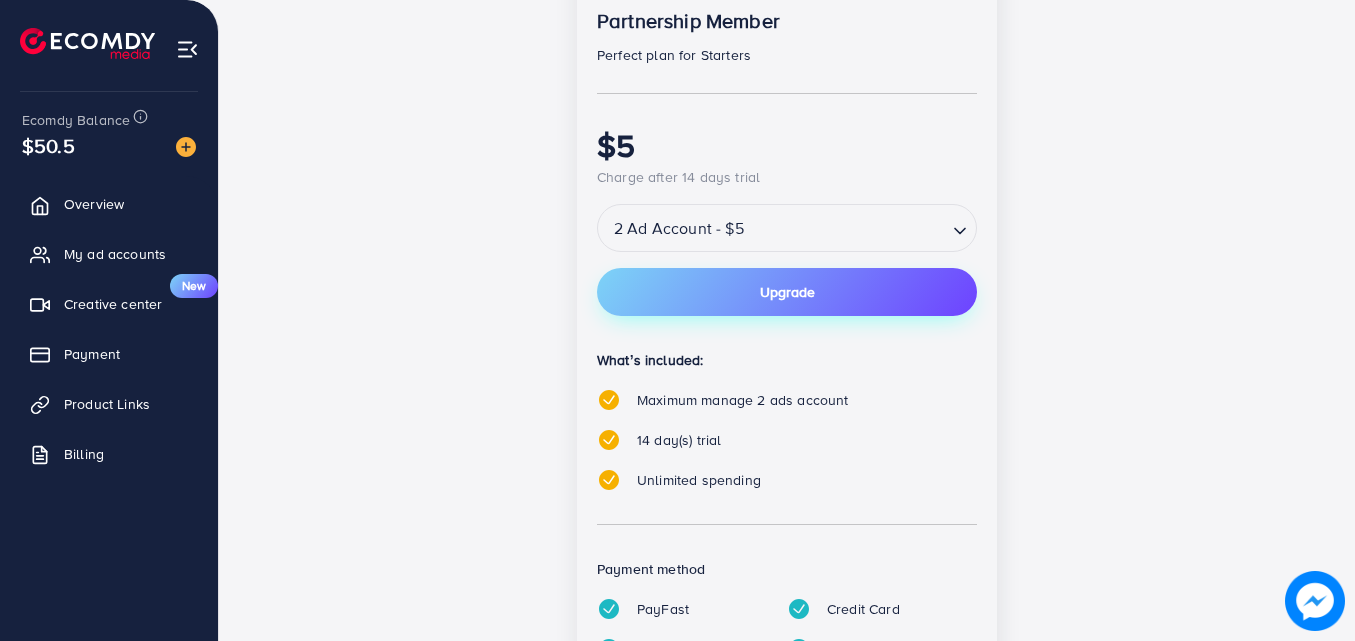 click on "Upgrade" at bounding box center (787, 292) 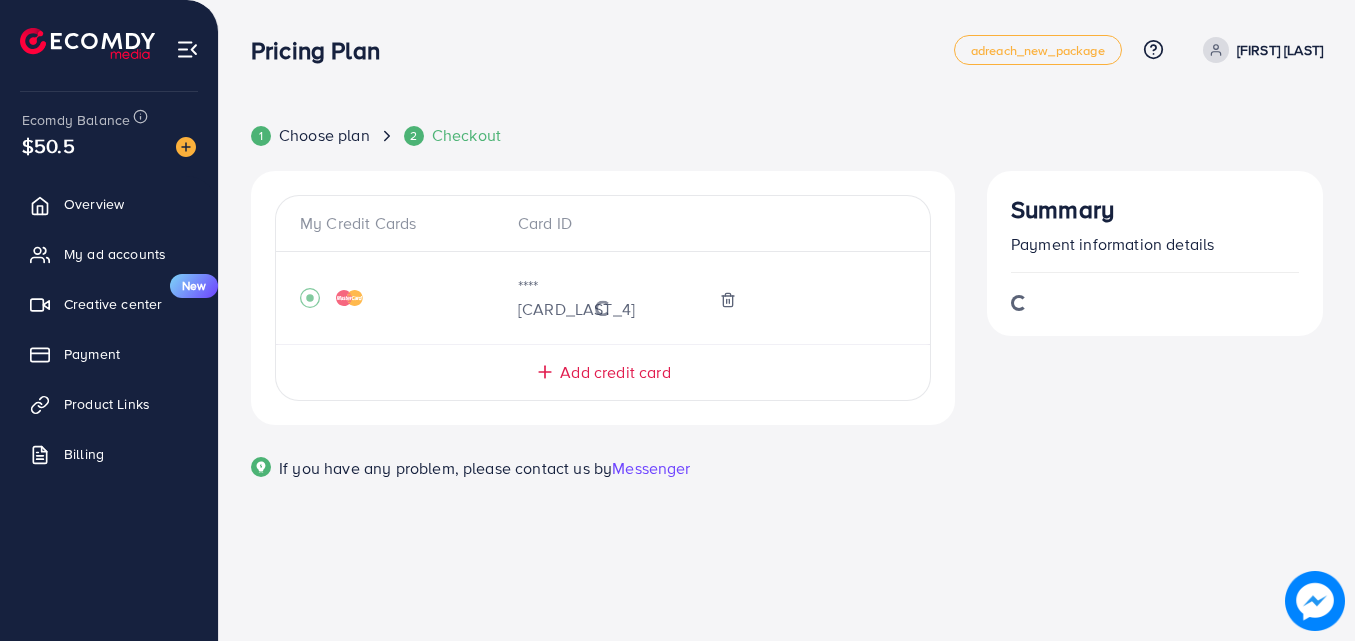 scroll, scrollTop: 0, scrollLeft: 0, axis: both 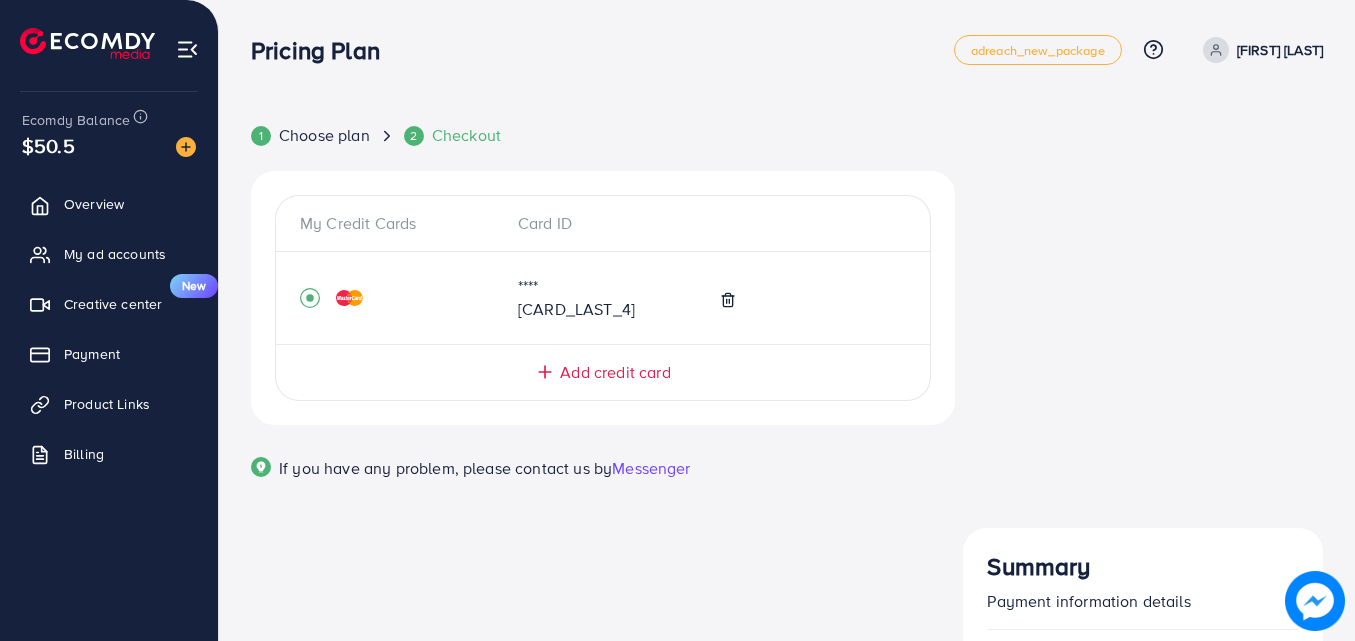 click on "Start Plan" at bounding box center [1143, 851] 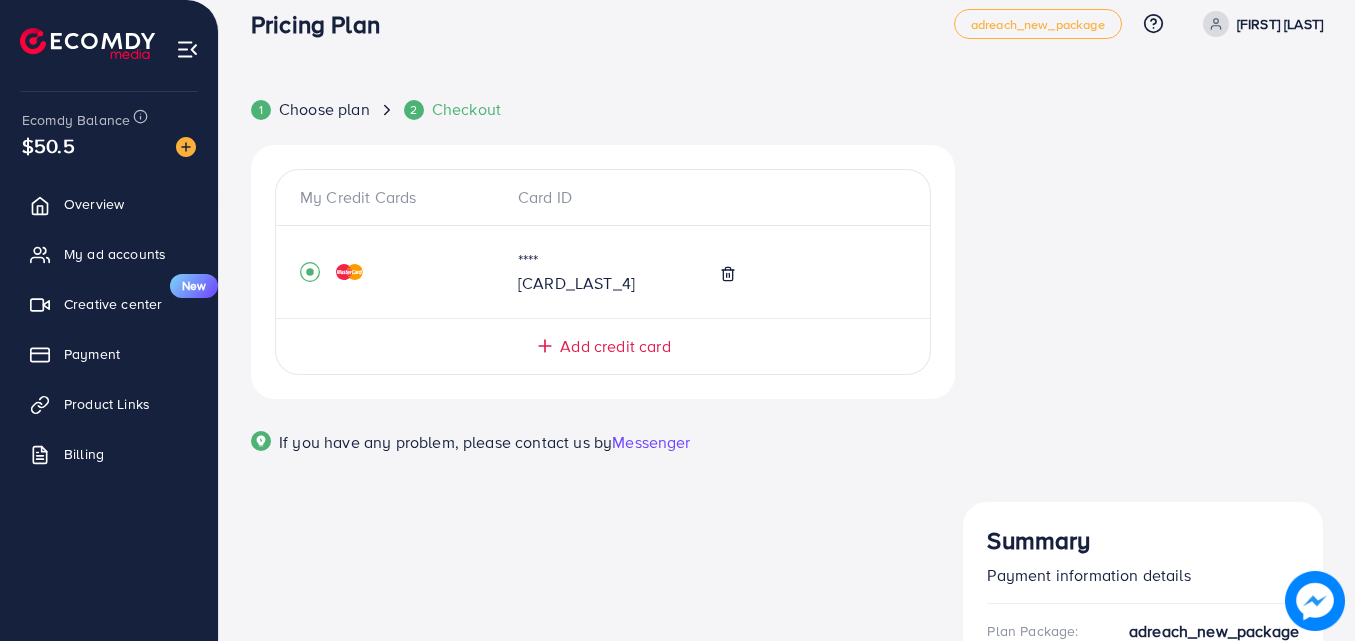 scroll, scrollTop: 0, scrollLeft: 0, axis: both 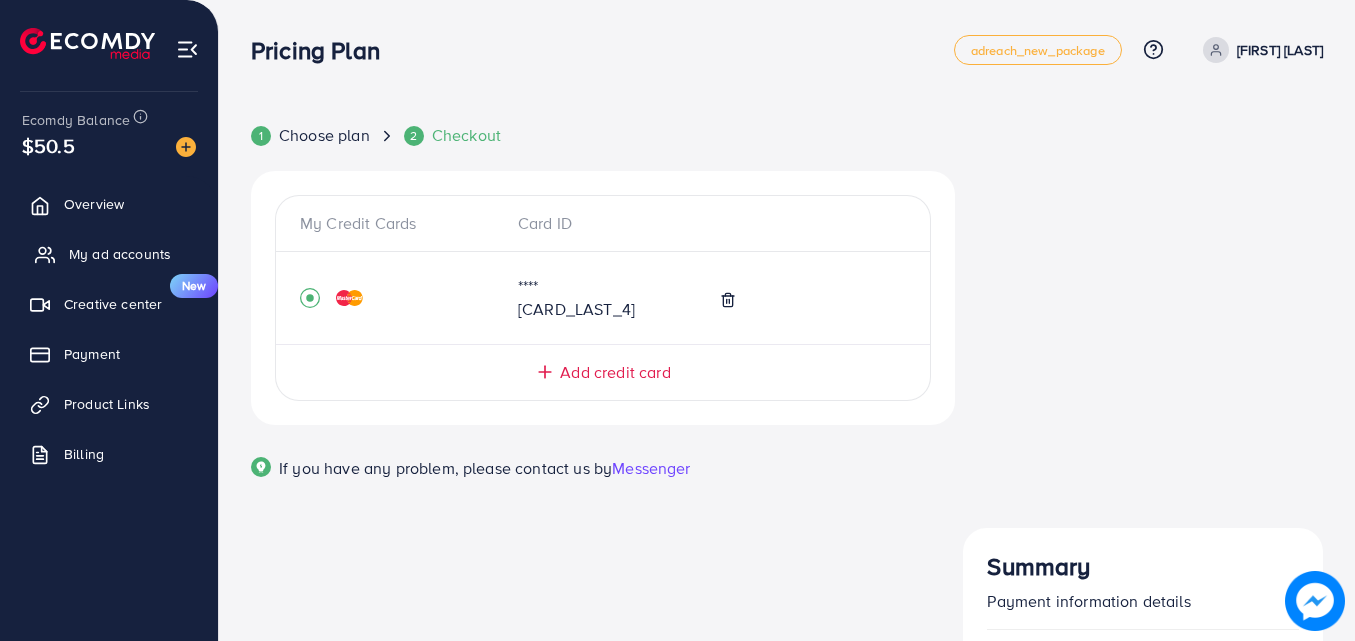 click on "My ad accounts" at bounding box center [120, 254] 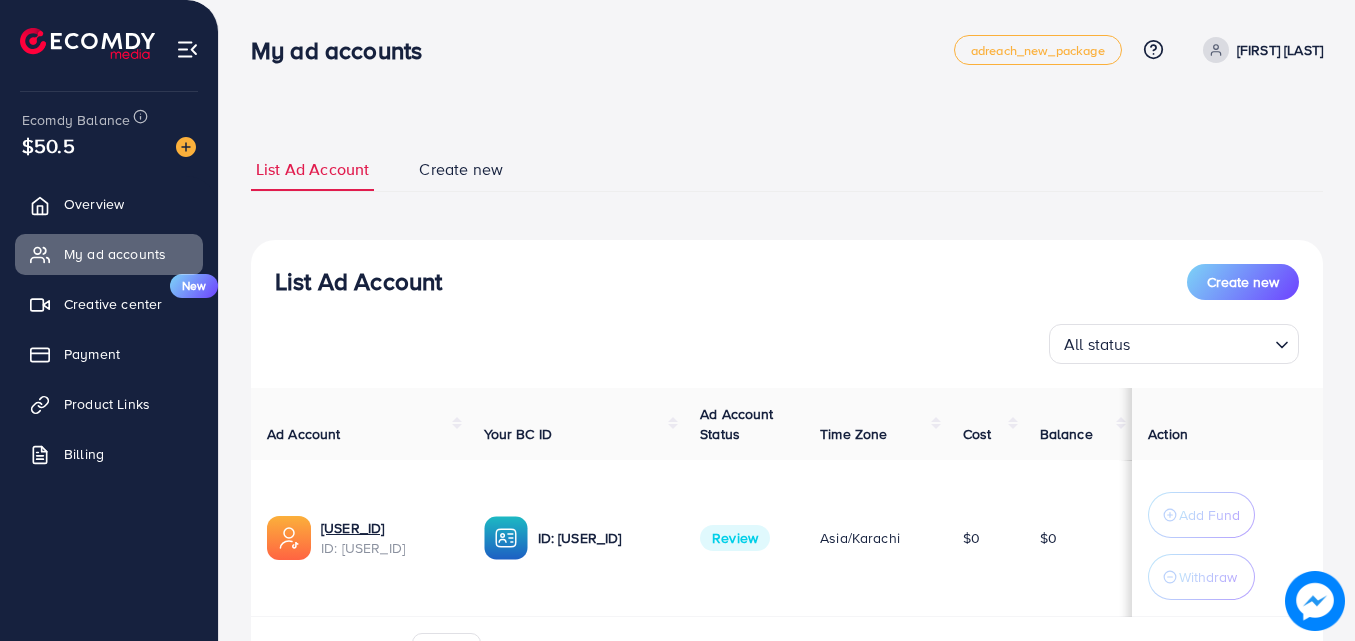 select 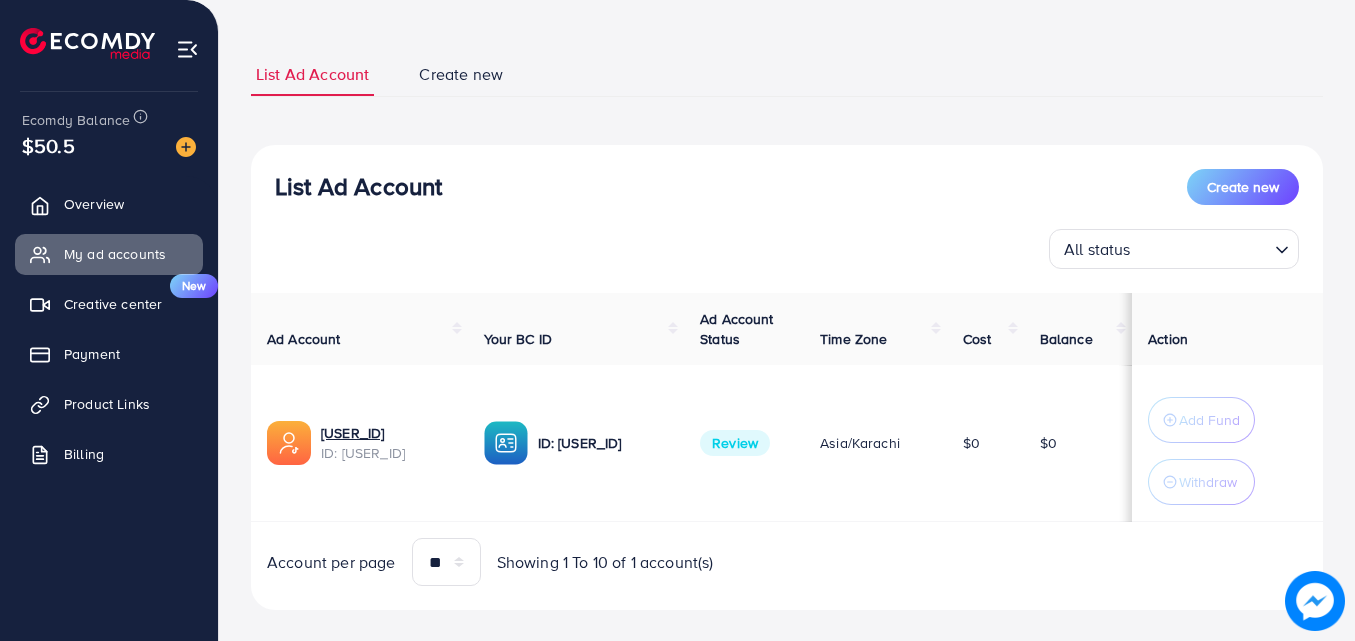 scroll, scrollTop: 120, scrollLeft: 0, axis: vertical 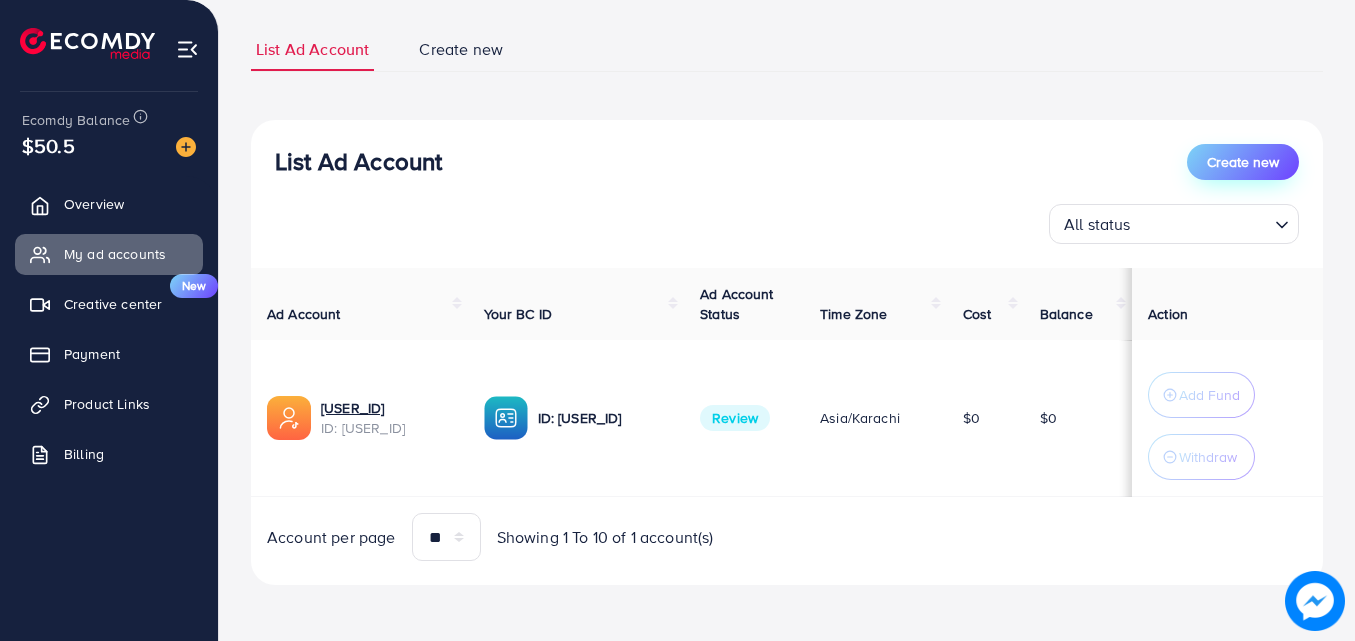 click on "Create new" at bounding box center (1243, 162) 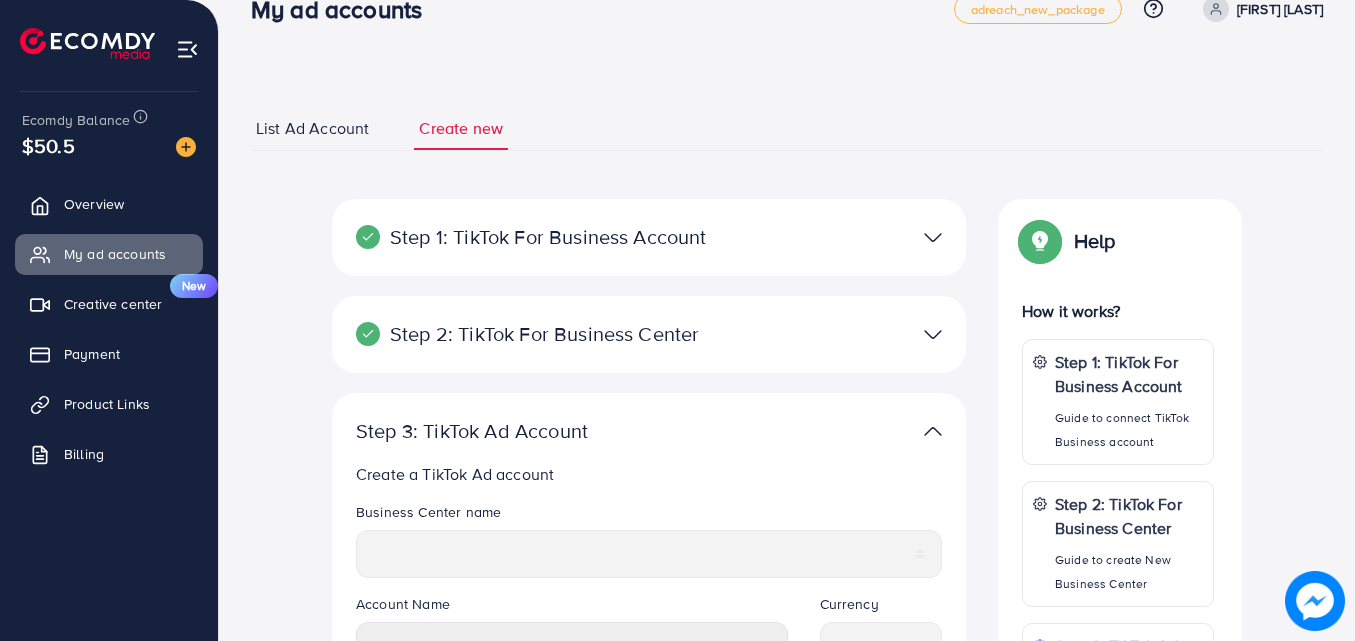 scroll, scrollTop: 37, scrollLeft: 0, axis: vertical 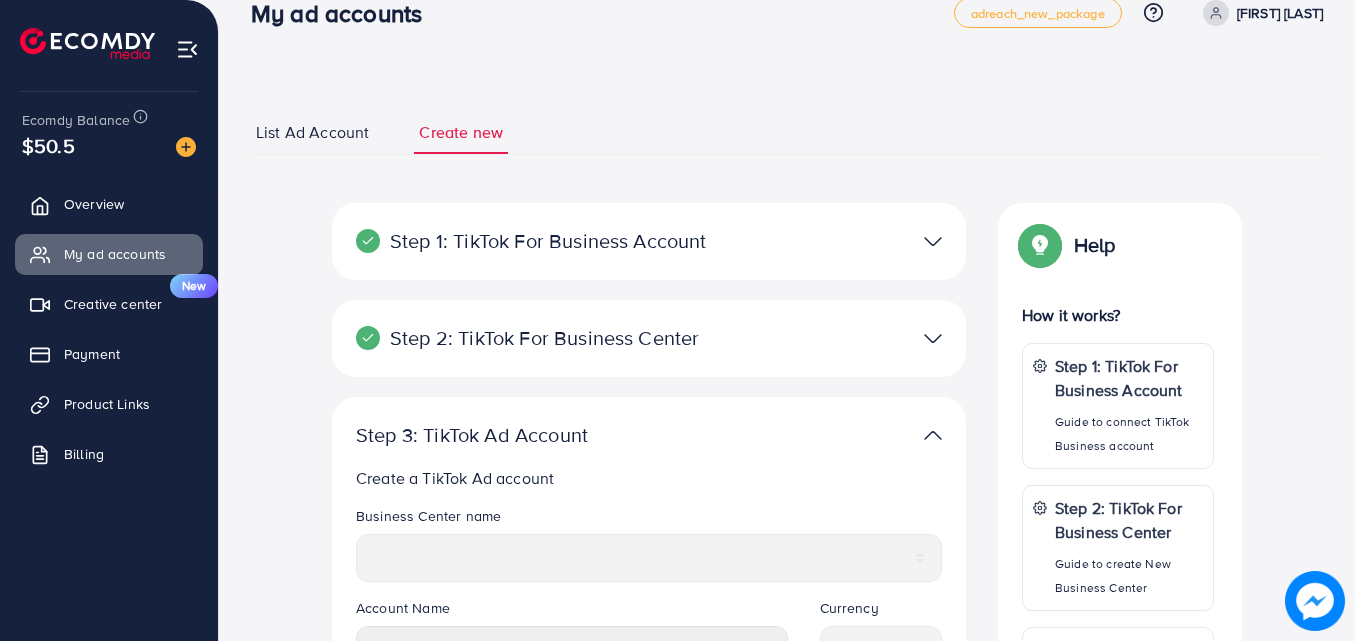click on "List Ad Account" at bounding box center [312, 132] 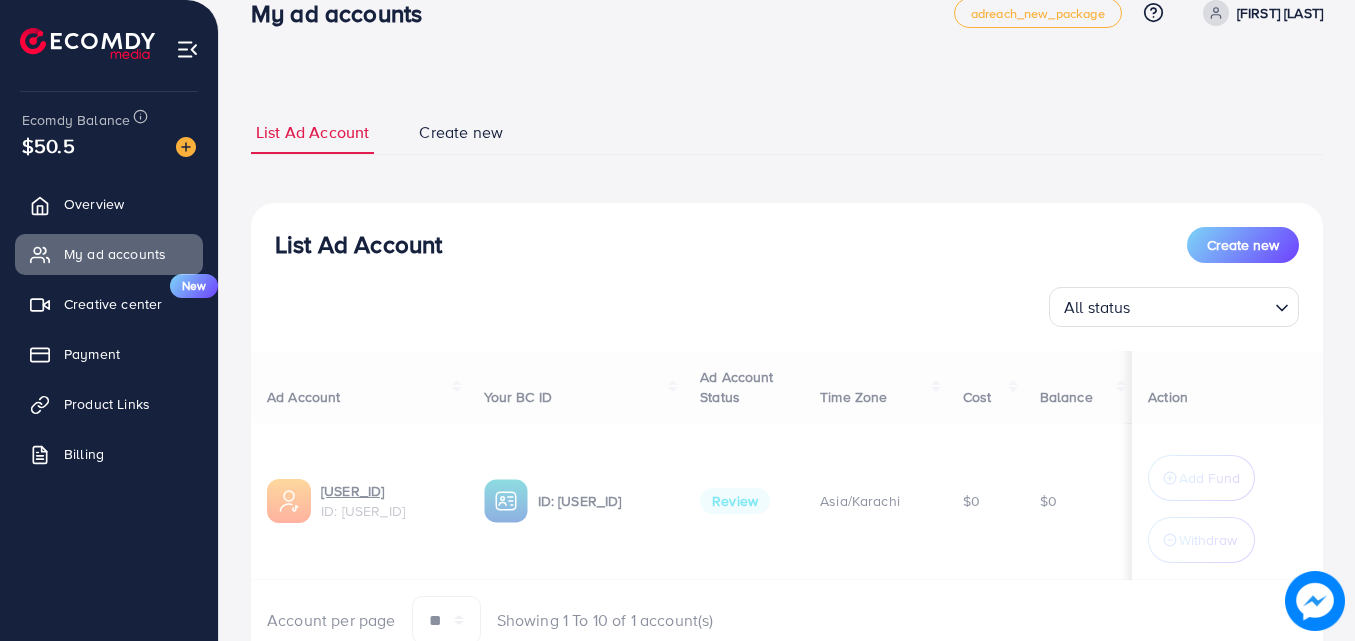 scroll, scrollTop: 0, scrollLeft: 0, axis: both 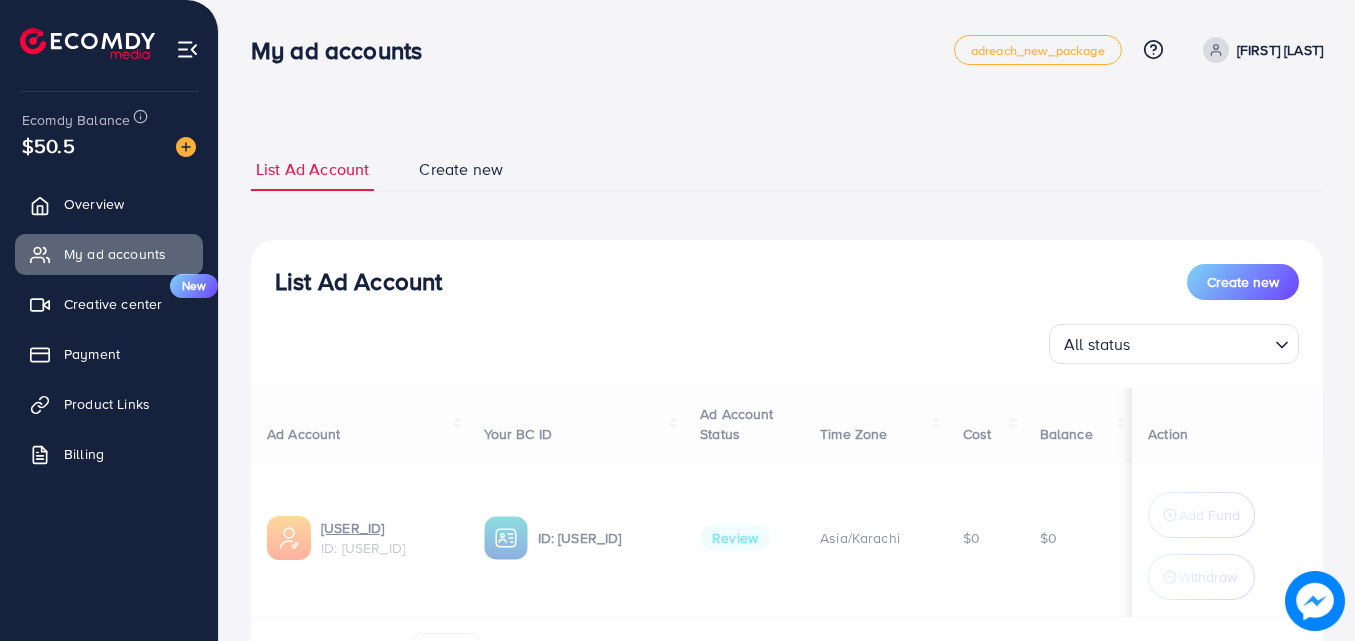 select 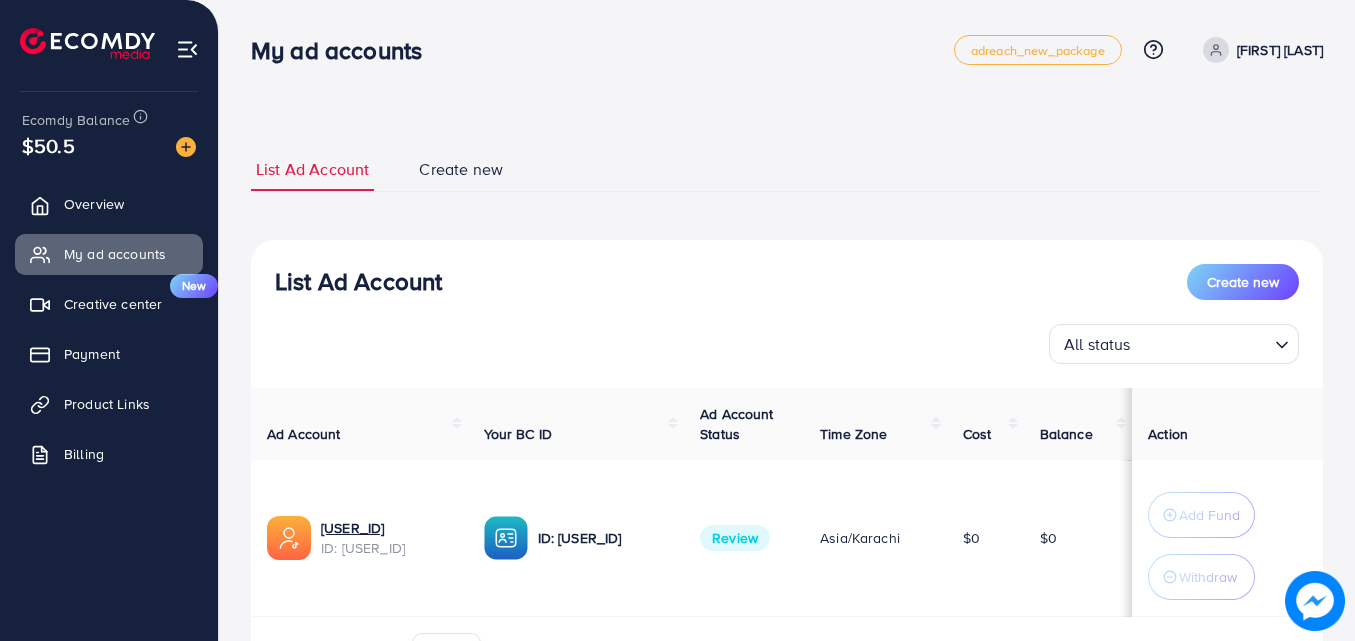 scroll, scrollTop: 120, scrollLeft: 0, axis: vertical 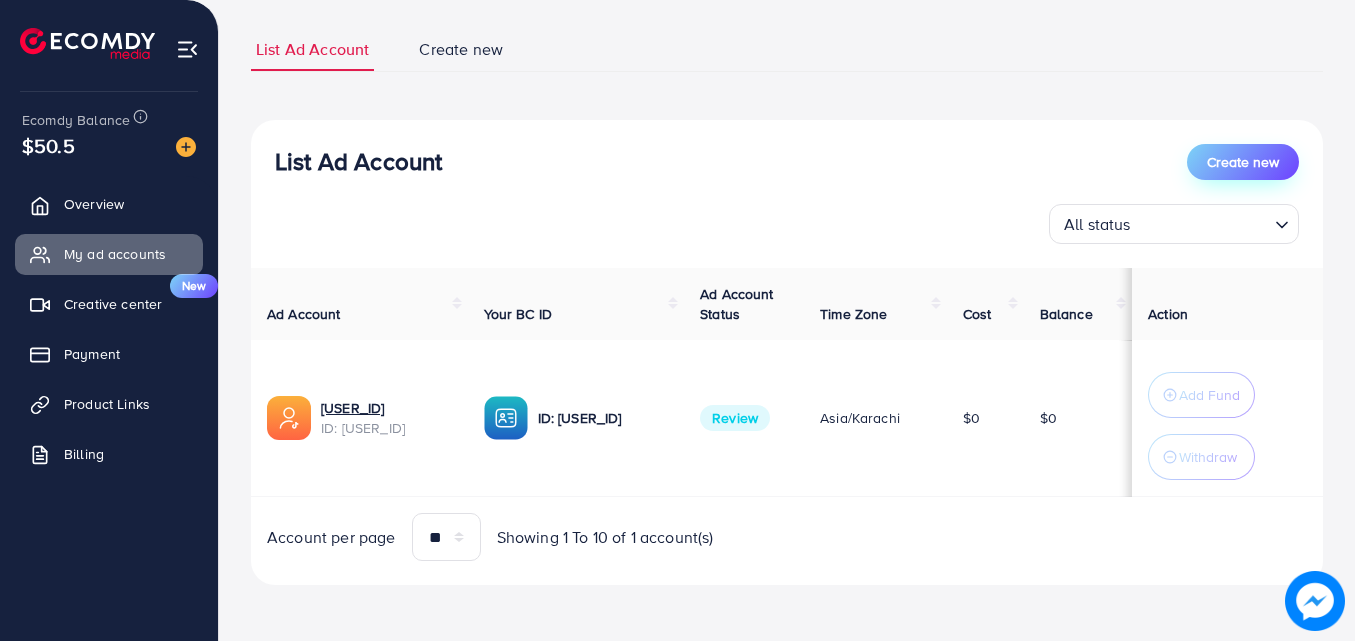 click on "Create new" at bounding box center [1243, 162] 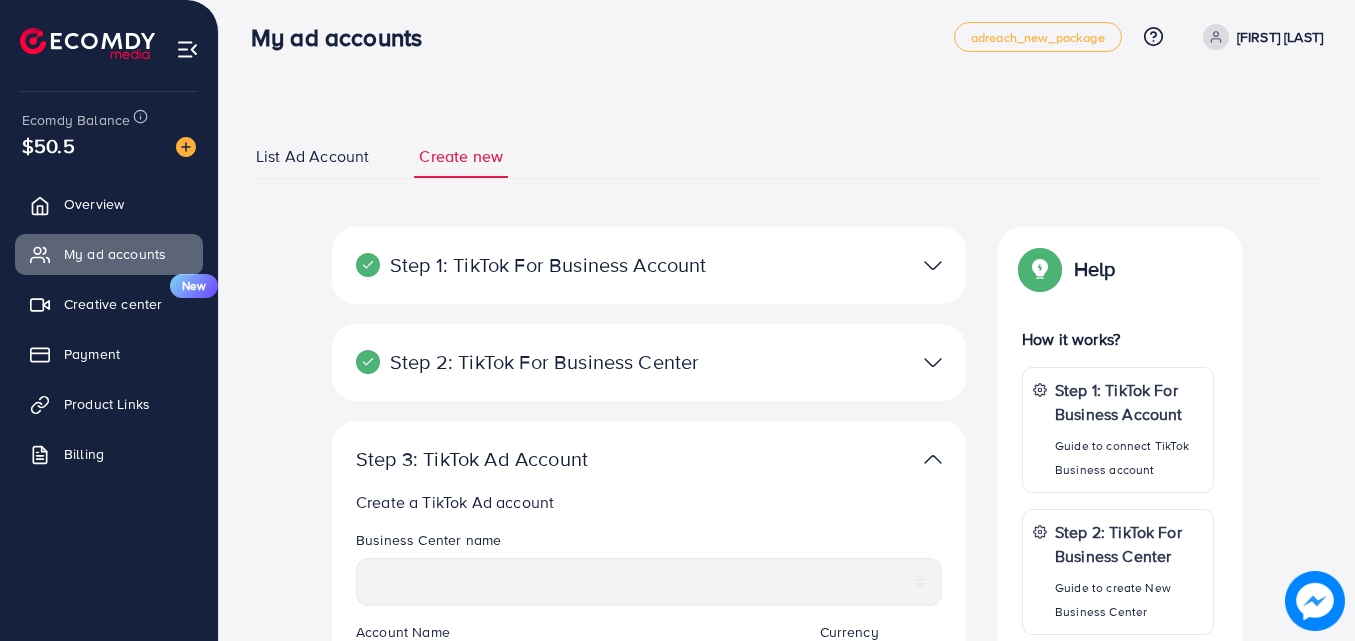 scroll, scrollTop: 0, scrollLeft: 0, axis: both 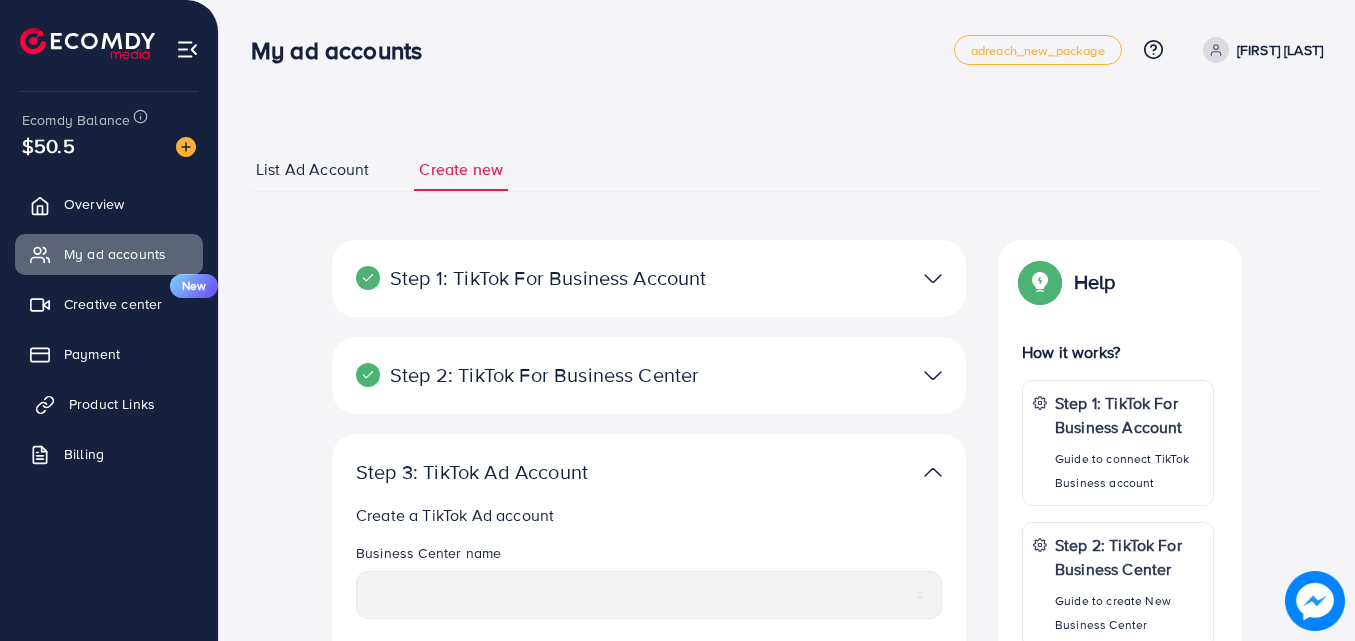 click on "Product Links" at bounding box center [112, 404] 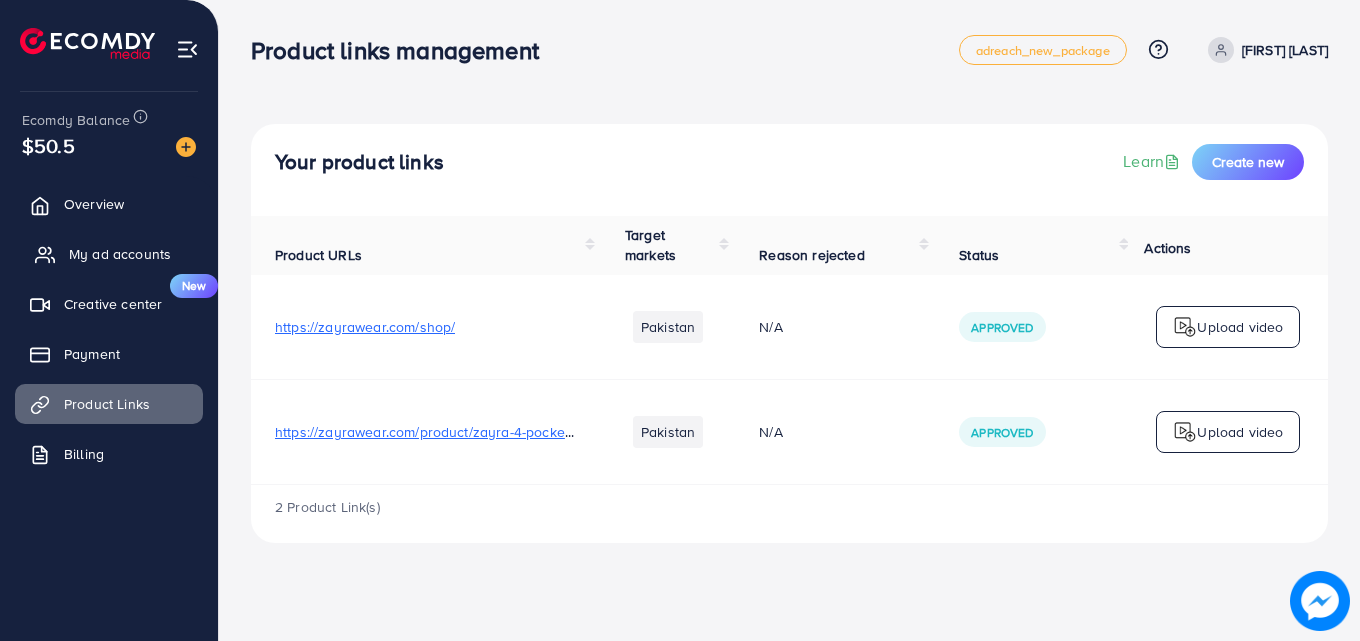 click on "My ad accounts" at bounding box center (120, 254) 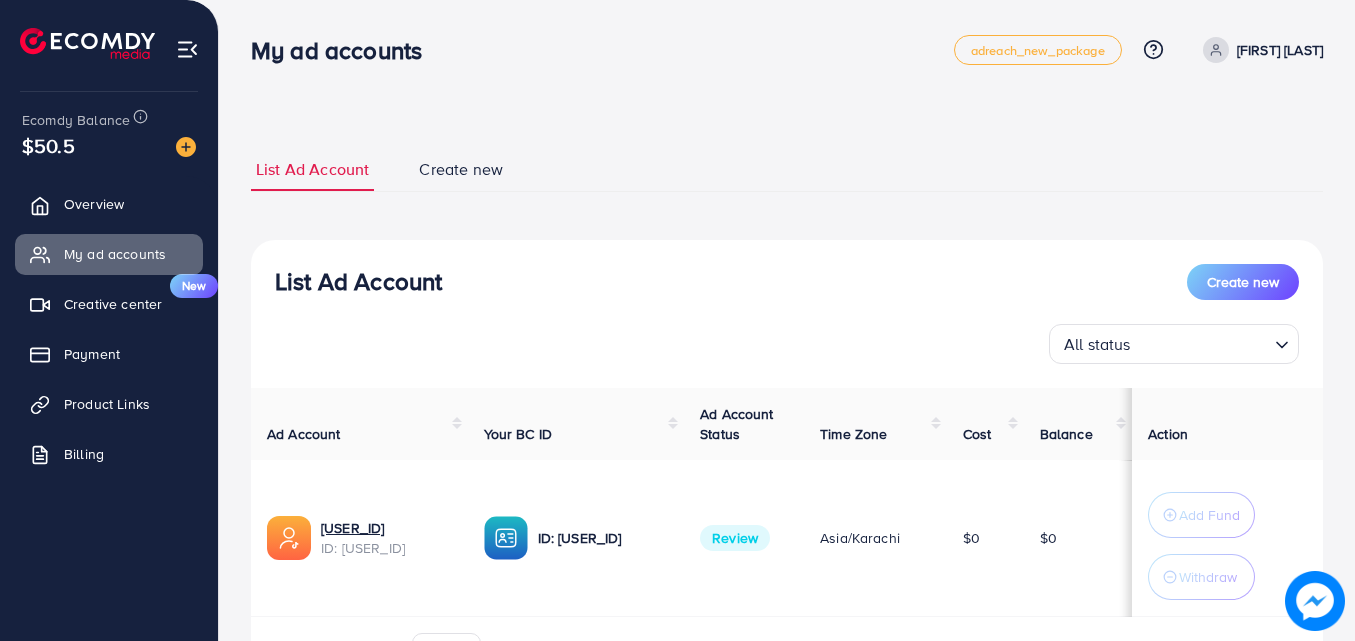 scroll, scrollTop: 120, scrollLeft: 0, axis: vertical 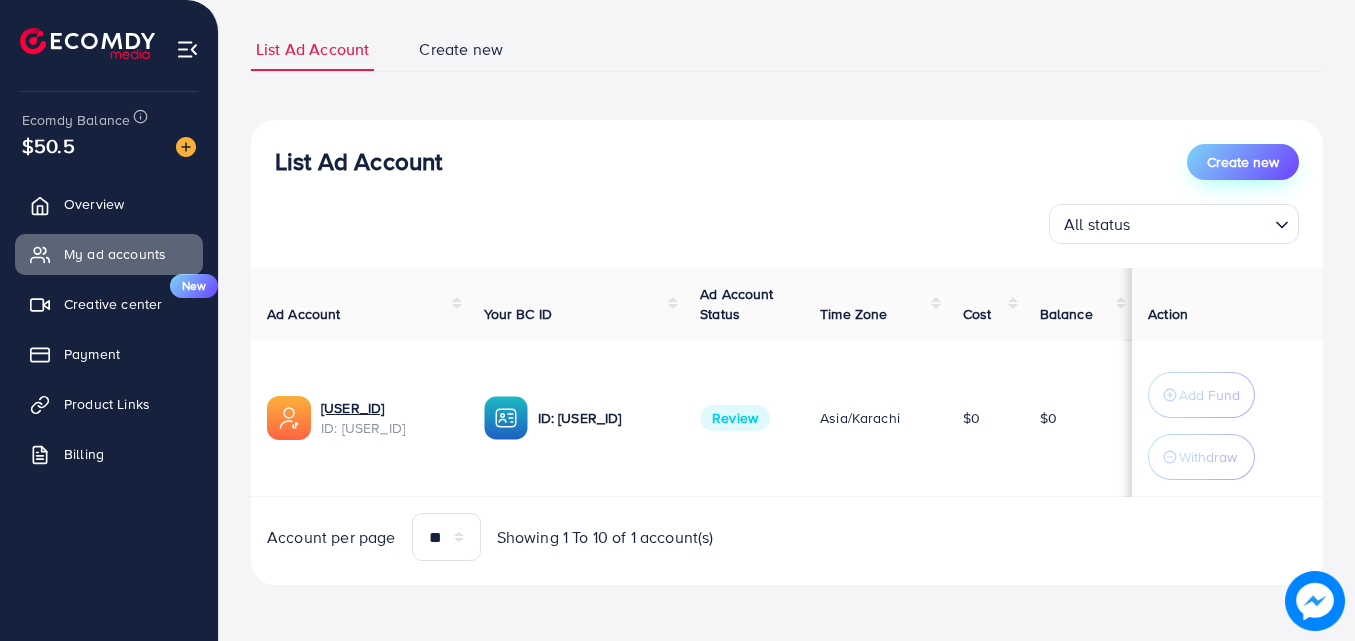 click on "Create new" at bounding box center (1243, 162) 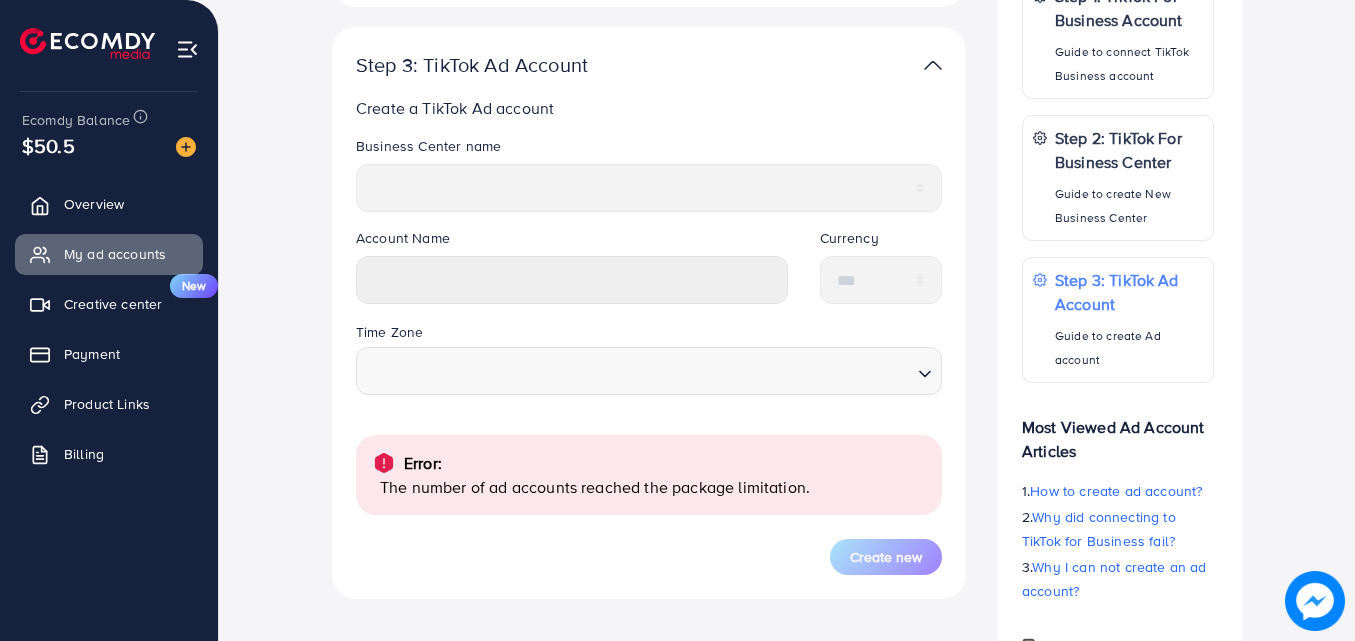 scroll, scrollTop: 550, scrollLeft: 0, axis: vertical 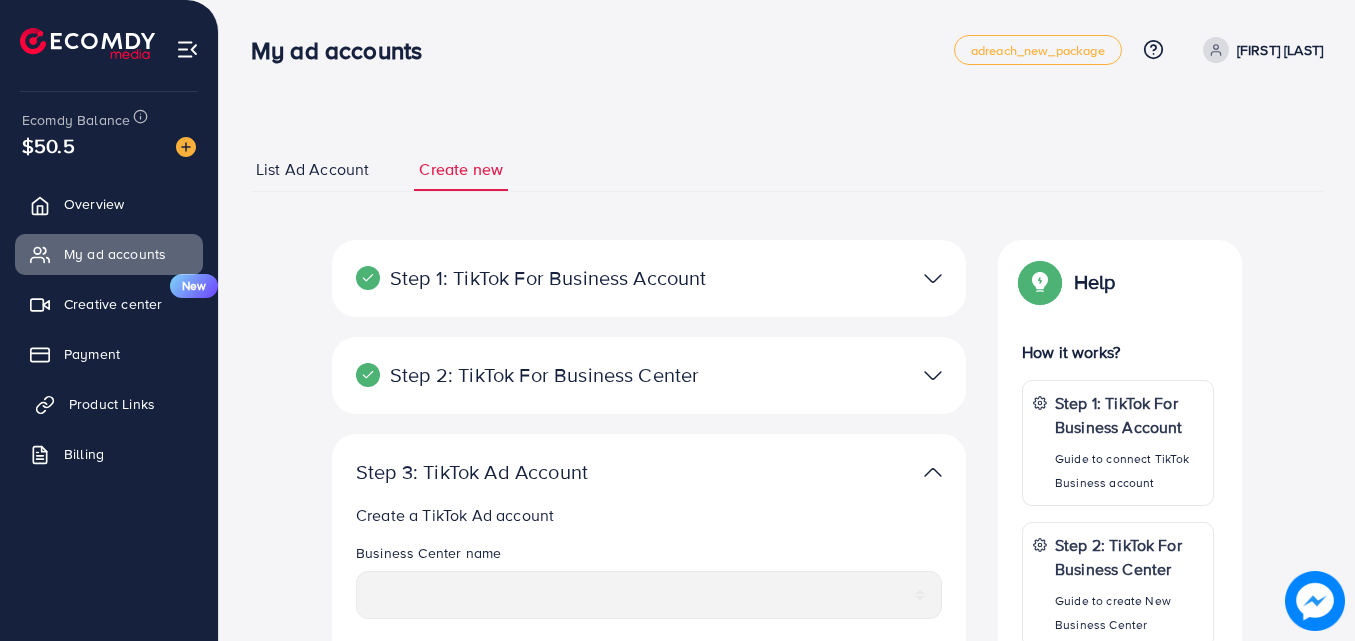 click on "Product Links" at bounding box center (109, 404) 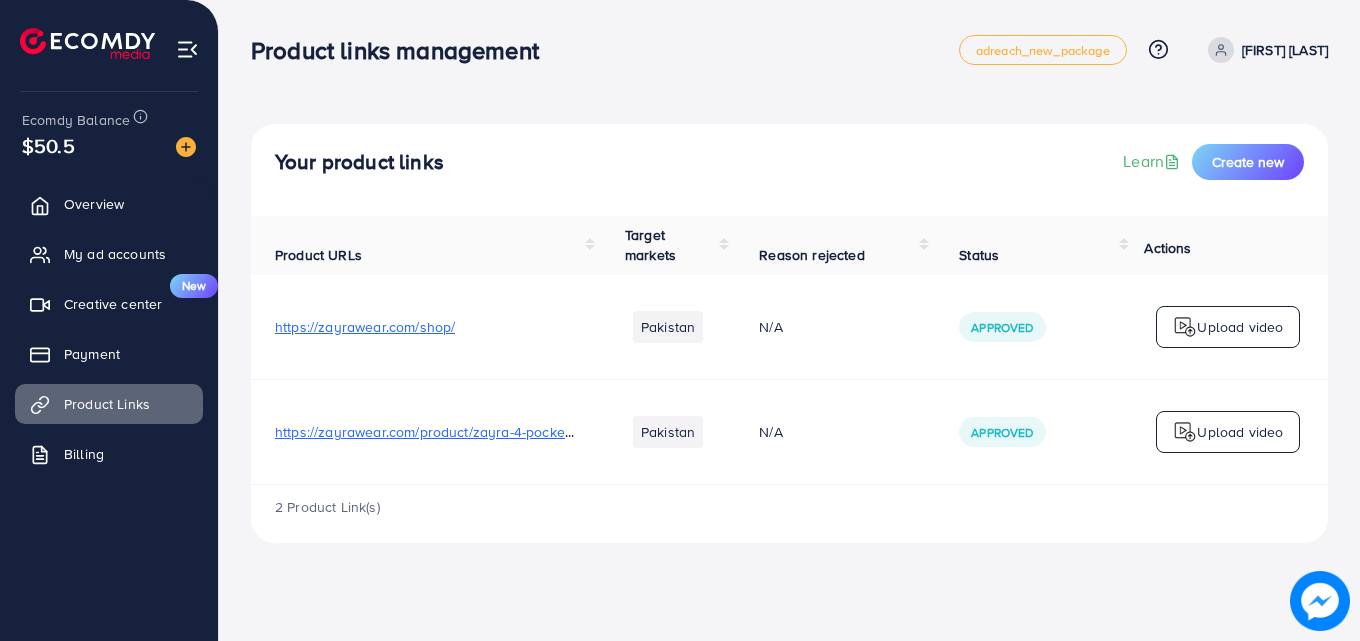 click on "hammad ali" at bounding box center (1264, 50) 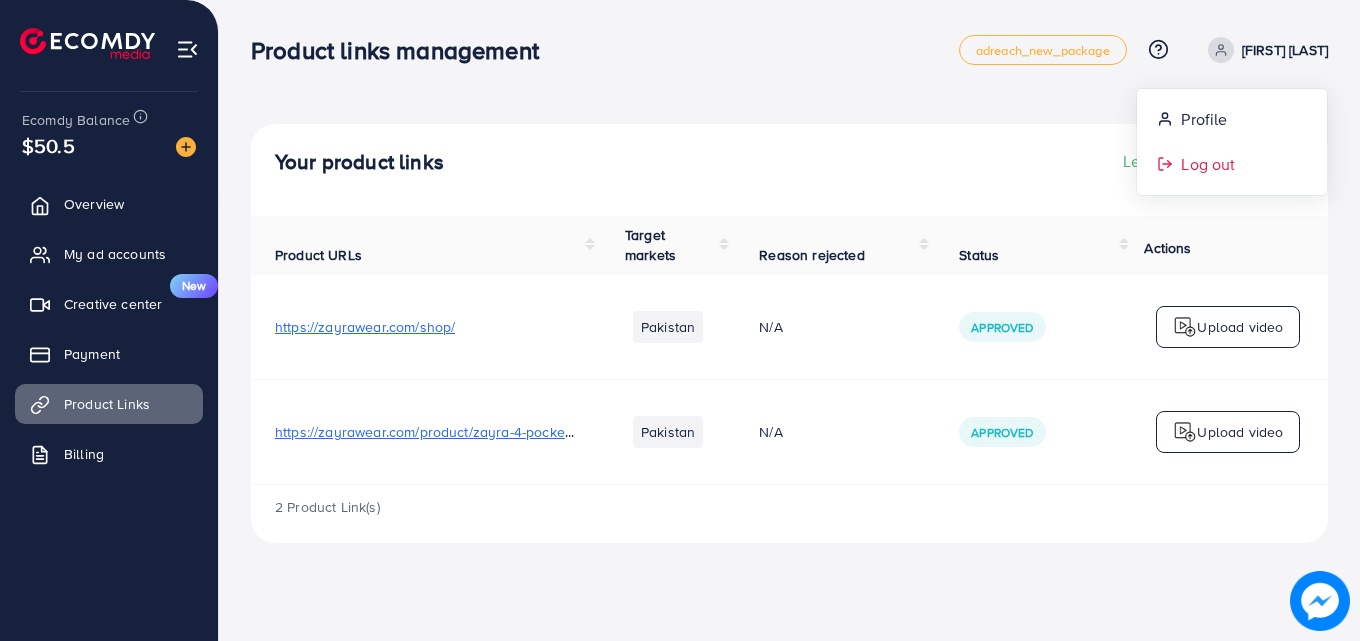 click on "Log out" at bounding box center [1208, 164] 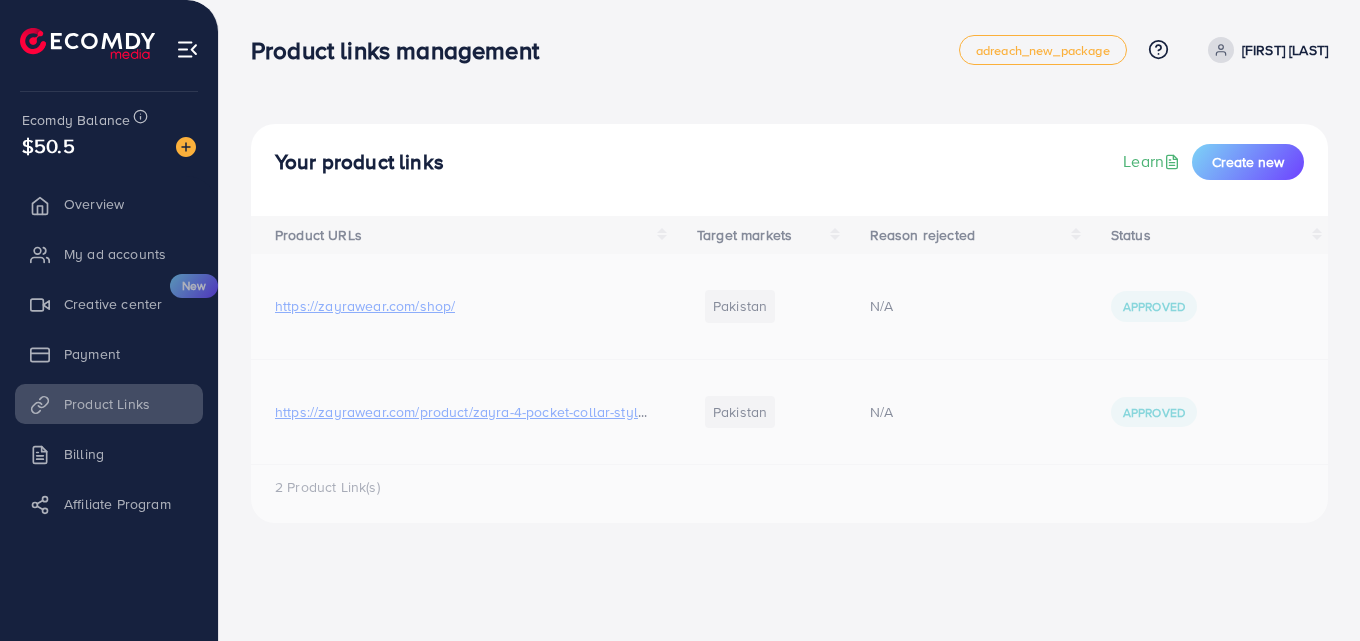 scroll, scrollTop: 0, scrollLeft: 0, axis: both 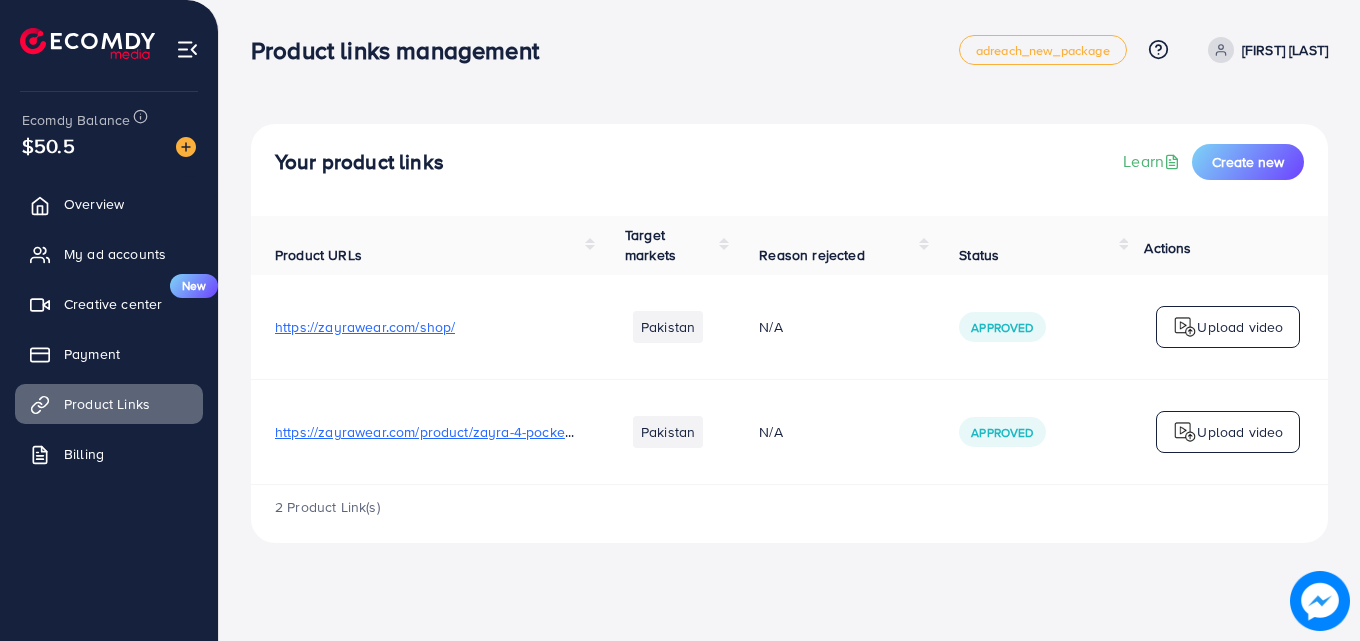 click on "[FIRST] [LAST]" at bounding box center (1285, 50) 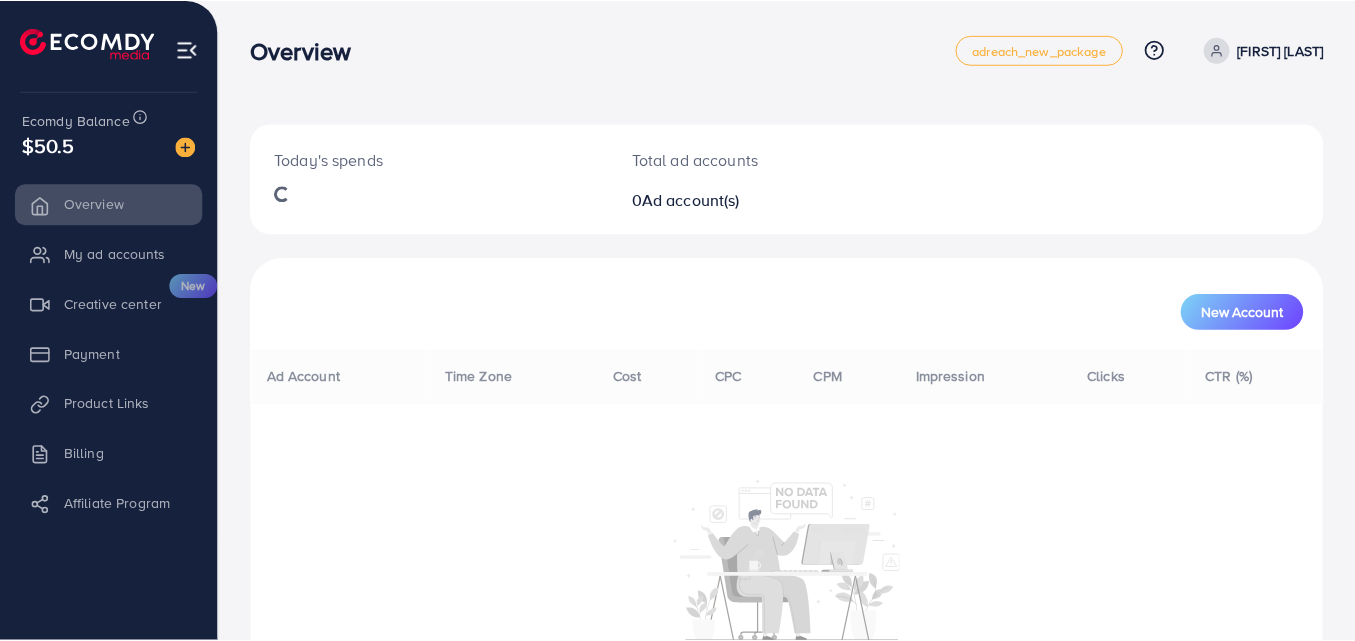 scroll, scrollTop: 0, scrollLeft: 0, axis: both 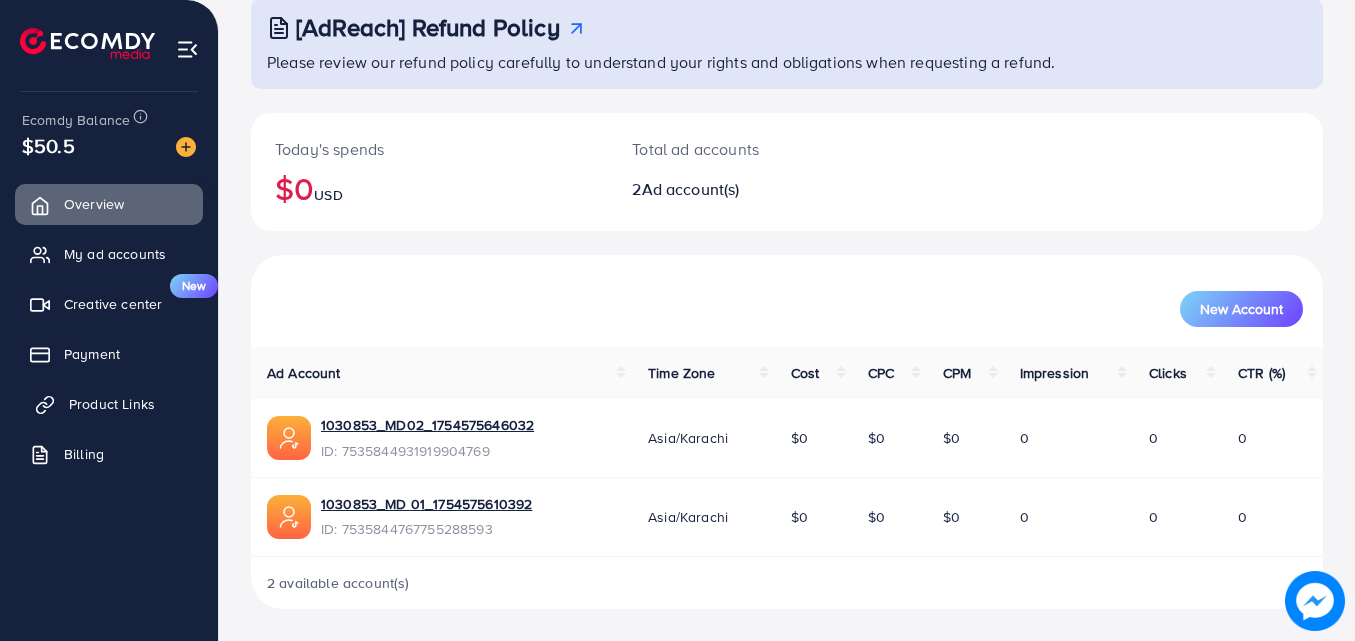 click on "Product Links" at bounding box center (112, 404) 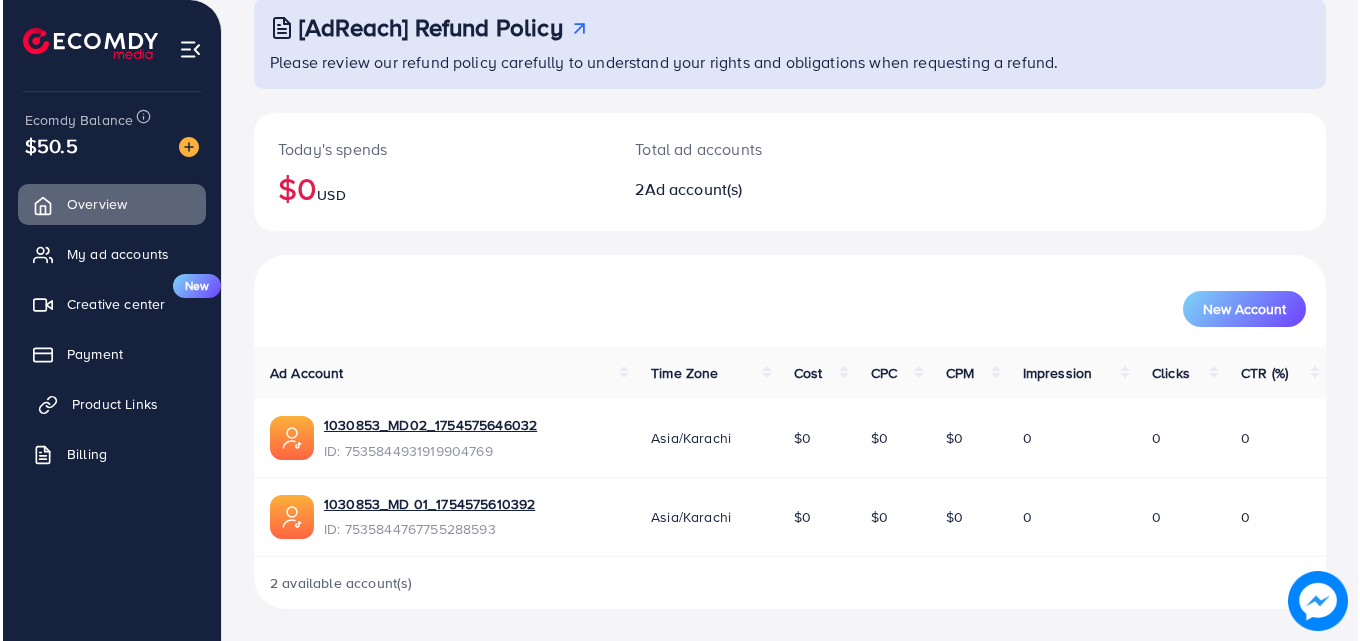 scroll, scrollTop: 0, scrollLeft: 0, axis: both 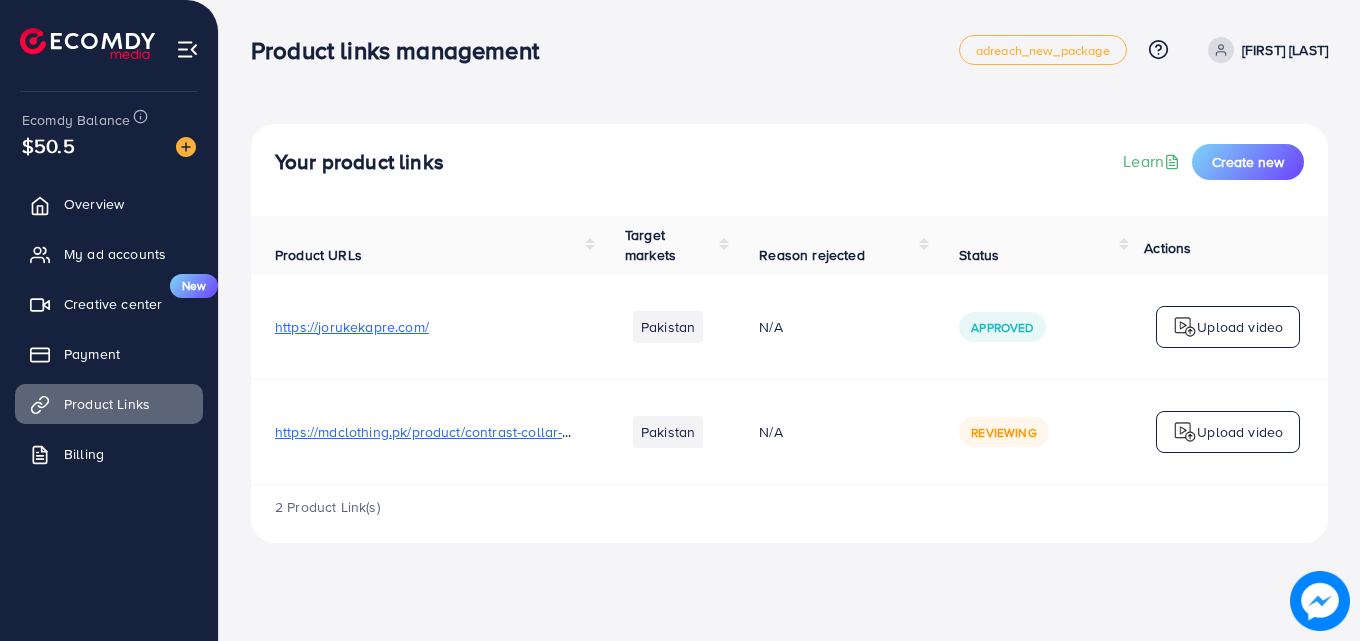 click on "[FIRST] [LAST]" at bounding box center [1285, 50] 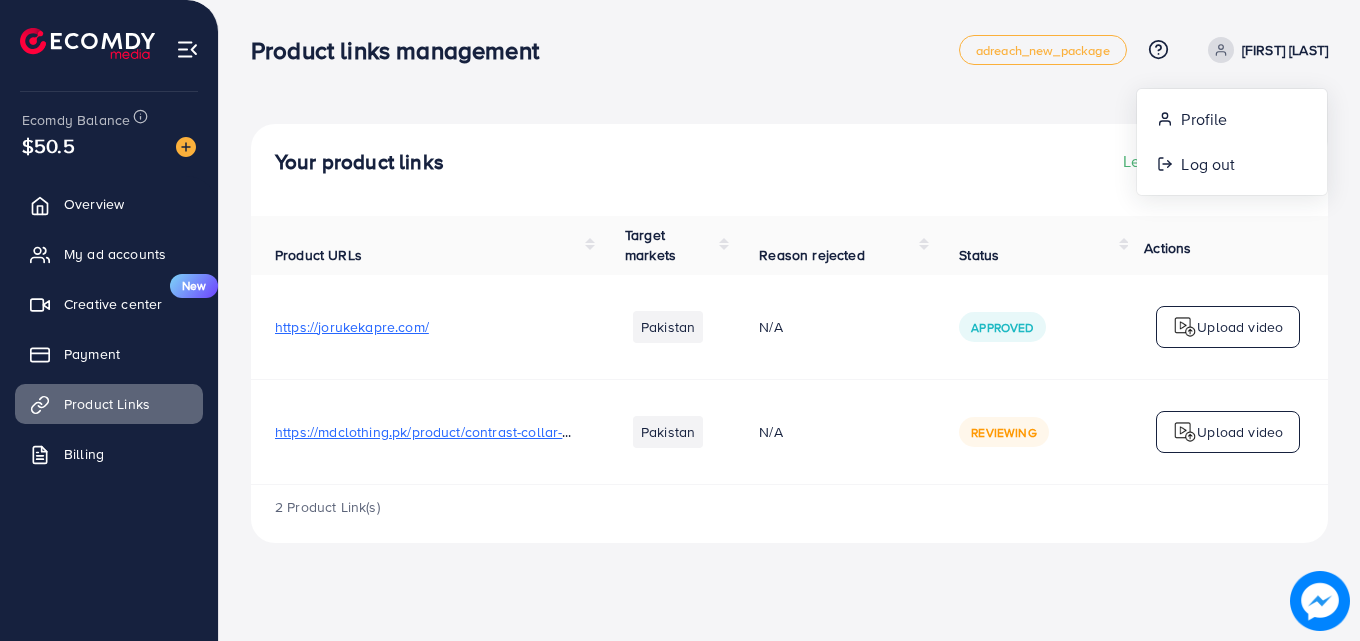 click on "Product links management adreach_new_package Help Center Contact Support Plans and Pricing Term and policy About Us [FIRST] [LAST] Profile Log out" at bounding box center (789, 50) 